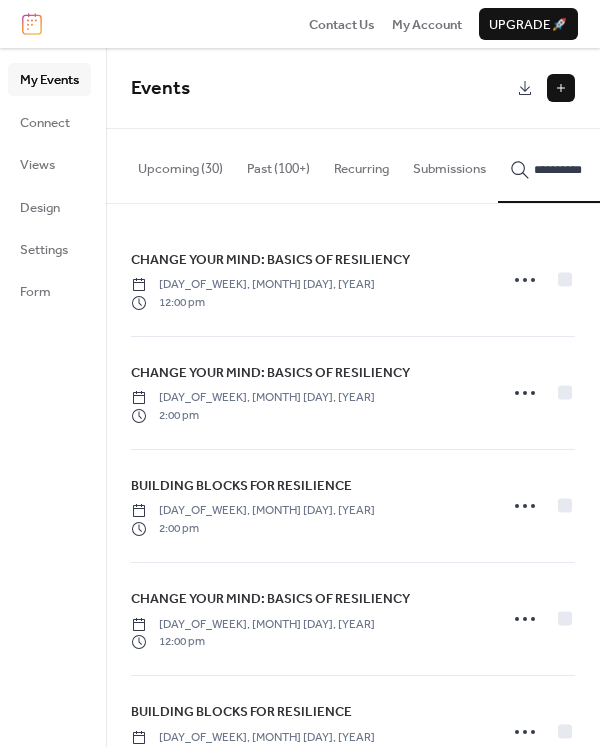 scroll, scrollTop: 0, scrollLeft: 0, axis: both 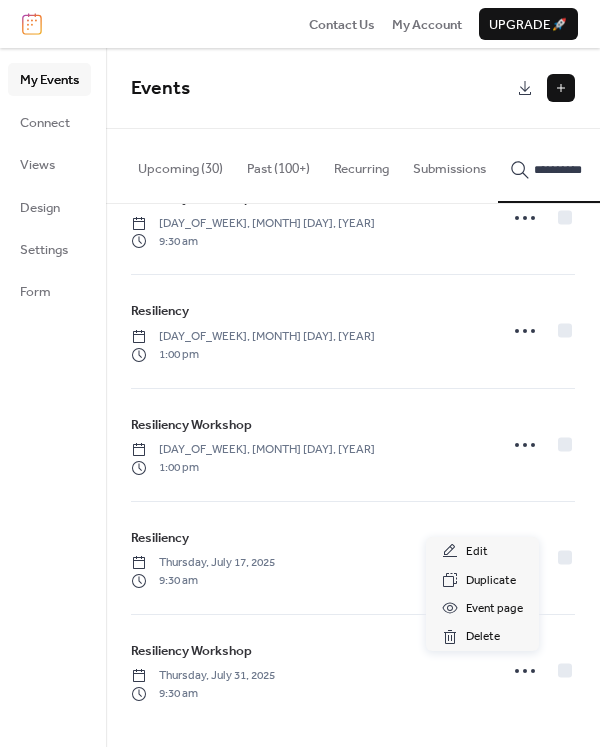 click 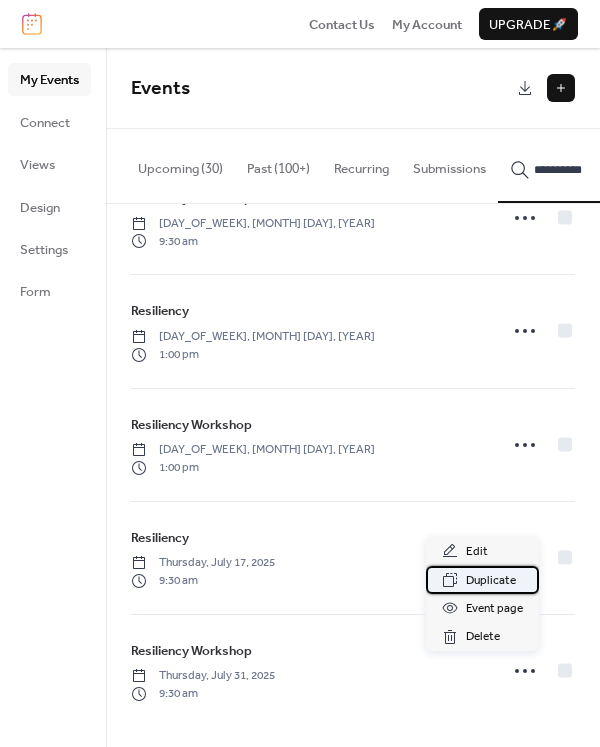 click on "Duplicate" at bounding box center [491, 581] 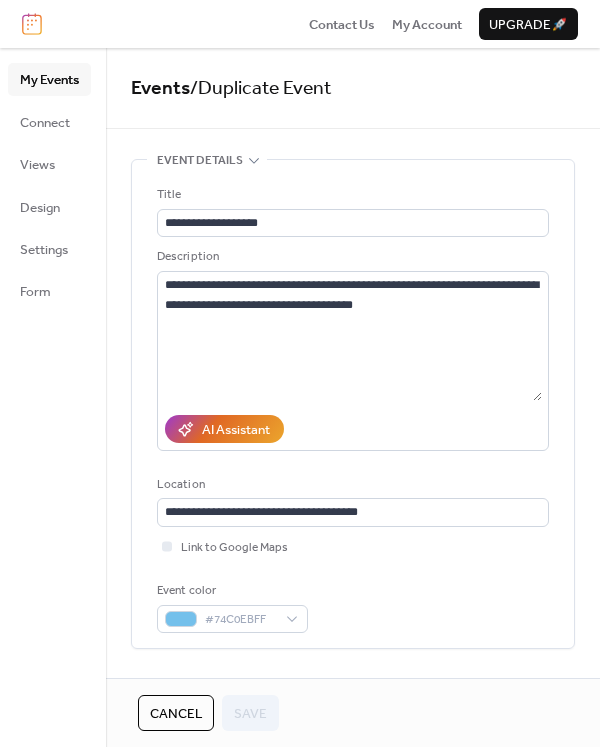 click on "Cancel" at bounding box center [176, 713] 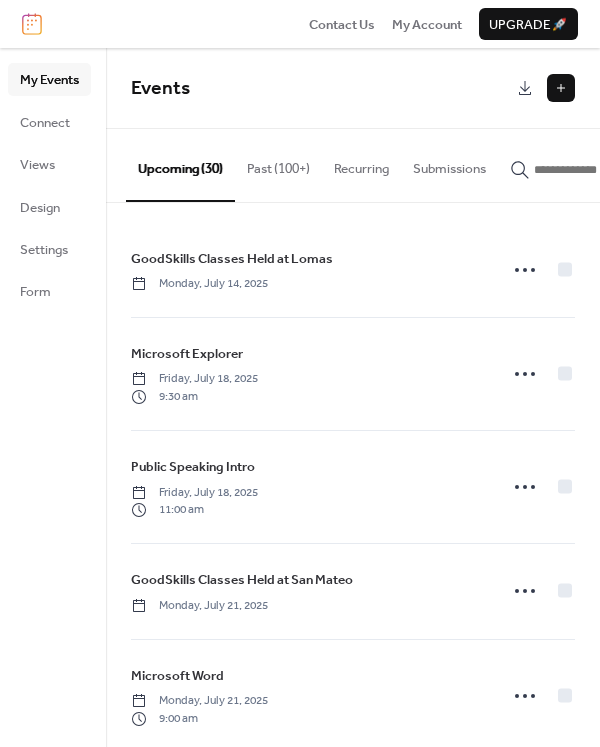 click at bounding box center (594, 170) 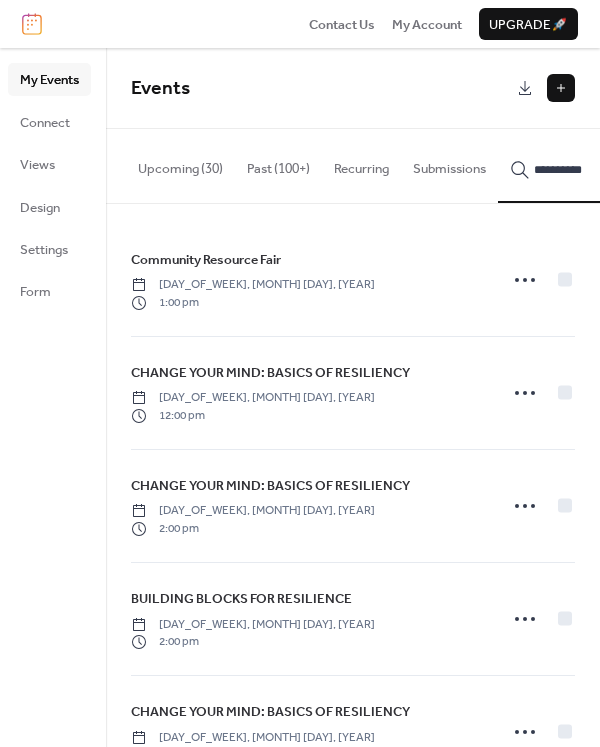 type on "**********" 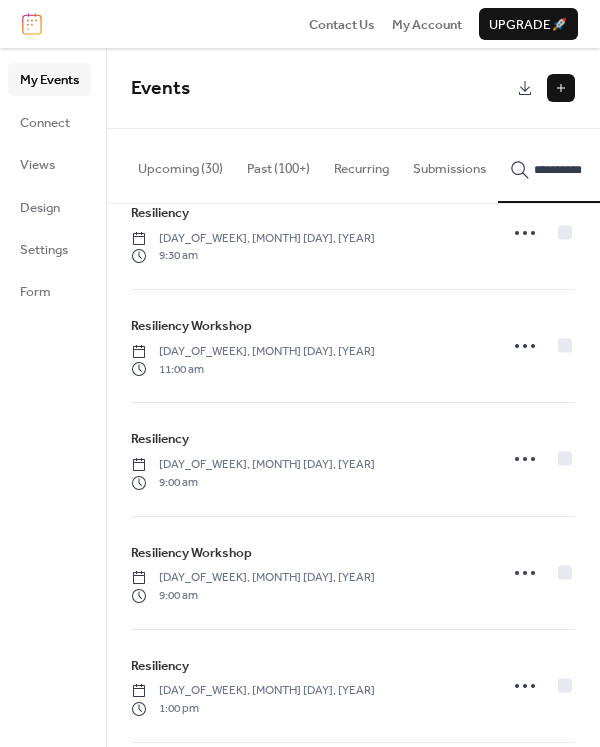 scroll, scrollTop: 9683, scrollLeft: 0, axis: vertical 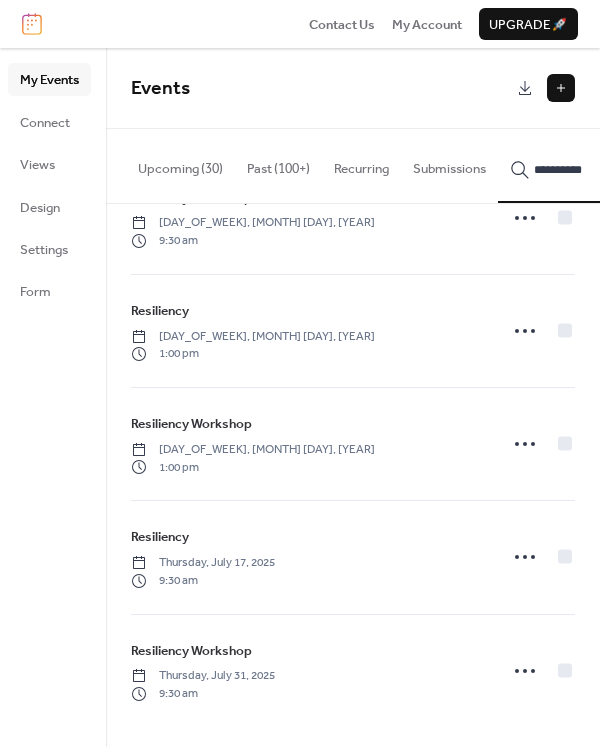 click 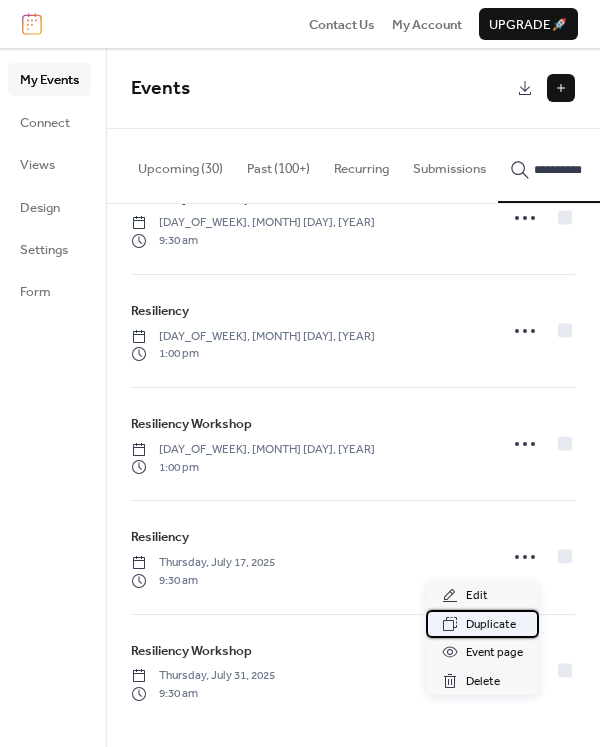 click on "Duplicate" at bounding box center [491, 625] 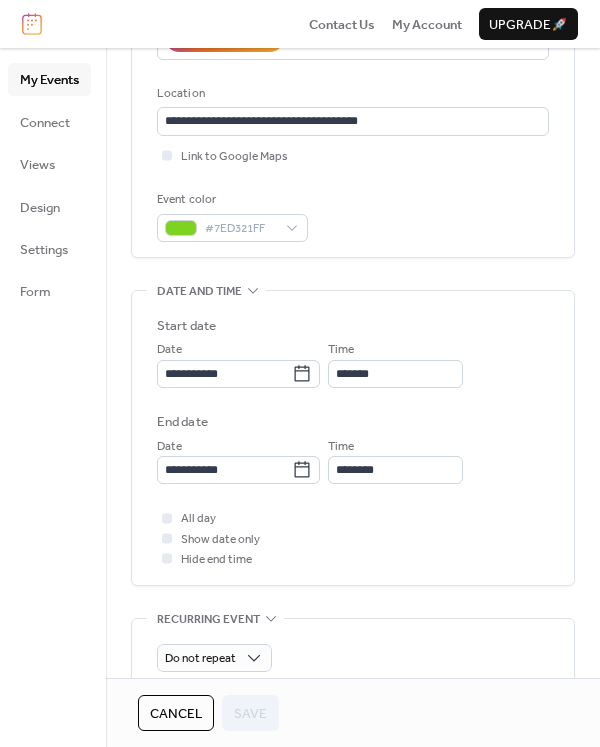 scroll, scrollTop: 400, scrollLeft: 0, axis: vertical 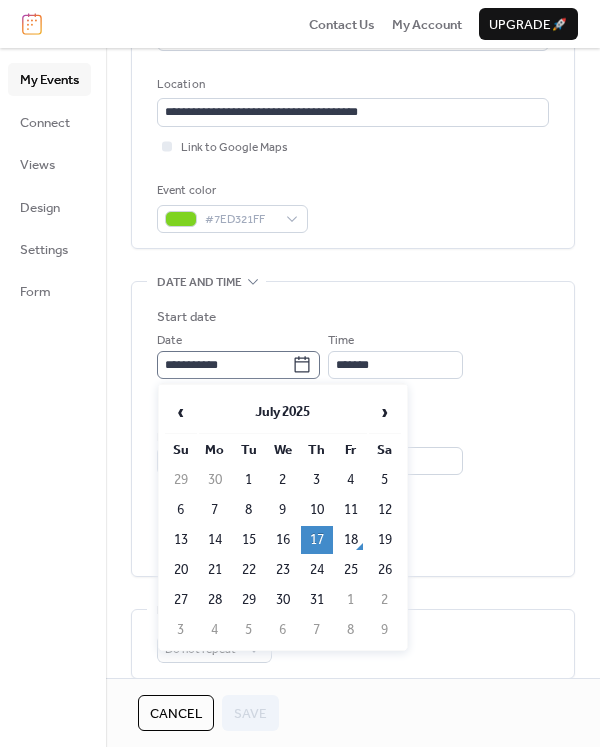 click 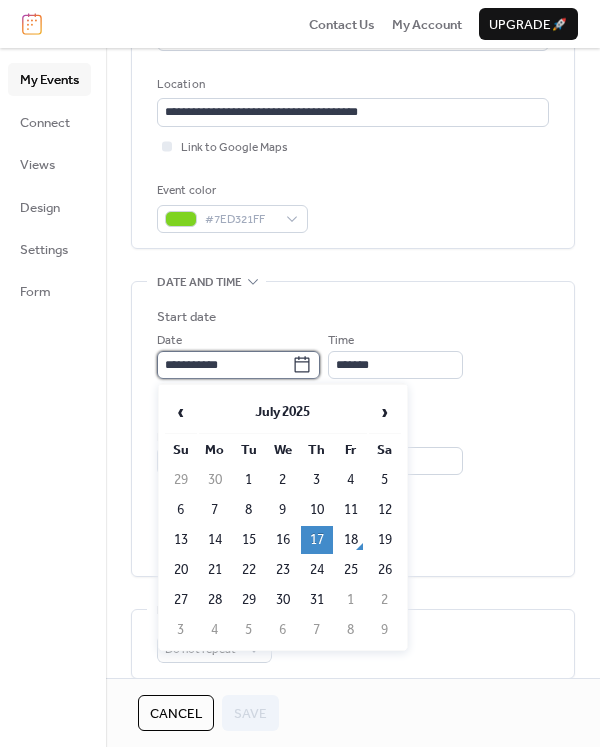 click on "**********" at bounding box center (224, 365) 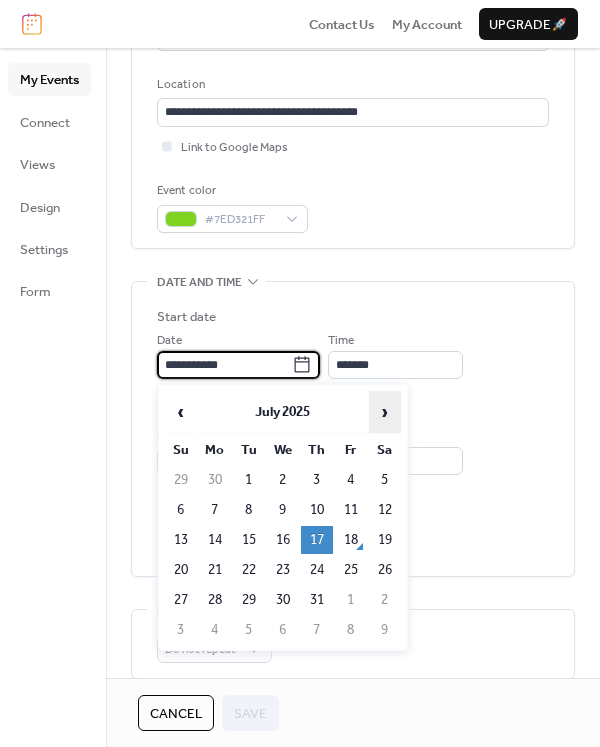 click on "›" at bounding box center [385, 412] 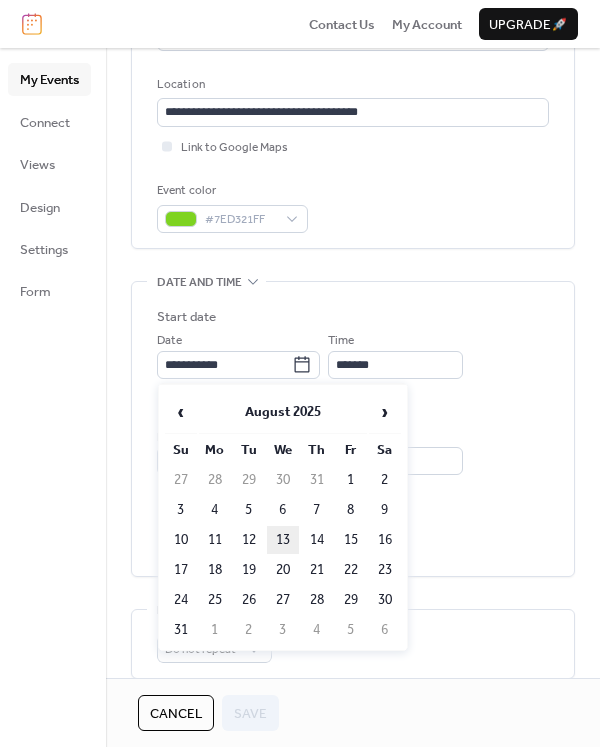 click on "13" at bounding box center (283, 540) 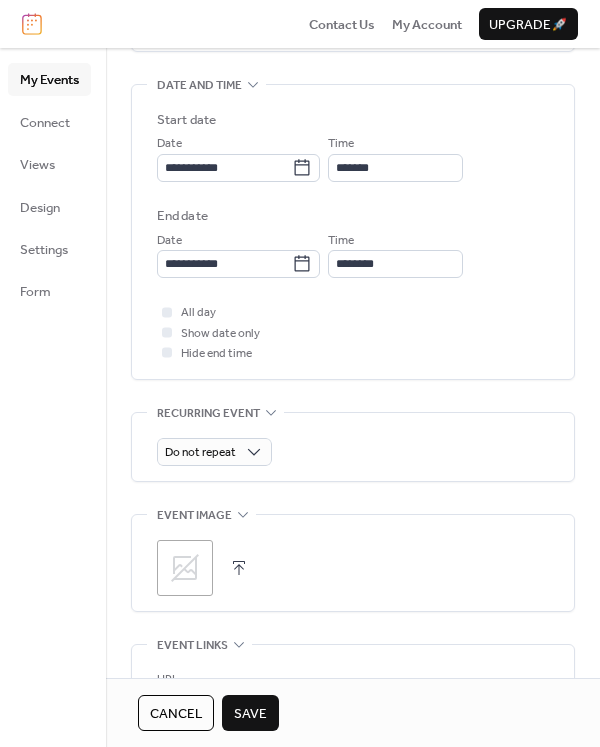 scroll, scrollTop: 917, scrollLeft: 0, axis: vertical 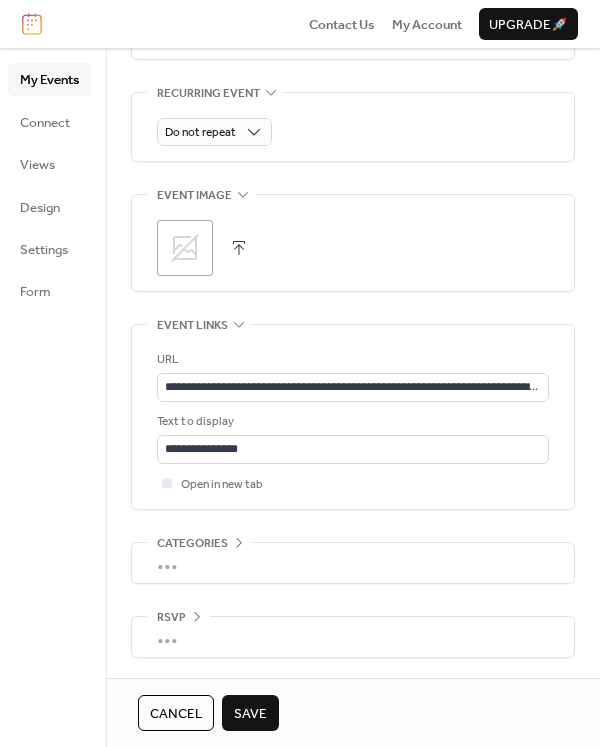 click on "Save" at bounding box center (250, 713) 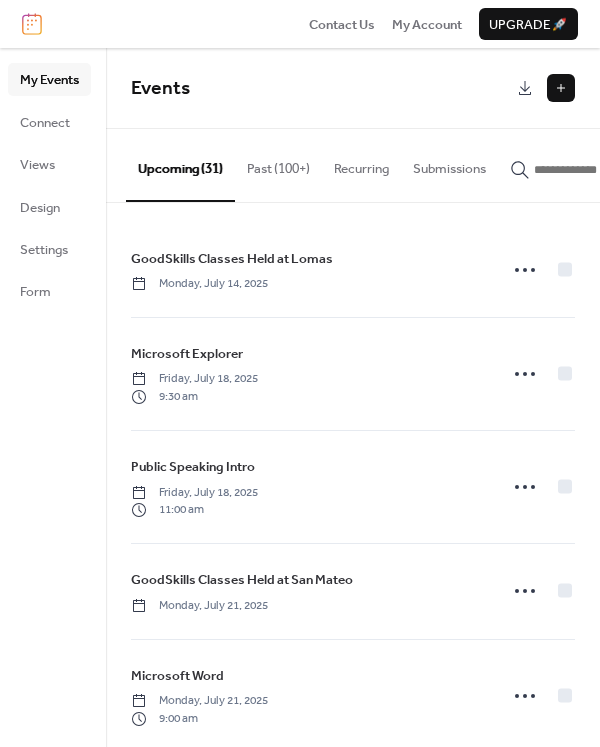 click at bounding box center [594, 170] 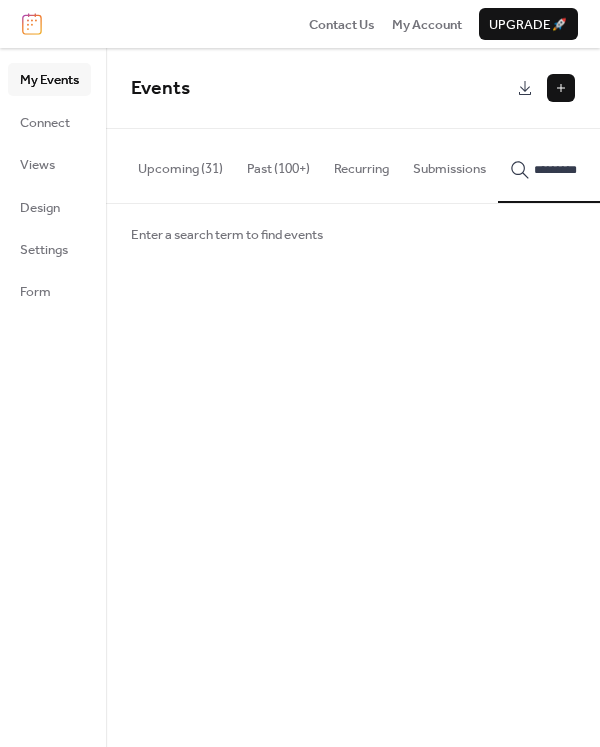 click on "********" at bounding box center (582, 165) 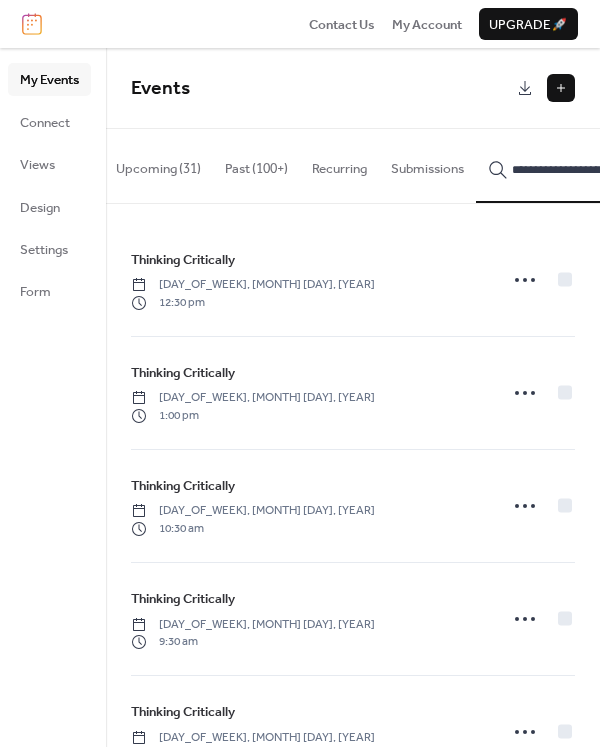 scroll, scrollTop: 0, scrollLeft: 28, axis: horizontal 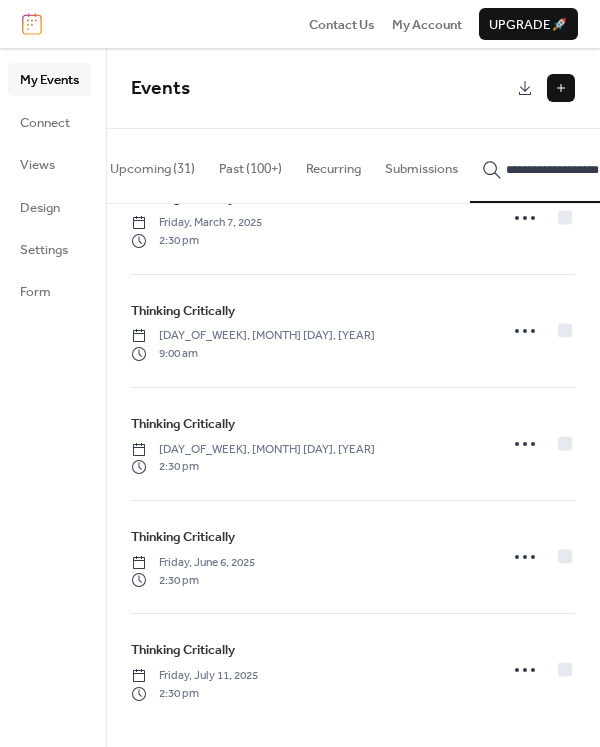 type on "**********" 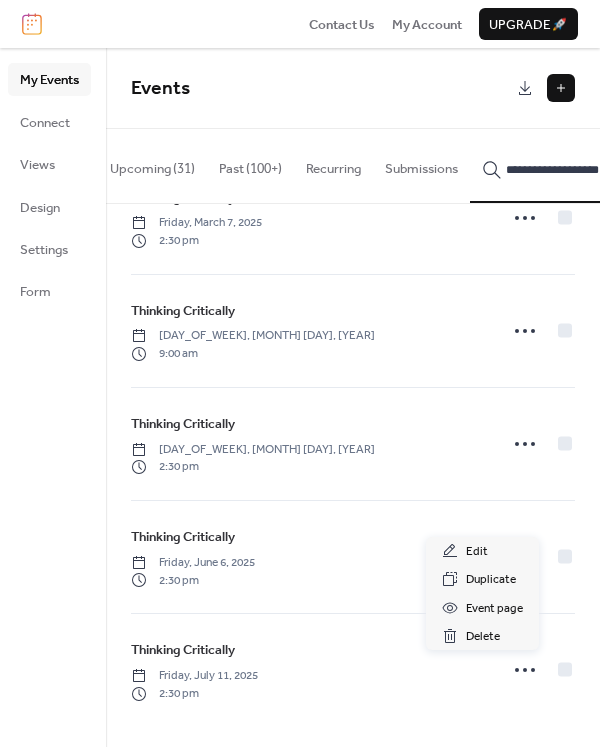 click 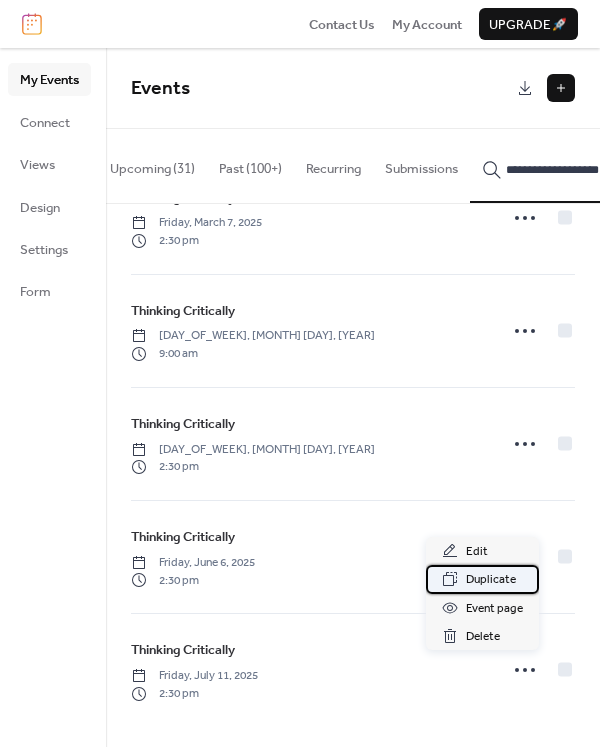 click on "Duplicate" at bounding box center [491, 580] 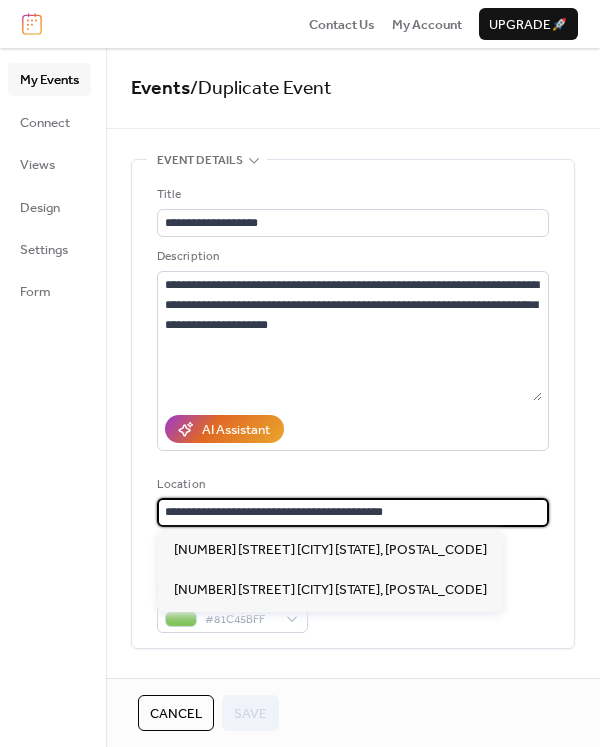 drag, startPoint x: 463, startPoint y: 517, endPoint x: 50, endPoint y: 513, distance: 413.01938 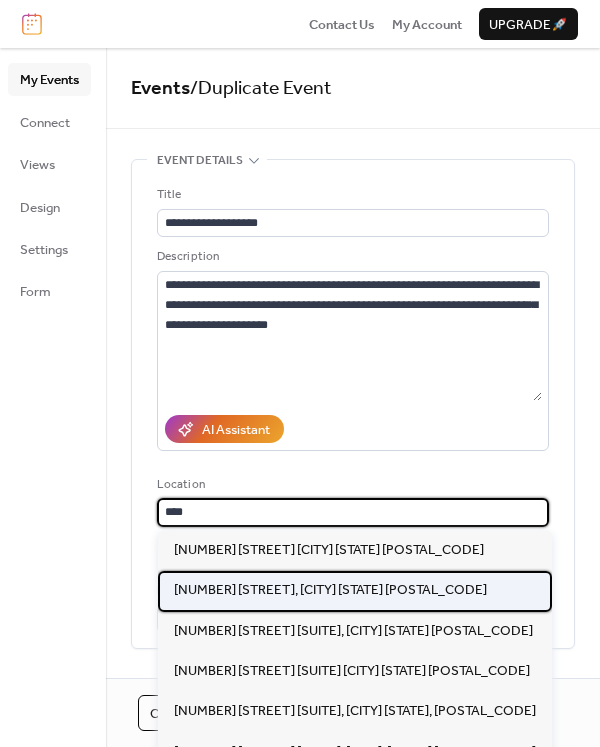 click on "[NUMBER] [STREET], [CITY] [STATE] [POSTAL_CODE]" at bounding box center (330, 590) 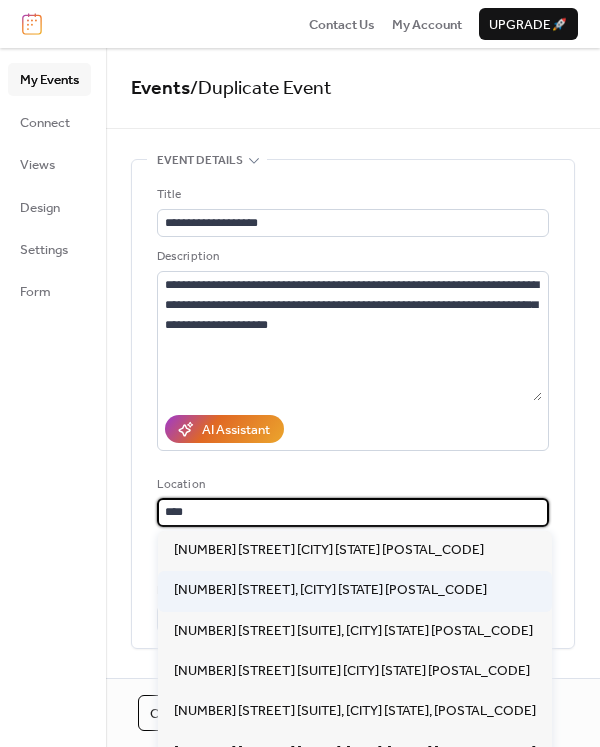 type on "**********" 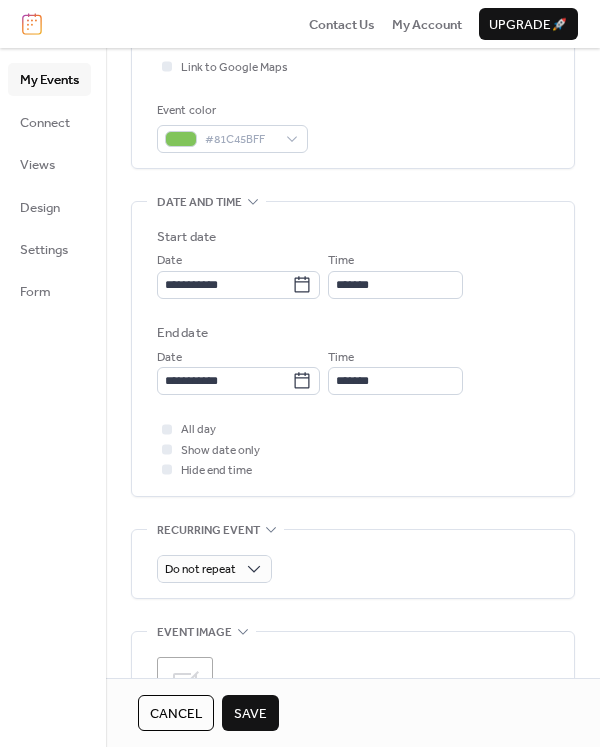 scroll, scrollTop: 500, scrollLeft: 0, axis: vertical 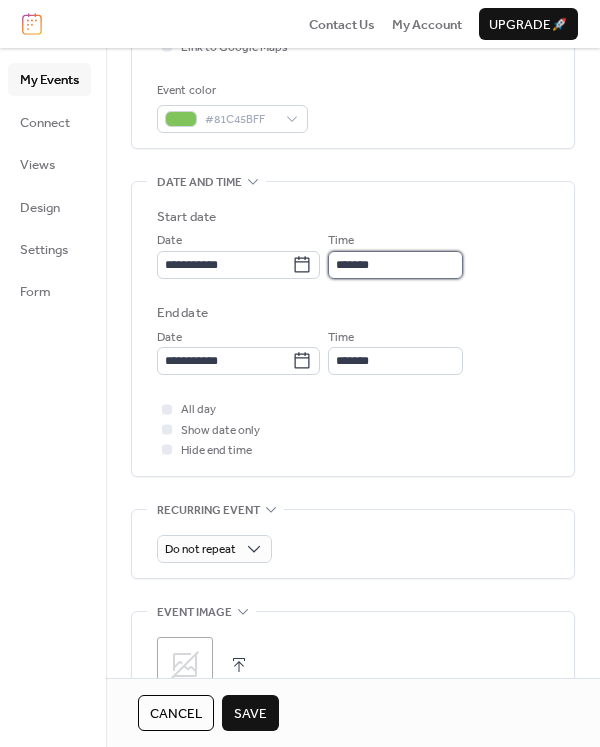 click on "*******" at bounding box center (395, 265) 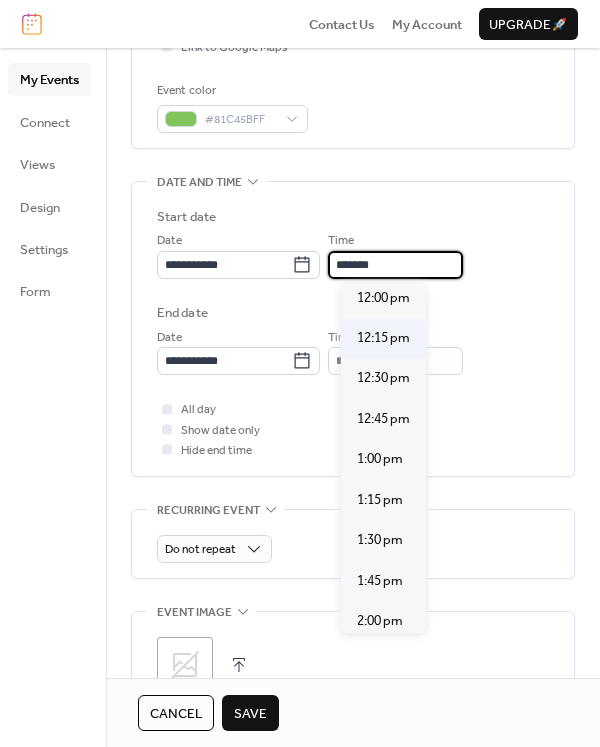 scroll, scrollTop: 1844, scrollLeft: 0, axis: vertical 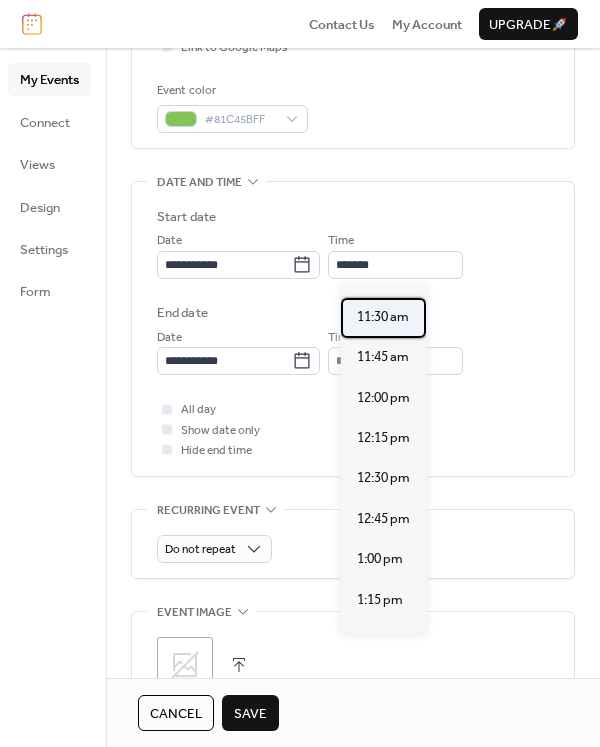 click on "11:30 am" at bounding box center (383, 317) 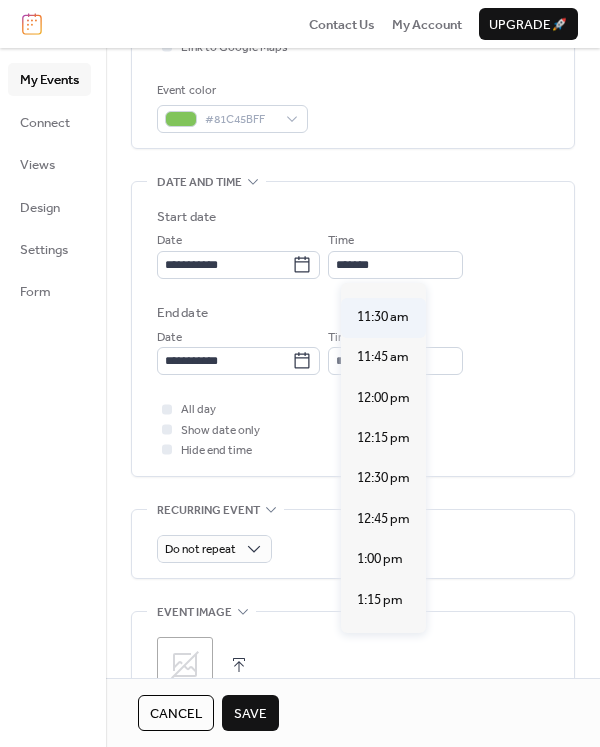 type on "********" 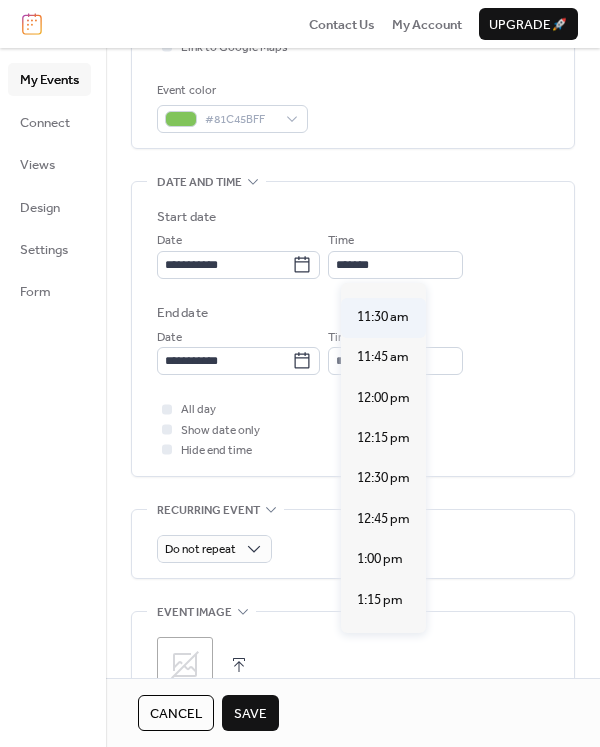 type on "********" 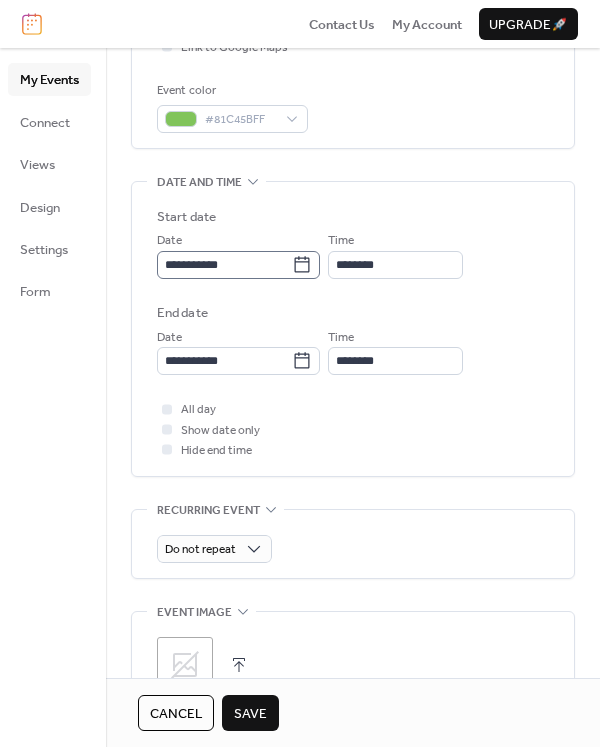 click 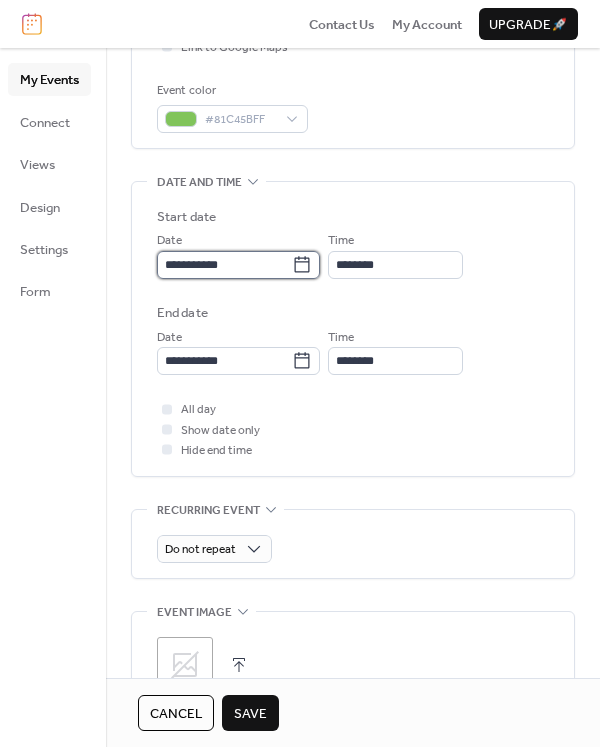 click on "**********" at bounding box center [224, 265] 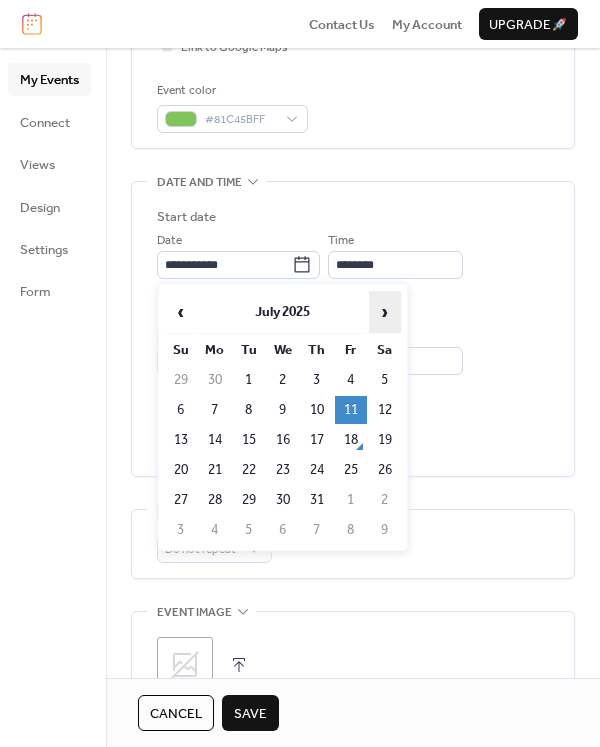click on "›" at bounding box center [385, 312] 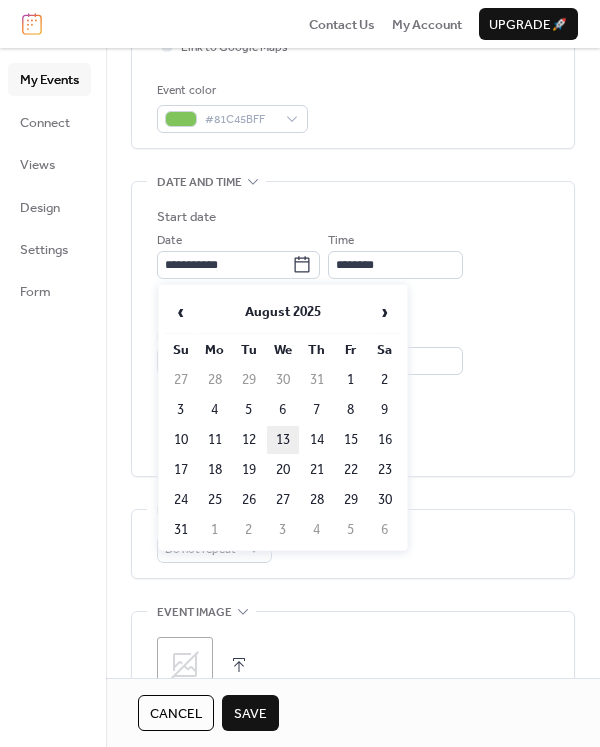 click on "13" at bounding box center [283, 440] 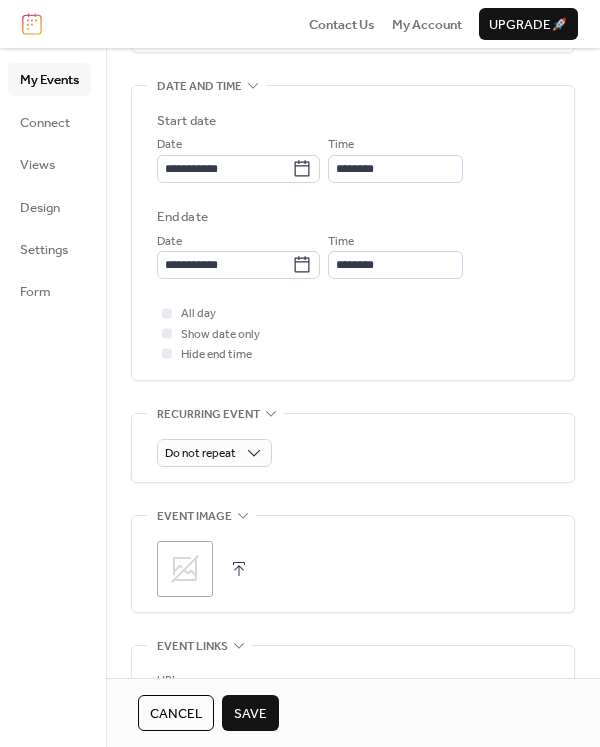 scroll, scrollTop: 700, scrollLeft: 0, axis: vertical 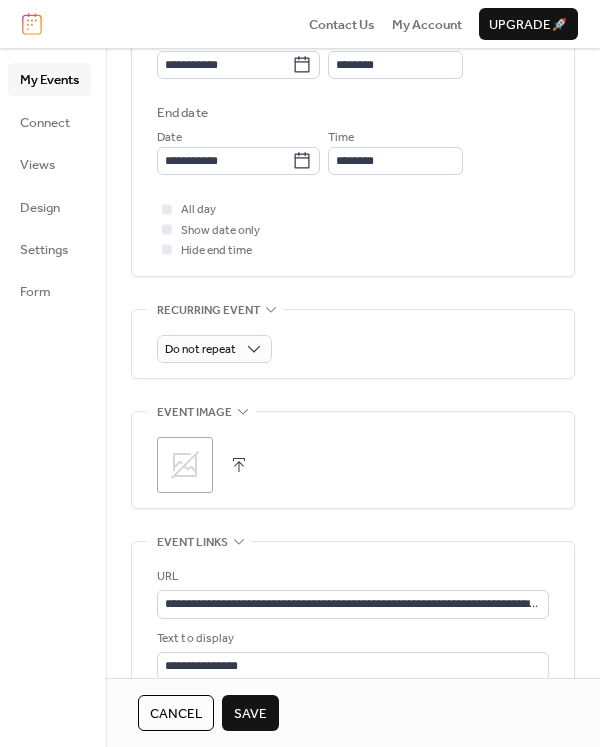 click on "Save" at bounding box center (250, 714) 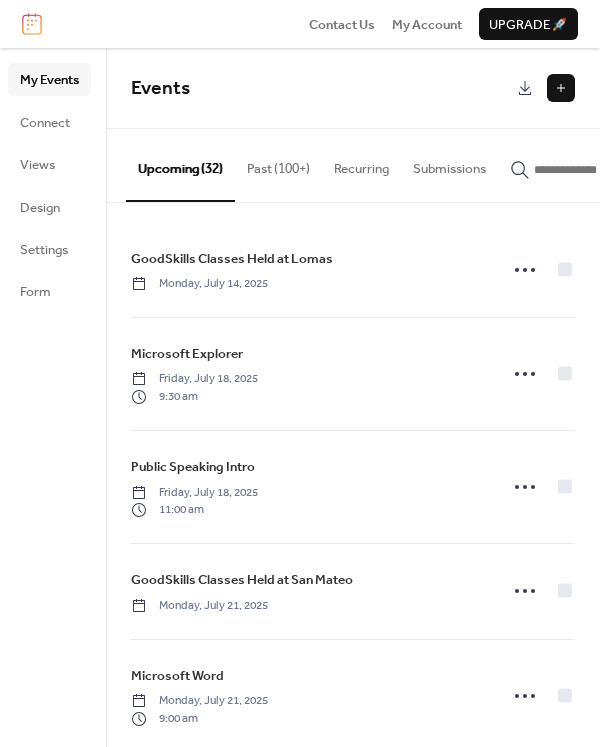 click at bounding box center [594, 170] 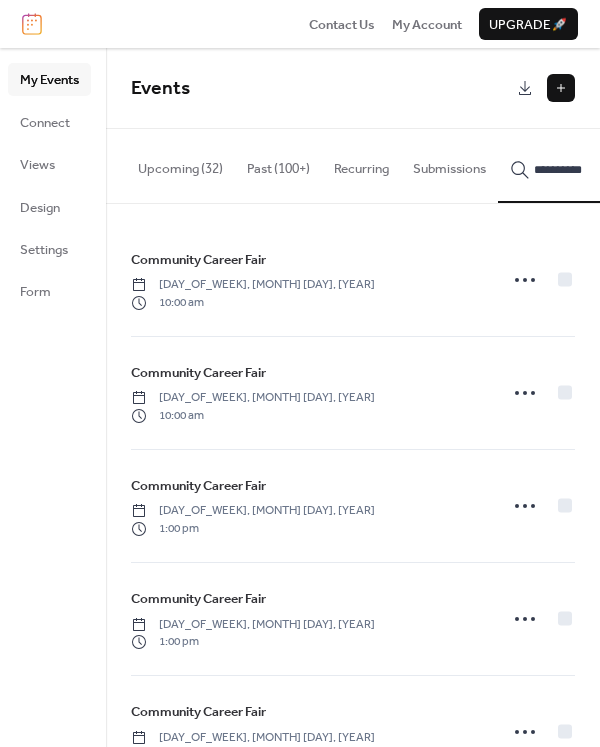 click on "*********" at bounding box center (582, 165) 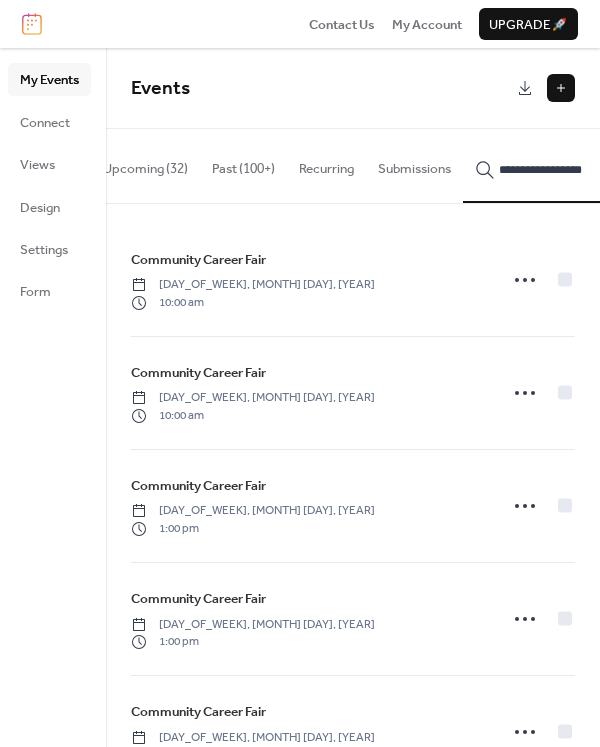 click on "**********" at bounding box center [547, 165] 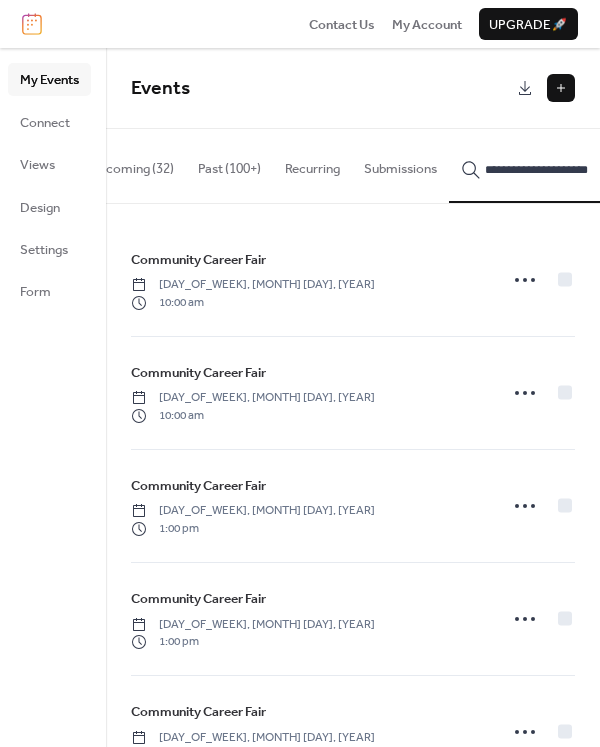 scroll, scrollTop: 0, scrollLeft: 54, axis: horizontal 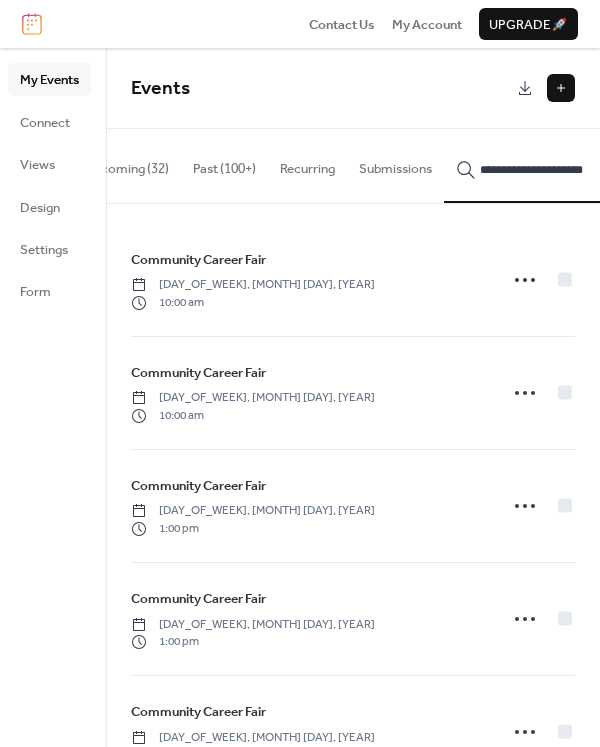 type on "**********" 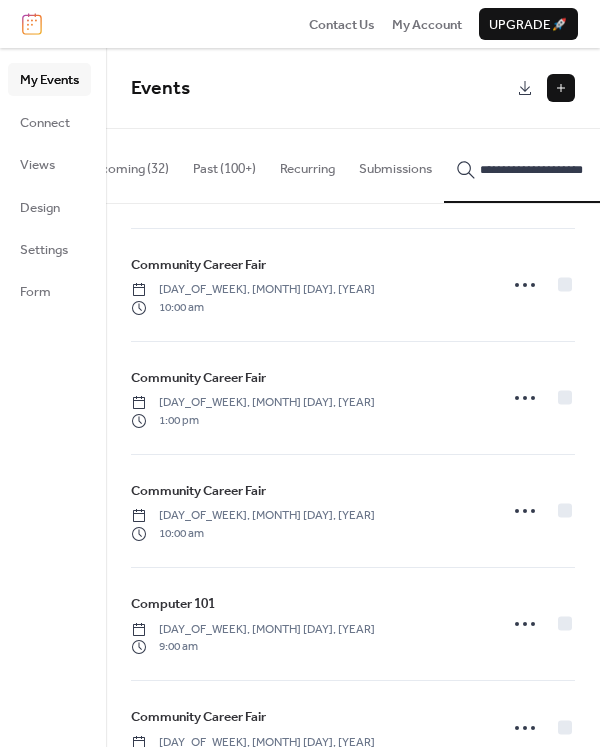 scroll, scrollTop: 1600, scrollLeft: 0, axis: vertical 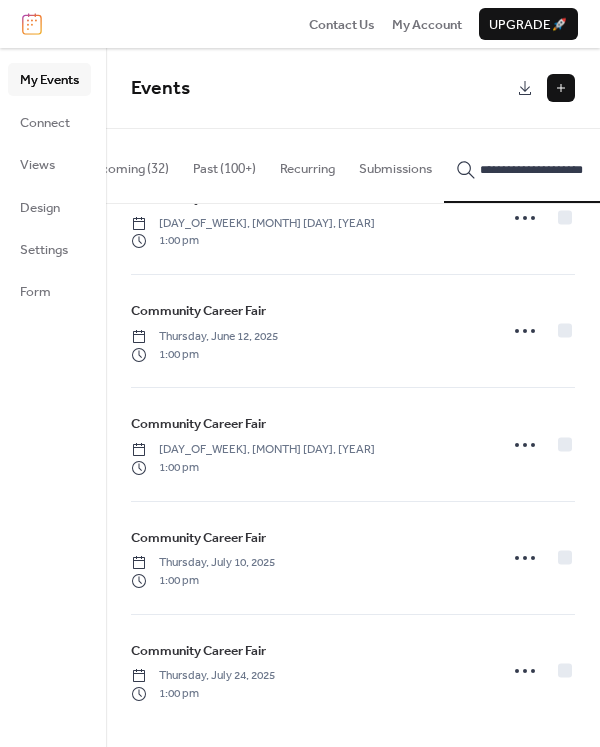 click 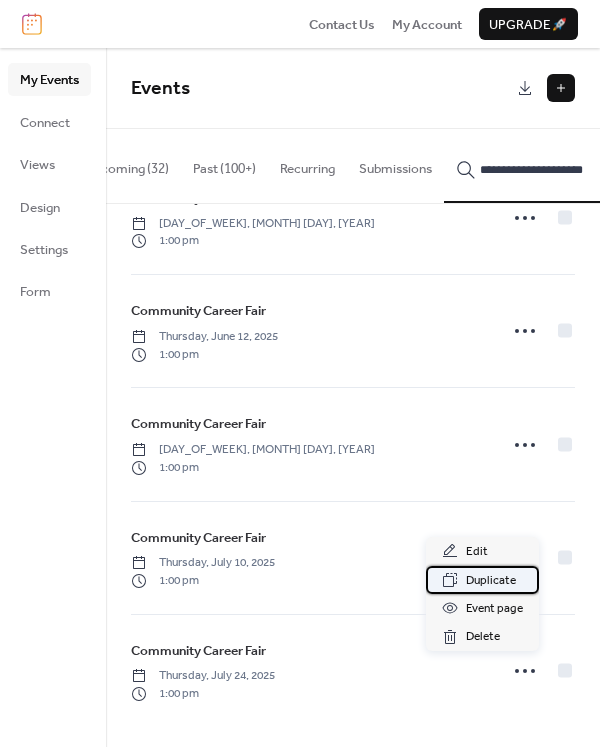click on "Duplicate" at bounding box center (491, 581) 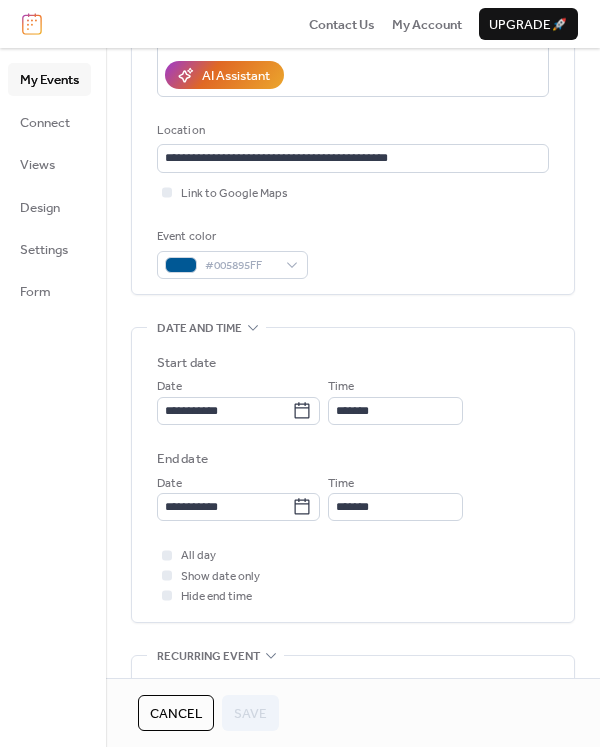 scroll, scrollTop: 400, scrollLeft: 0, axis: vertical 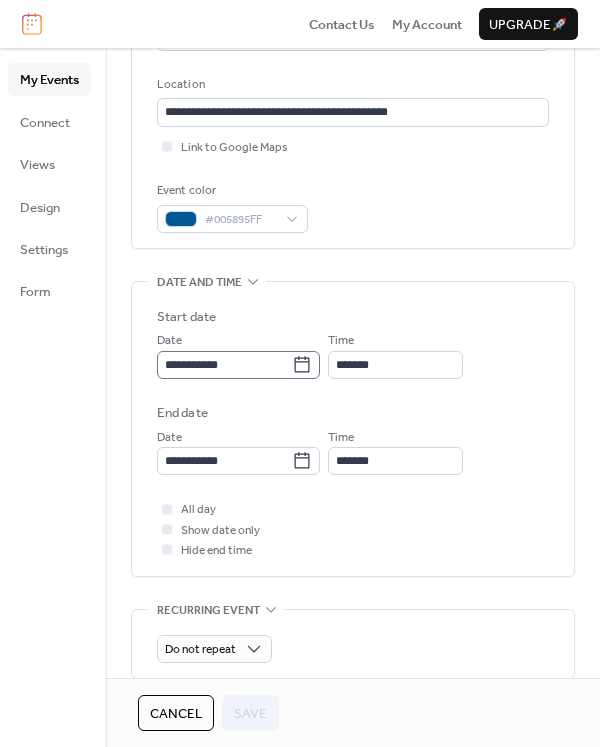 click 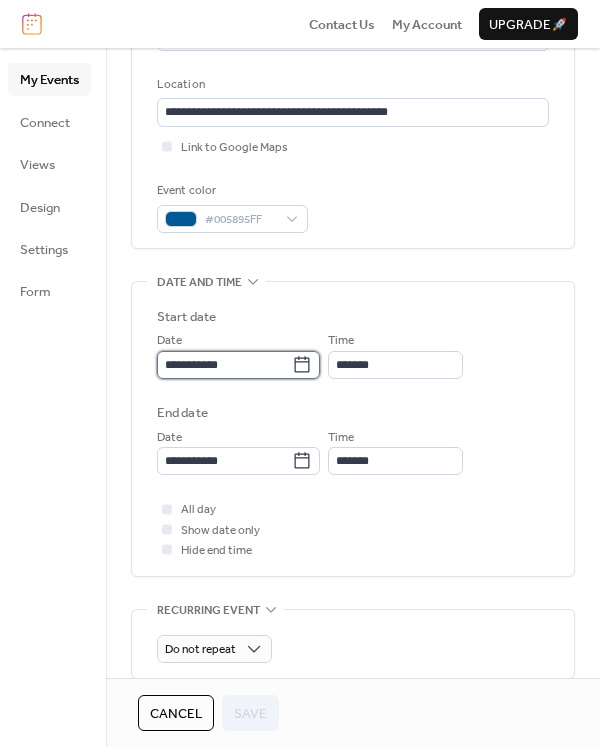 click on "**********" at bounding box center (224, 365) 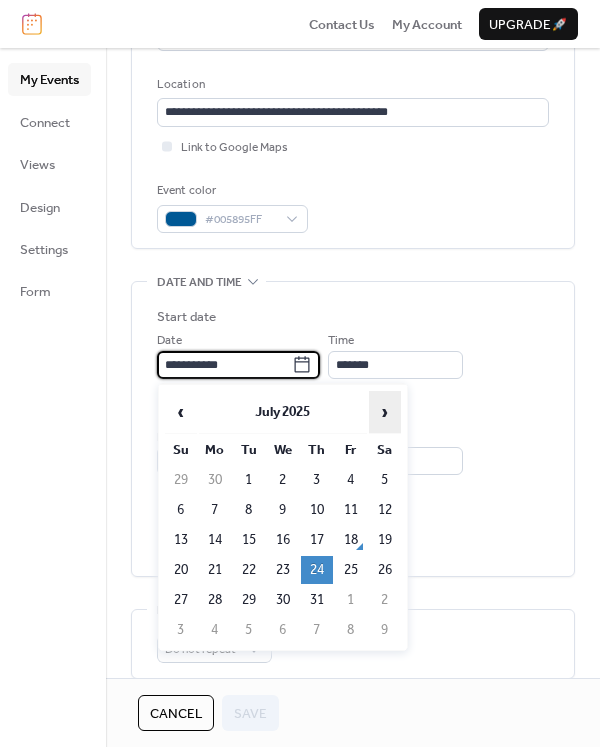 click on "›" at bounding box center [385, 412] 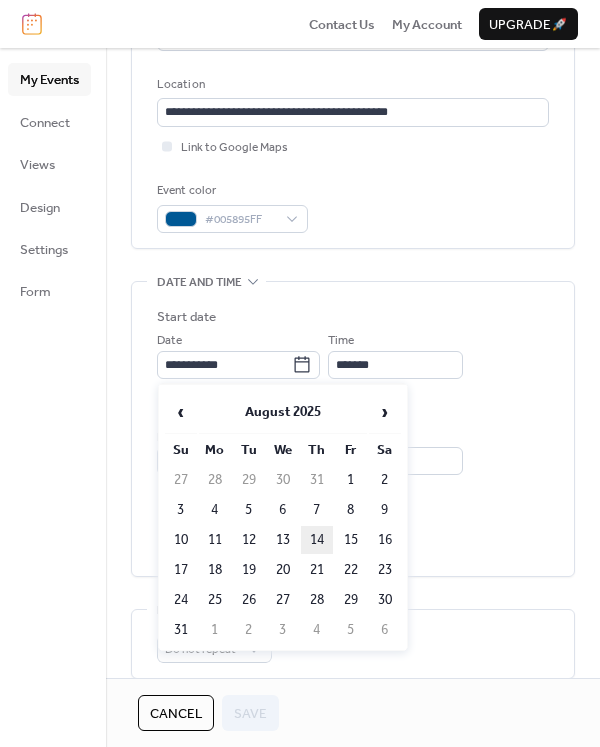 click on "14" at bounding box center [317, 540] 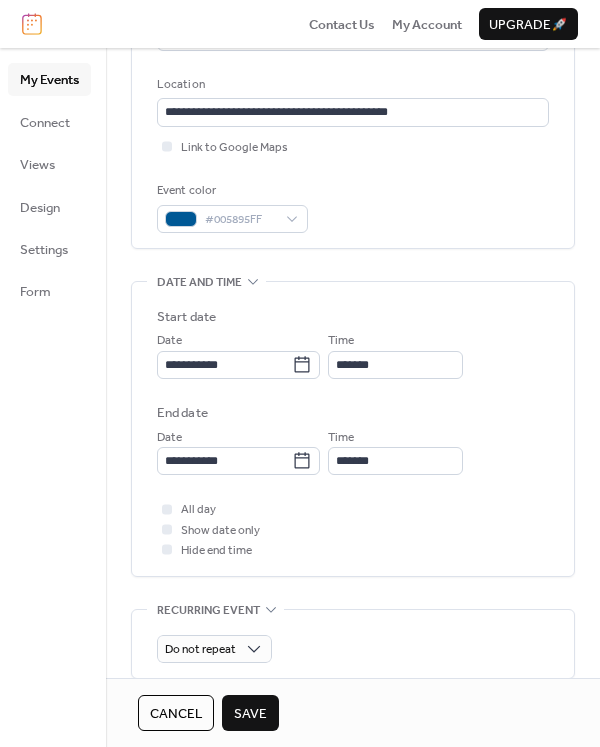 click on "Save" at bounding box center (250, 714) 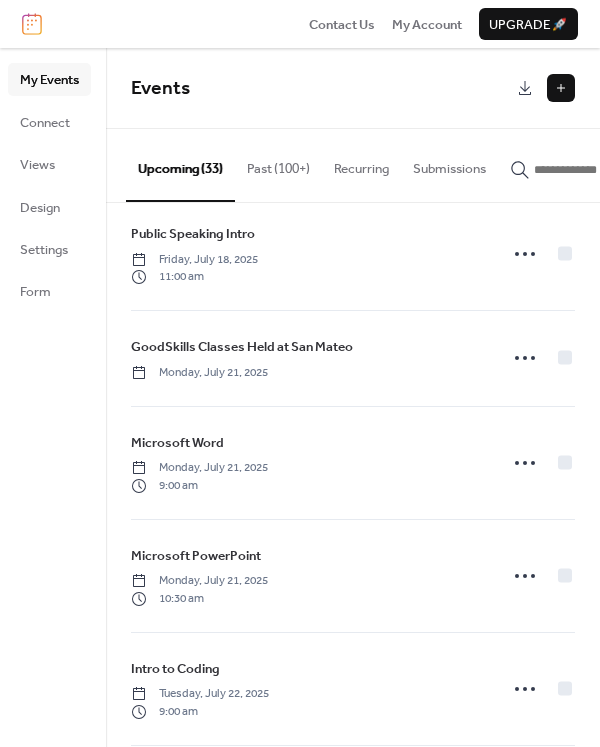 scroll, scrollTop: 0, scrollLeft: 0, axis: both 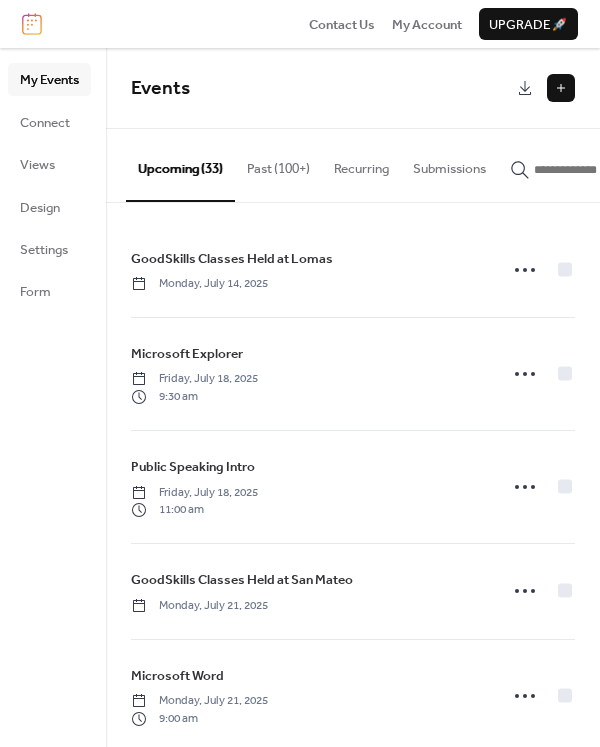 click at bounding box center (594, 170) 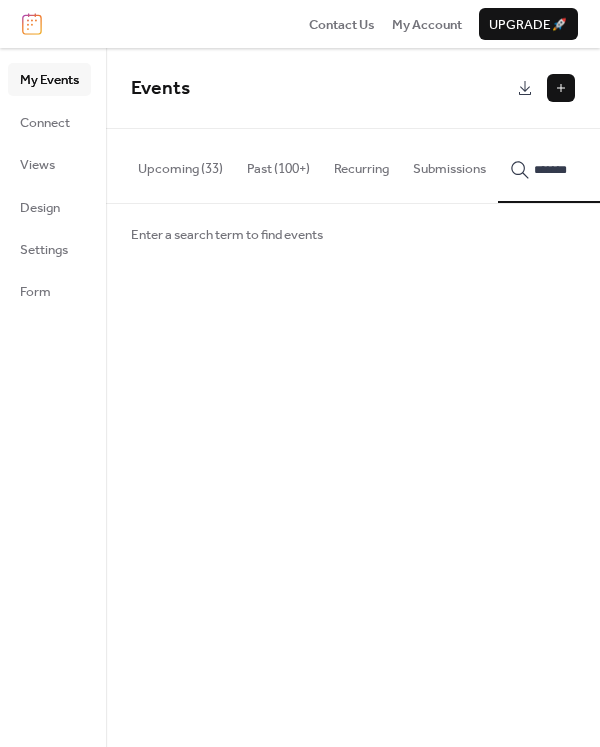 click on "******" at bounding box center [582, 165] 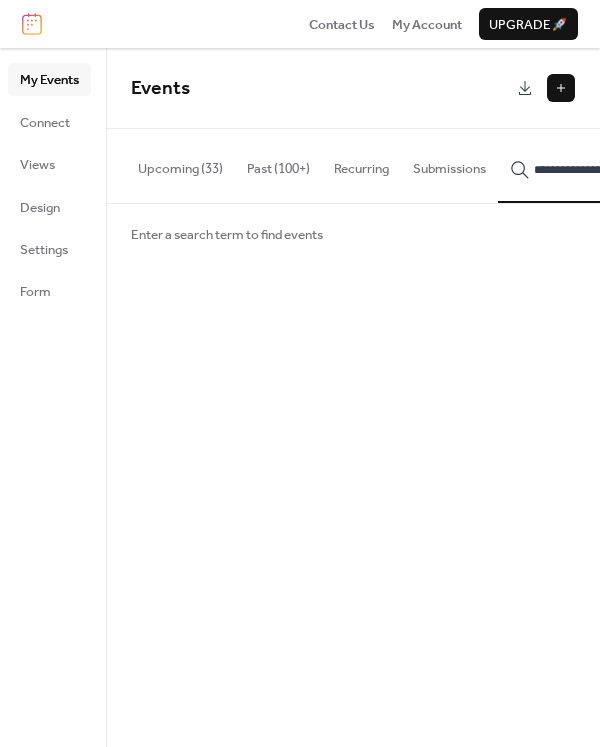 click on "**********" at bounding box center (582, 165) 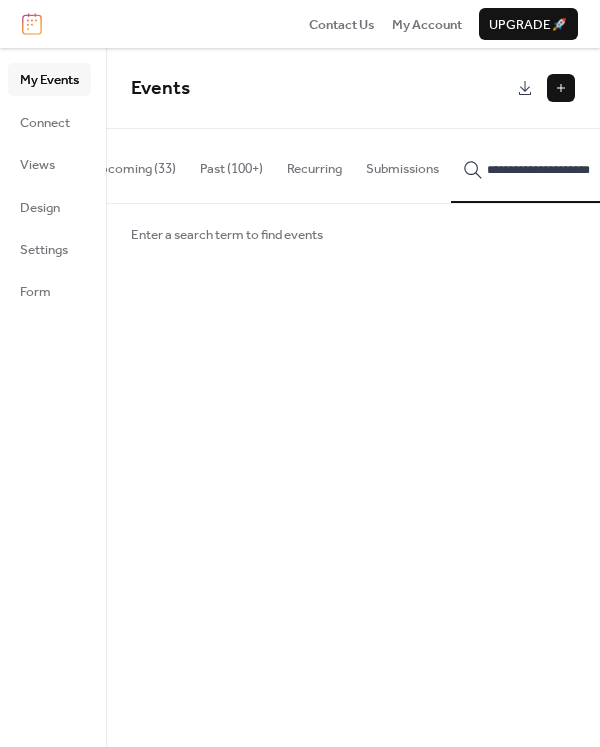 type on "**********" 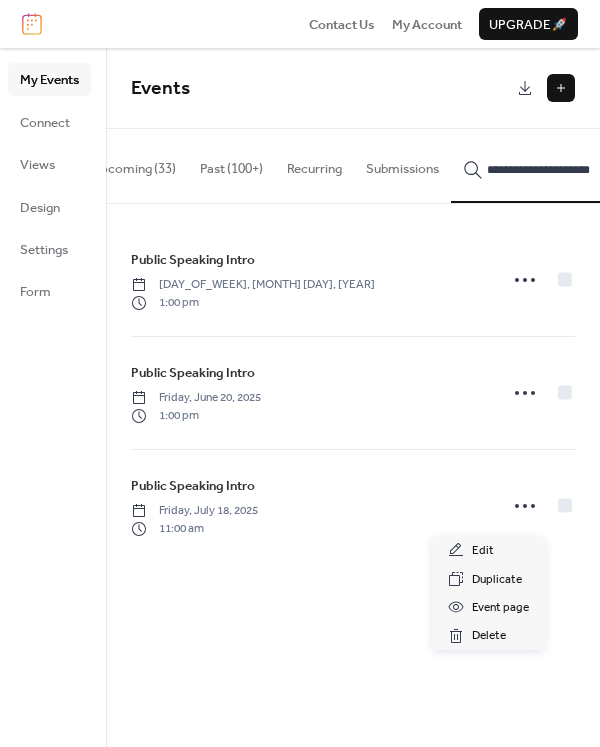 click 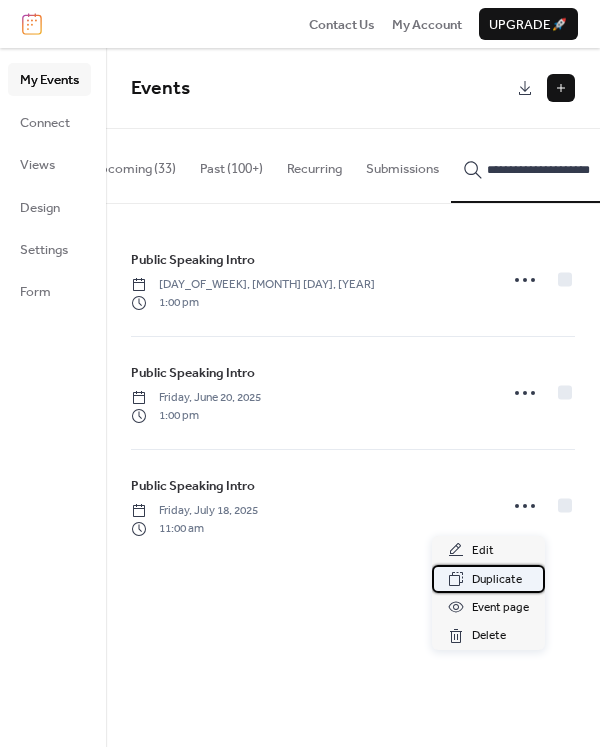 click on "Duplicate" at bounding box center (497, 580) 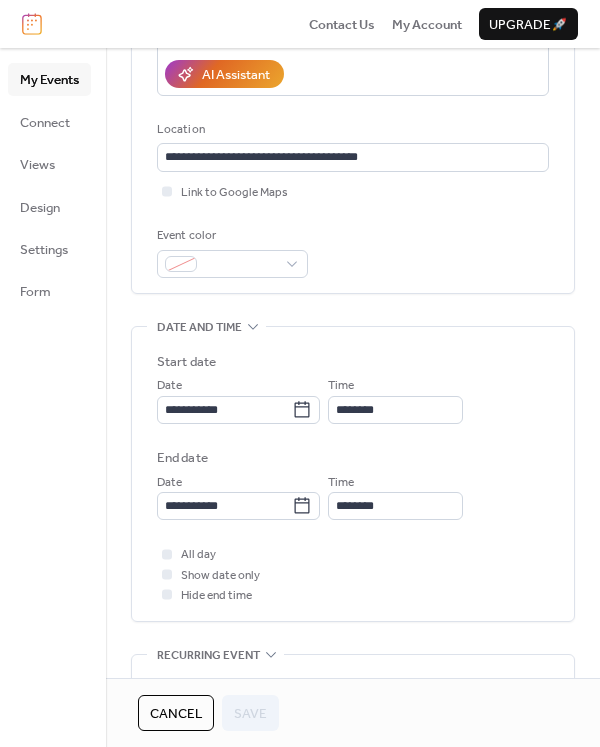 scroll, scrollTop: 400, scrollLeft: 0, axis: vertical 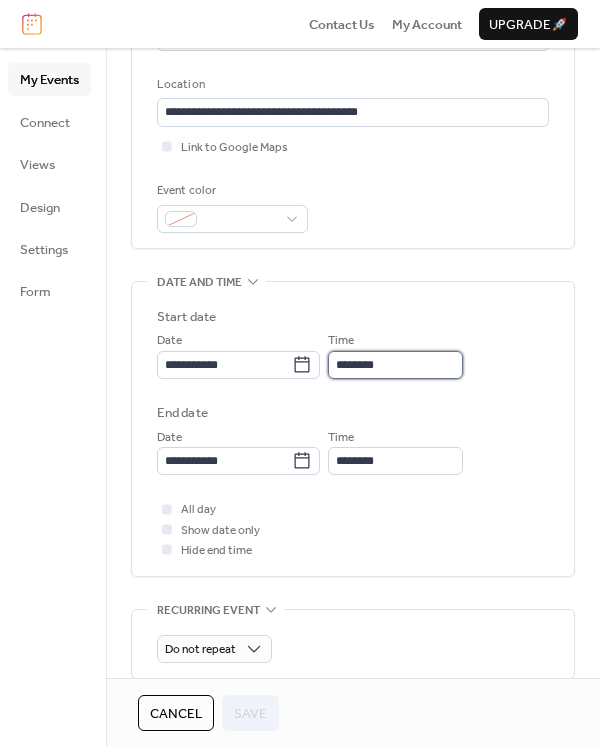 click on "********" at bounding box center [395, 365] 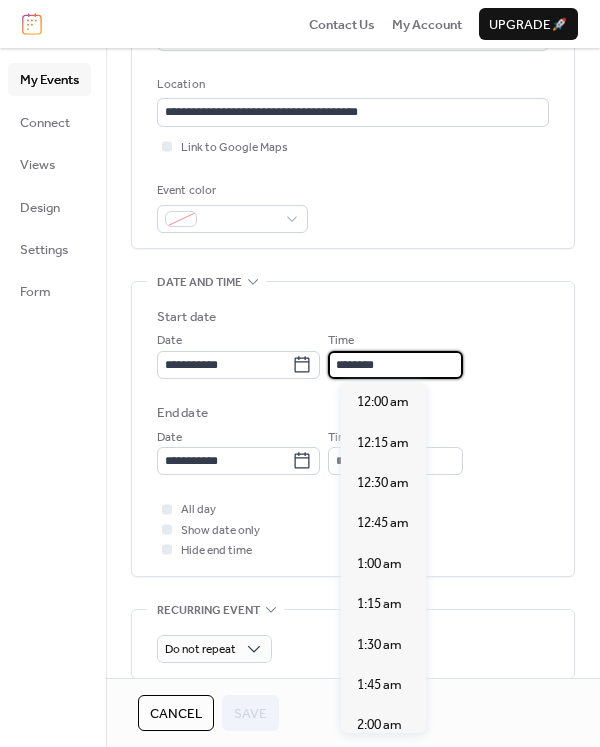 scroll, scrollTop: 1778, scrollLeft: 0, axis: vertical 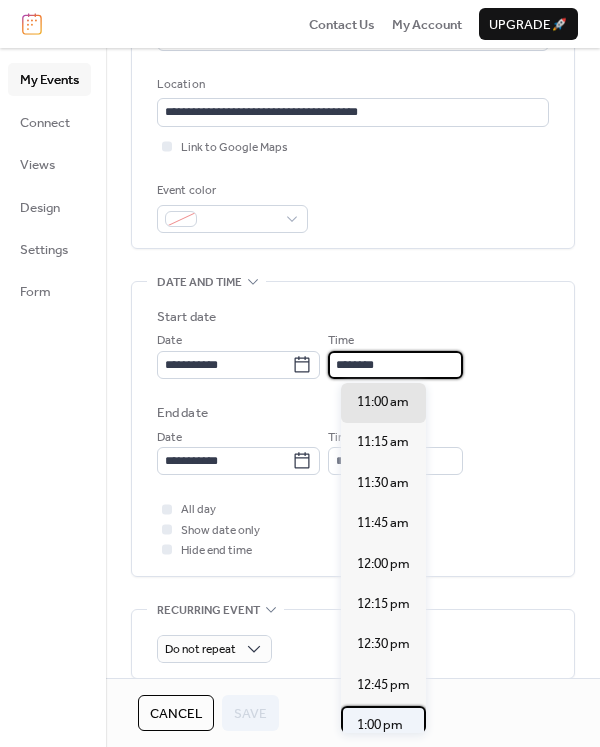 click on "1:00 pm" at bounding box center [380, 725] 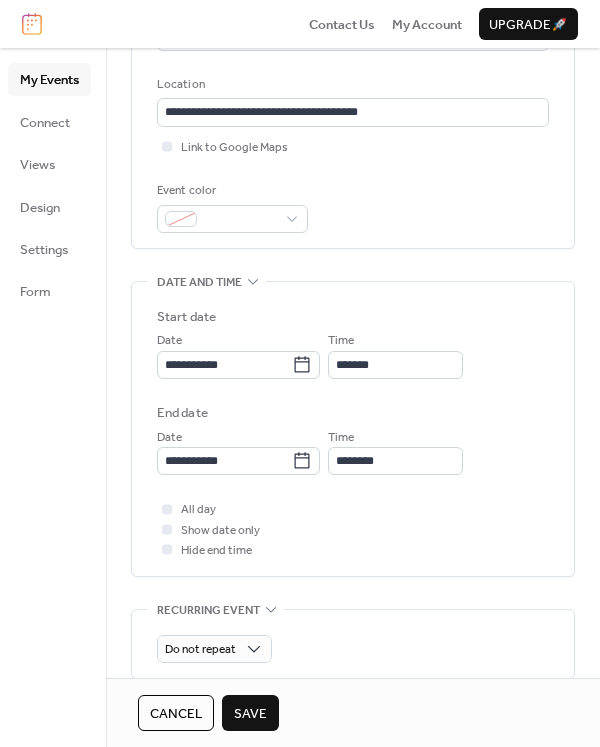 type on "*******" 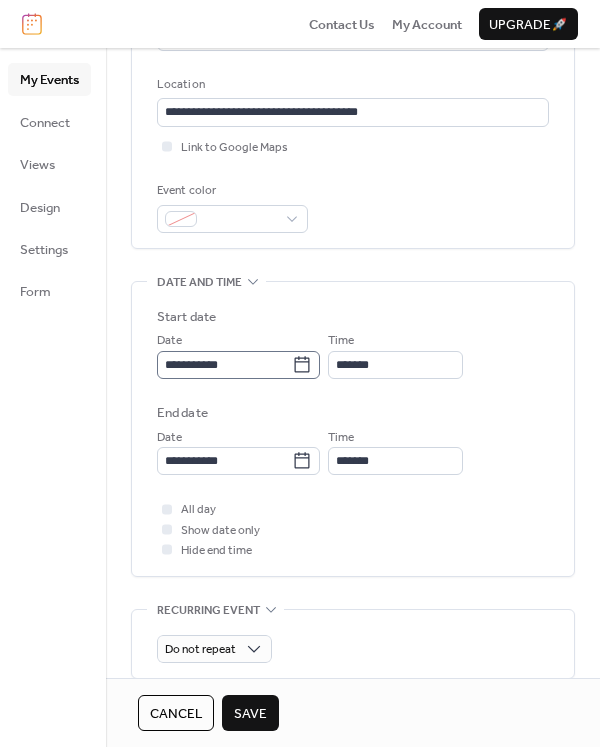 click 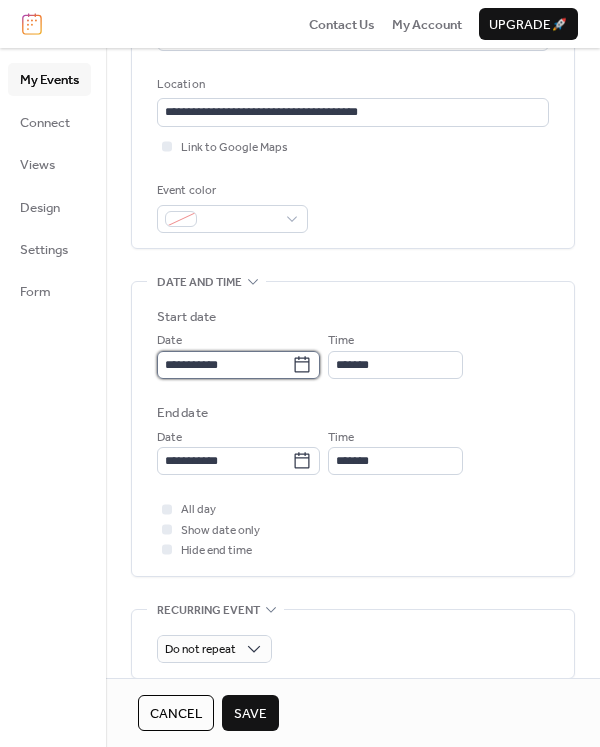 click on "**********" at bounding box center [224, 365] 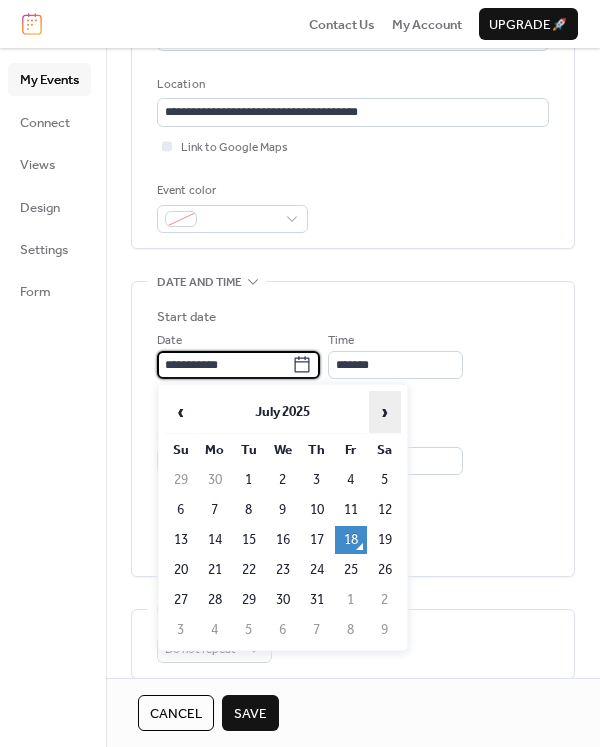 click on "›" at bounding box center (385, 412) 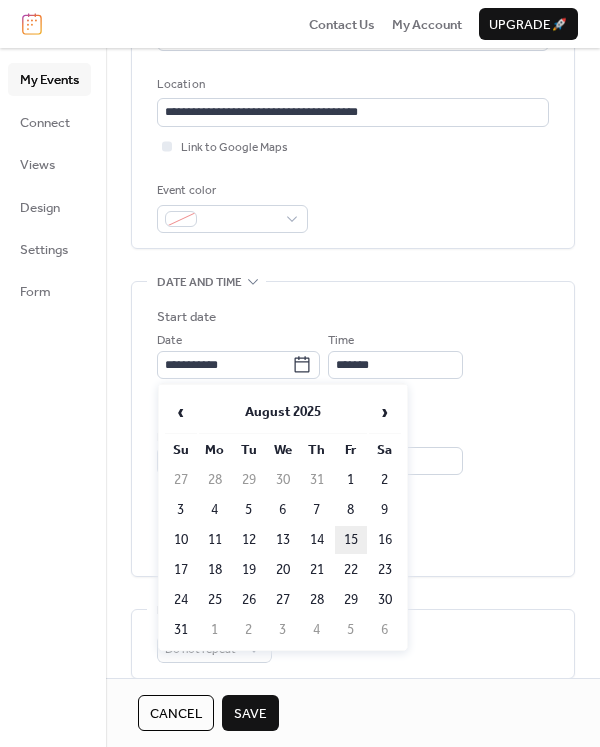click on "15" at bounding box center (351, 540) 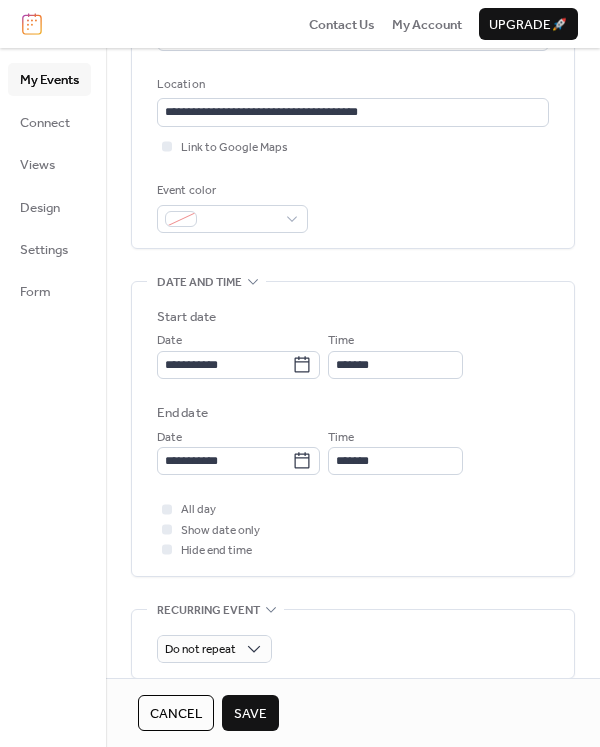 click on "Save" at bounding box center [250, 714] 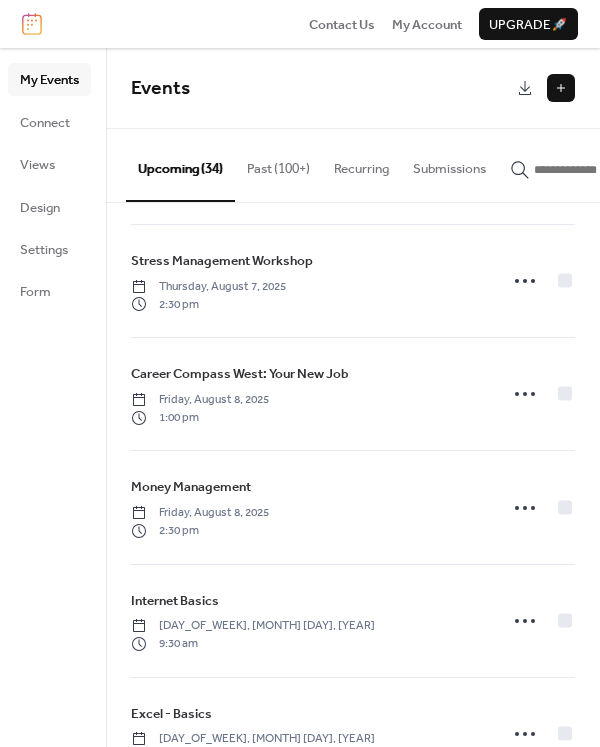 scroll, scrollTop: 2841, scrollLeft: 0, axis: vertical 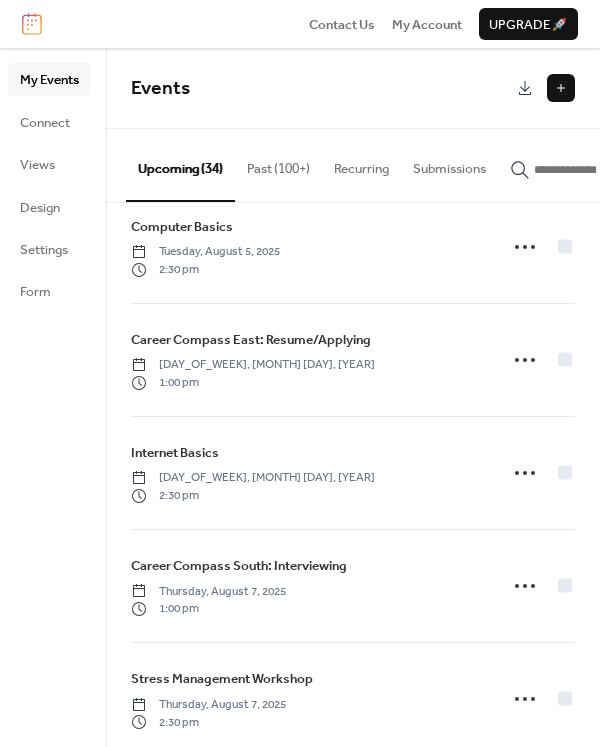 click at bounding box center (594, 170) 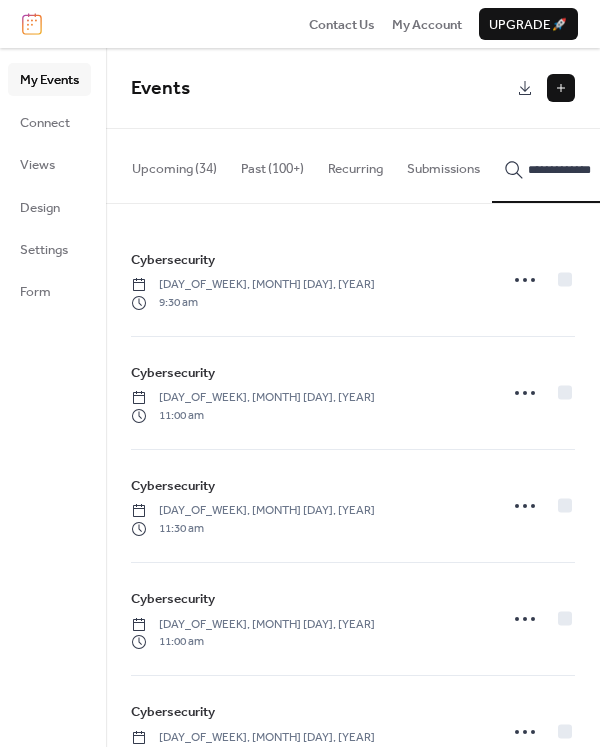 scroll, scrollTop: 0, scrollLeft: 12, axis: horizontal 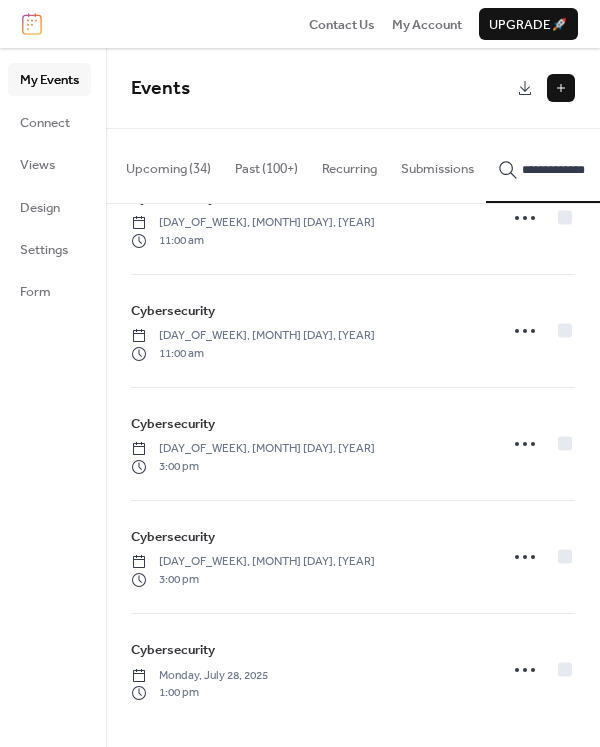 type on "**********" 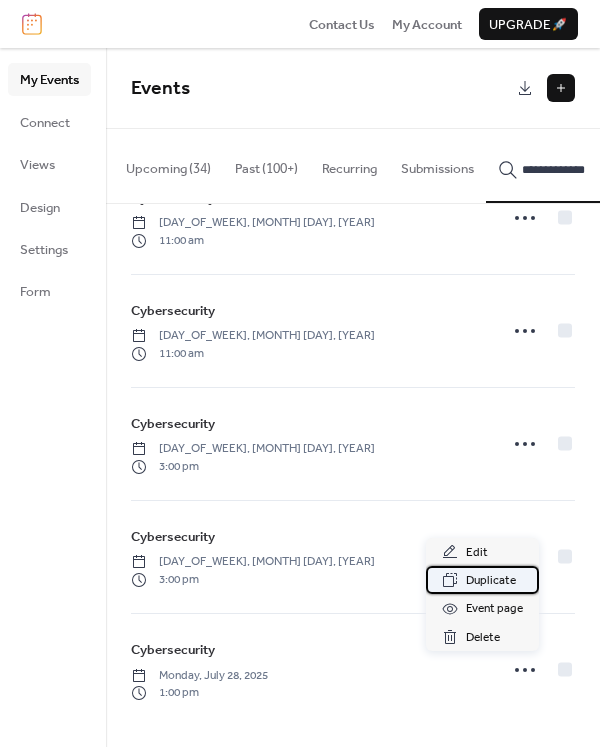 click on "Duplicate" at bounding box center (482, 580) 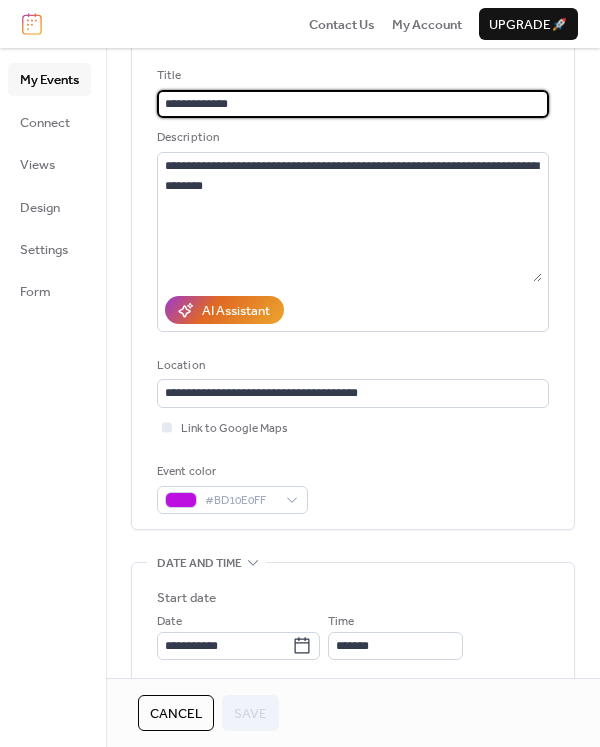 scroll, scrollTop: 400, scrollLeft: 0, axis: vertical 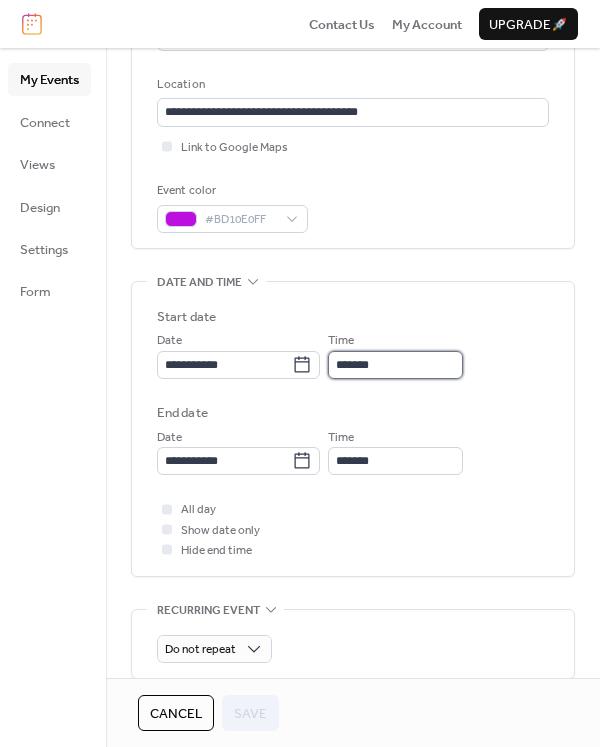click on "*******" at bounding box center [395, 365] 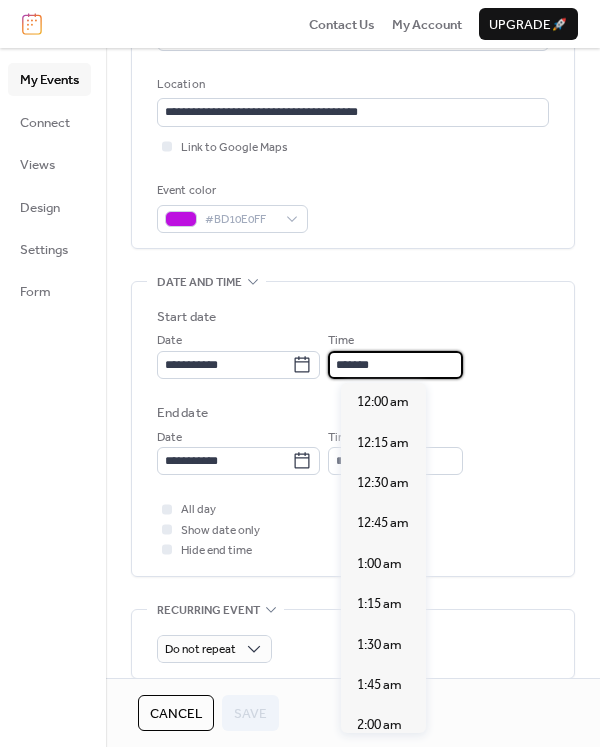 scroll, scrollTop: 2101, scrollLeft: 0, axis: vertical 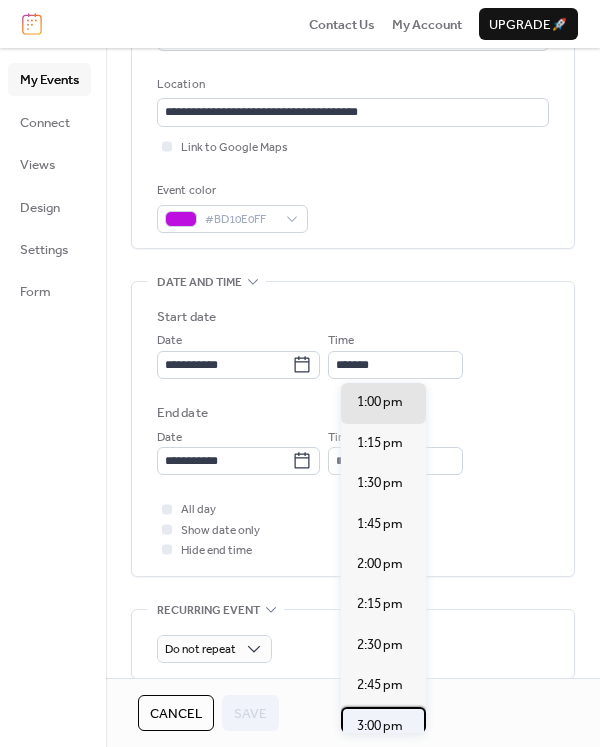 click on "3:00 pm" at bounding box center (380, 726) 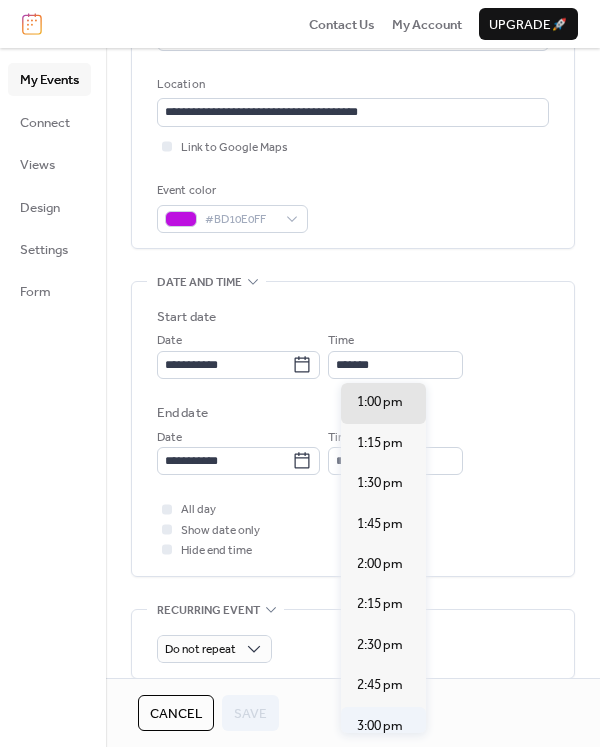 type on "*******" 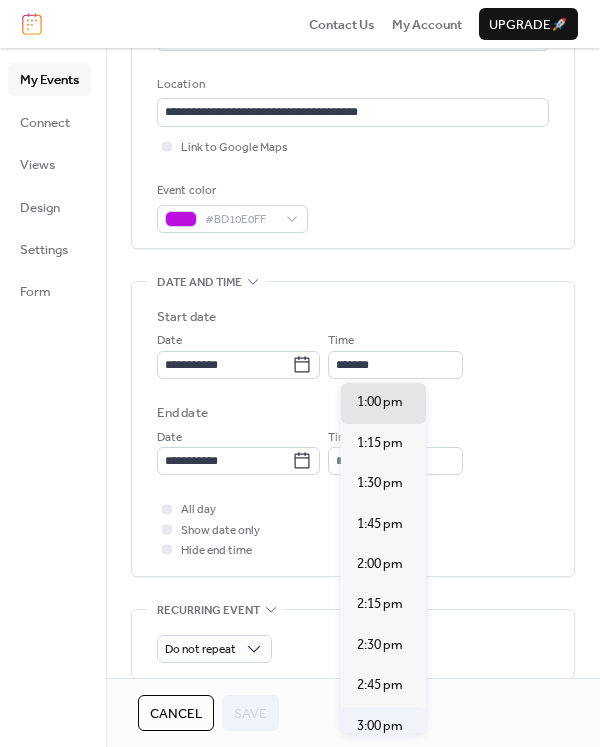 type on "*******" 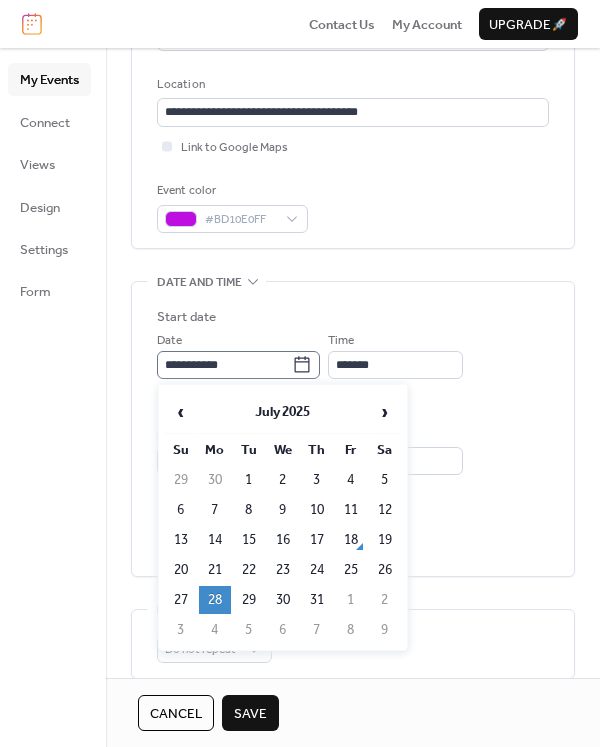 click 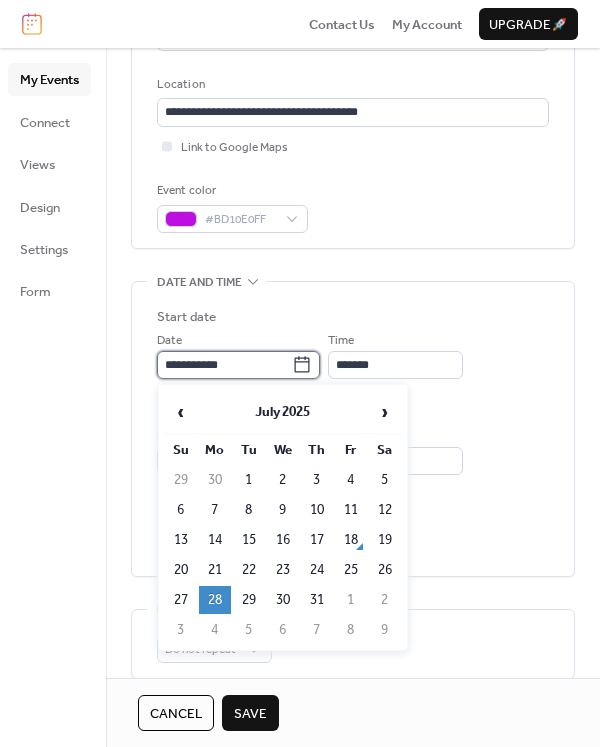 click on "**********" at bounding box center (224, 365) 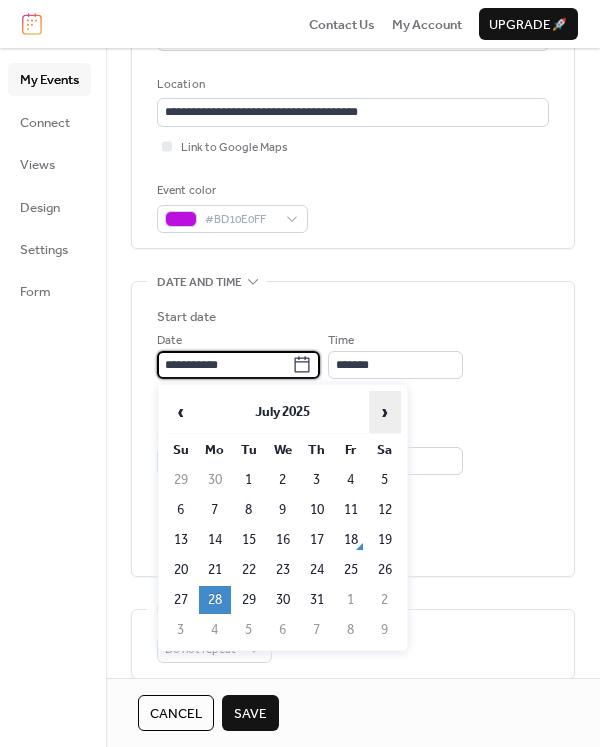 click on "›" at bounding box center [385, 412] 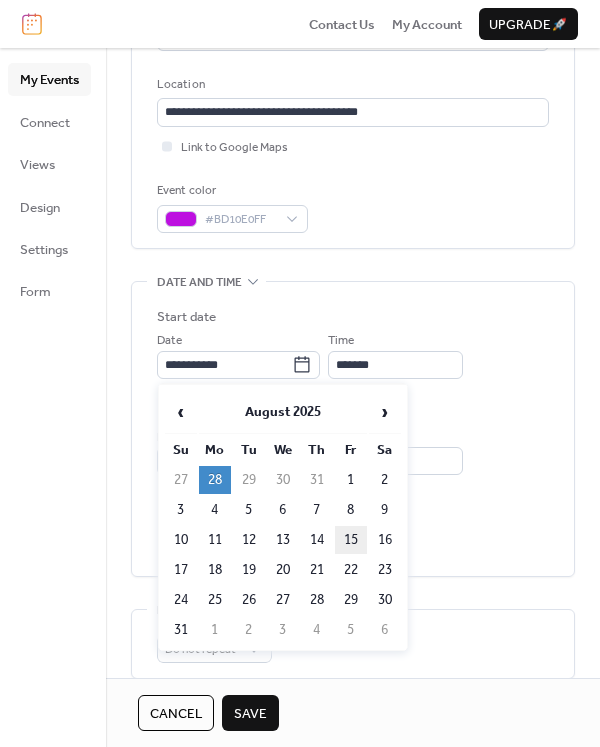 click on "15" at bounding box center (351, 540) 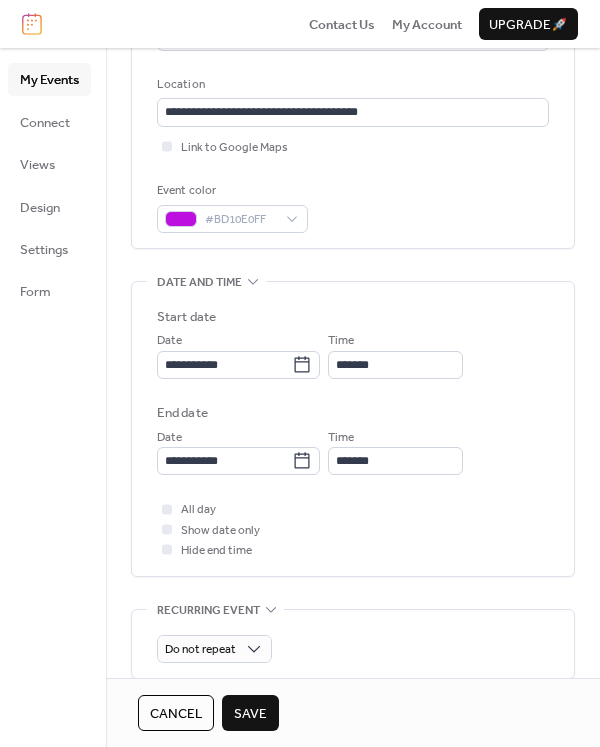 click on "Save" at bounding box center [250, 714] 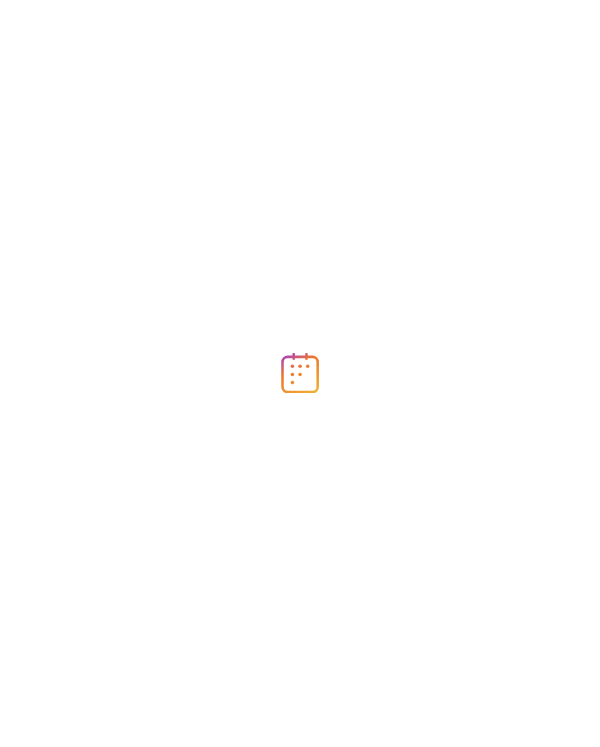 scroll, scrollTop: 0, scrollLeft: 0, axis: both 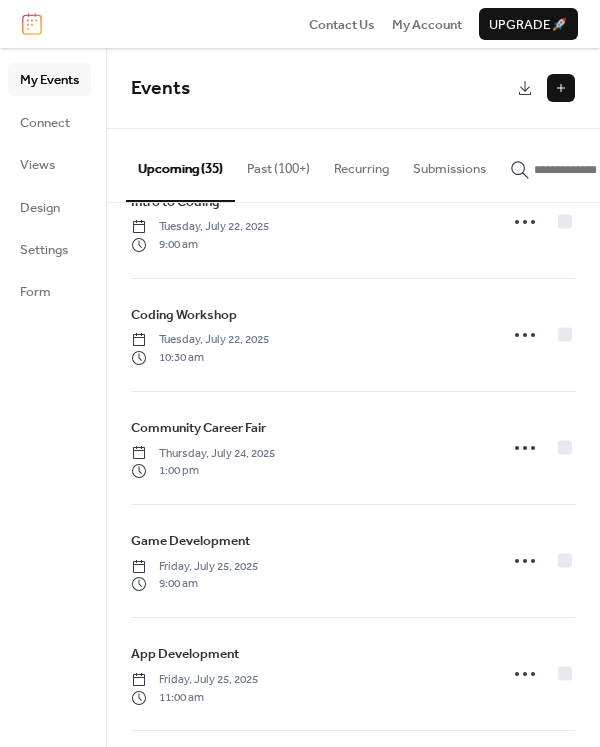 click at bounding box center [594, 170] 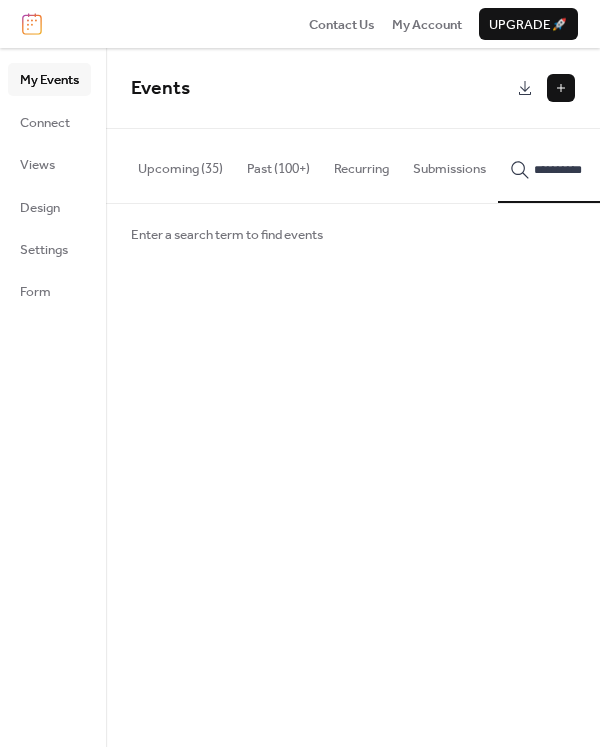 click on "*********" at bounding box center [582, 165] 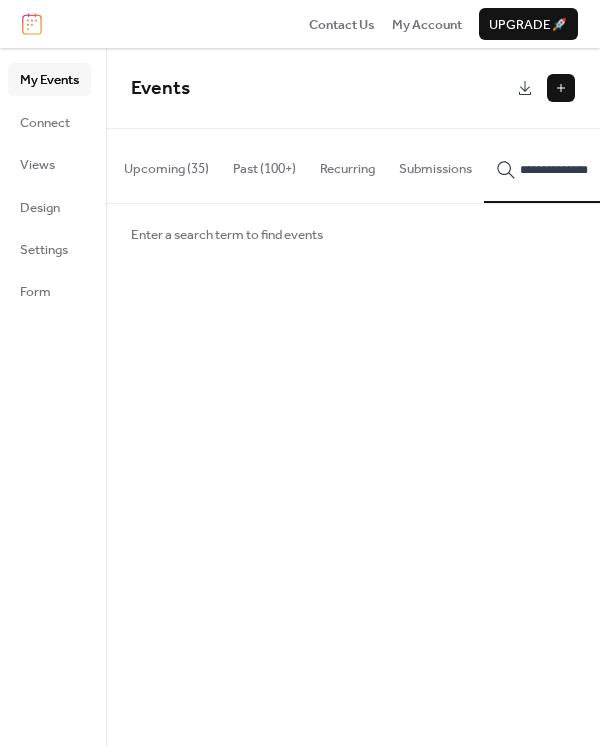 scroll, scrollTop: 0, scrollLeft: 20, axis: horizontal 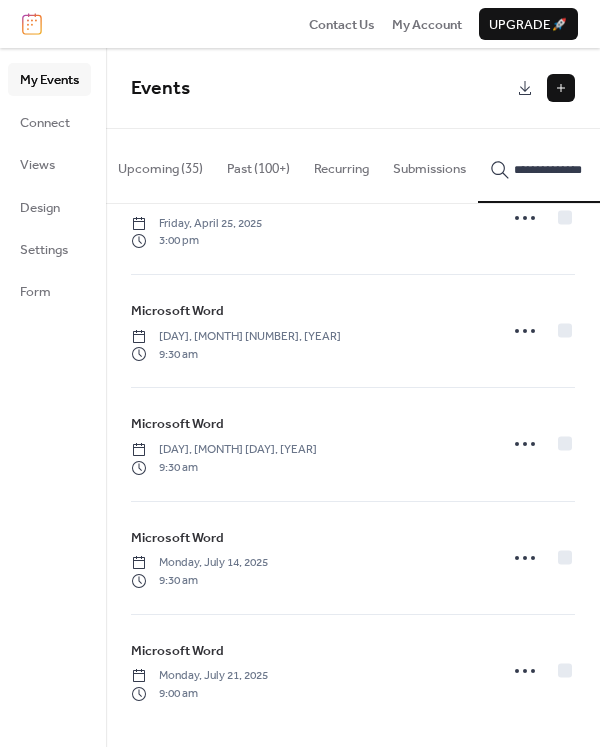 type on "**********" 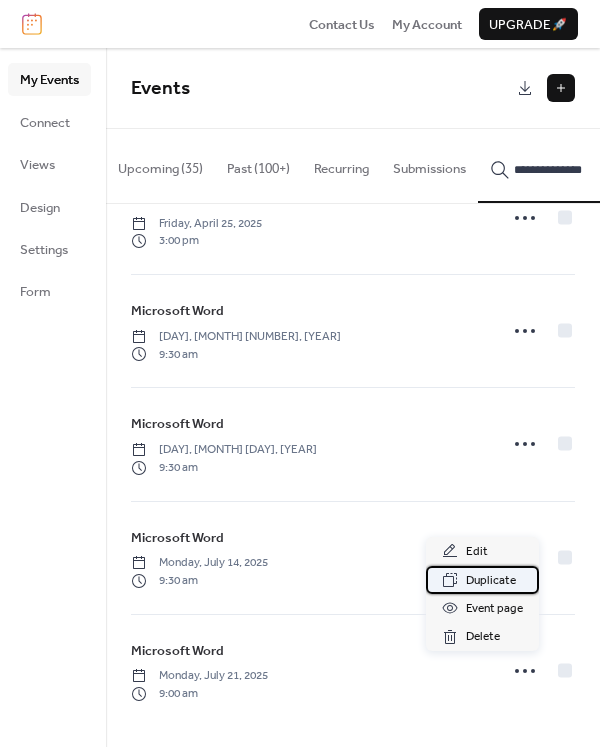 click on "Duplicate" at bounding box center [491, 581] 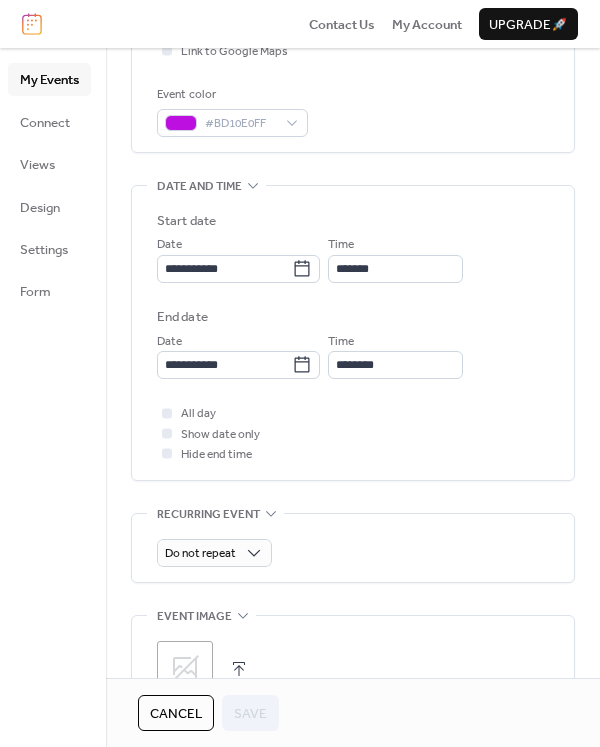 scroll, scrollTop: 500, scrollLeft: 0, axis: vertical 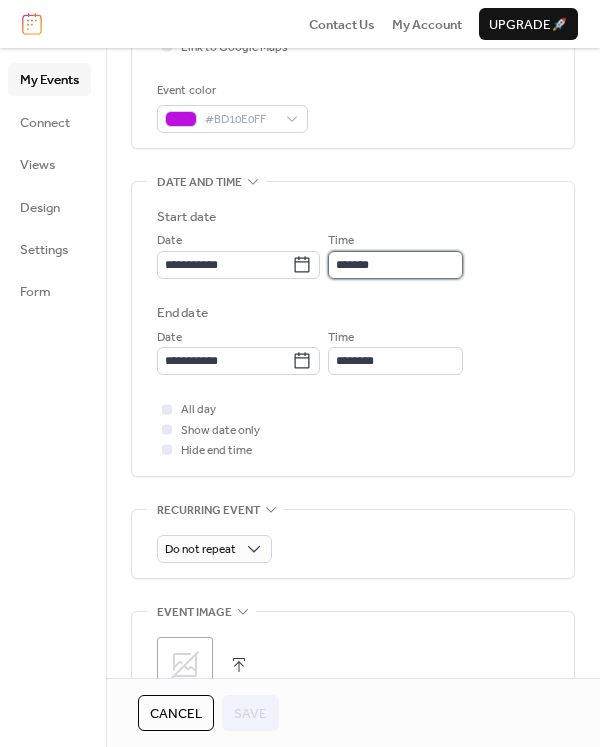 click on "*******" at bounding box center [395, 265] 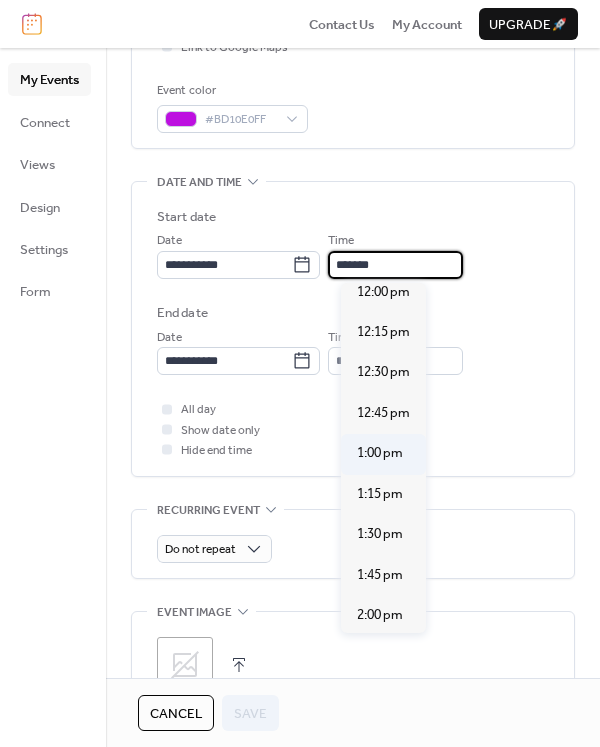 scroll, scrollTop: 1955, scrollLeft: 0, axis: vertical 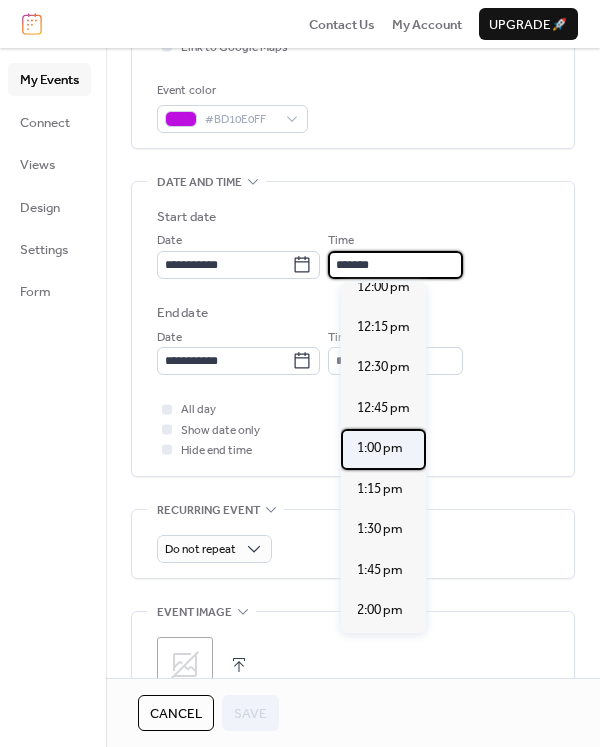 click on "1:00 pm" at bounding box center [380, 448] 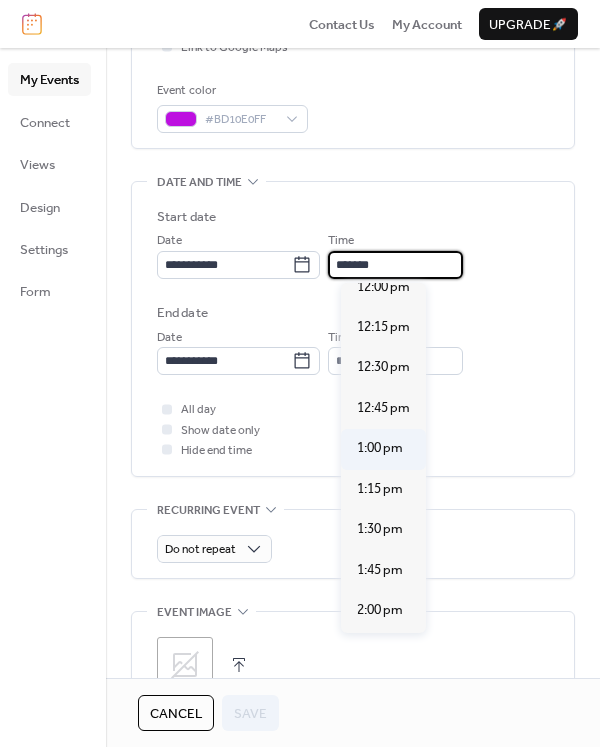 type on "*******" 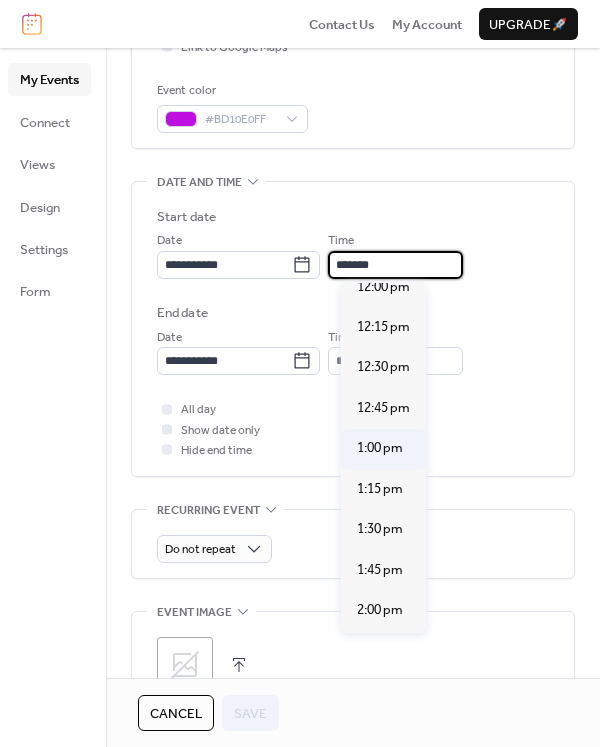 type on "*******" 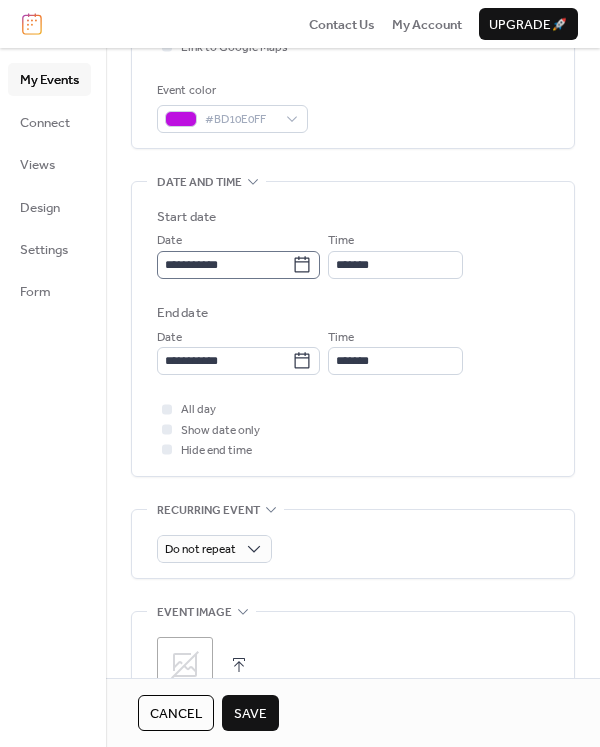 click 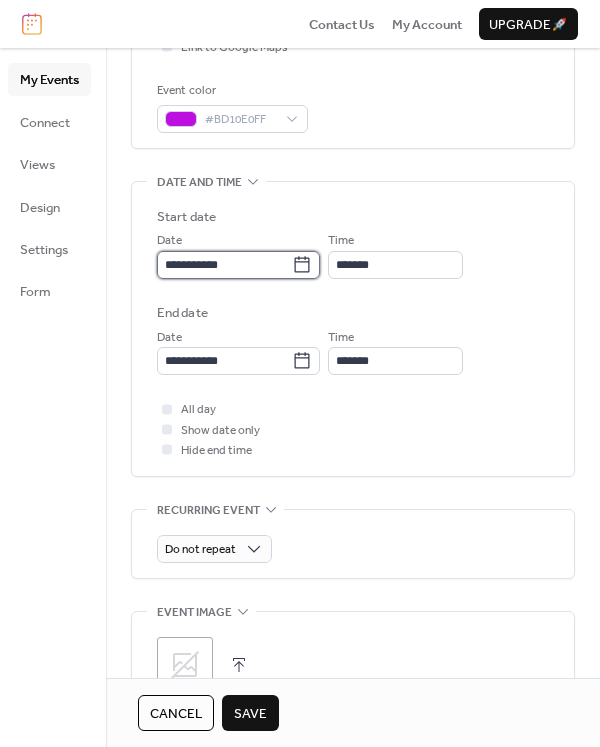 click on "**********" at bounding box center (224, 265) 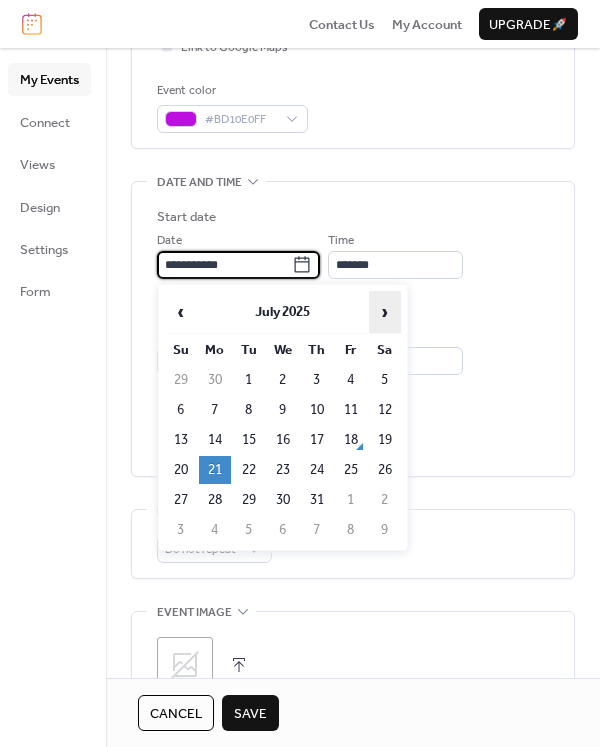 click on "›" at bounding box center [385, 312] 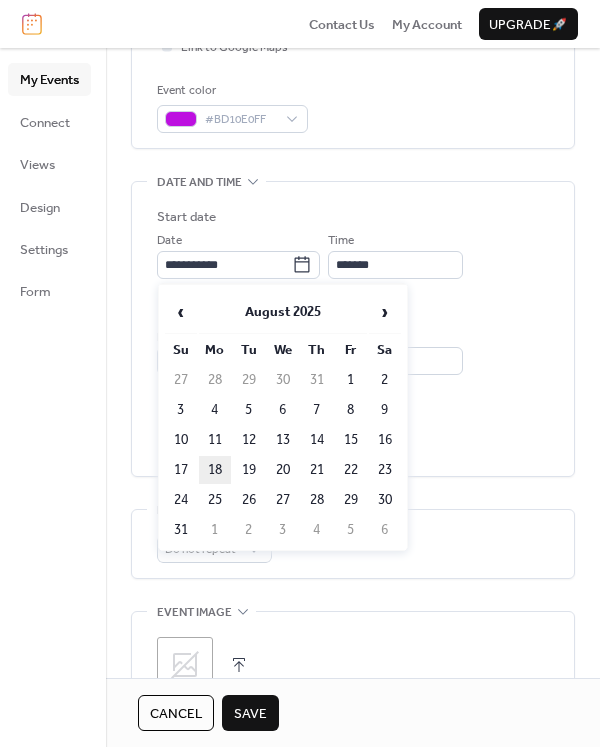 click on "18" at bounding box center [215, 470] 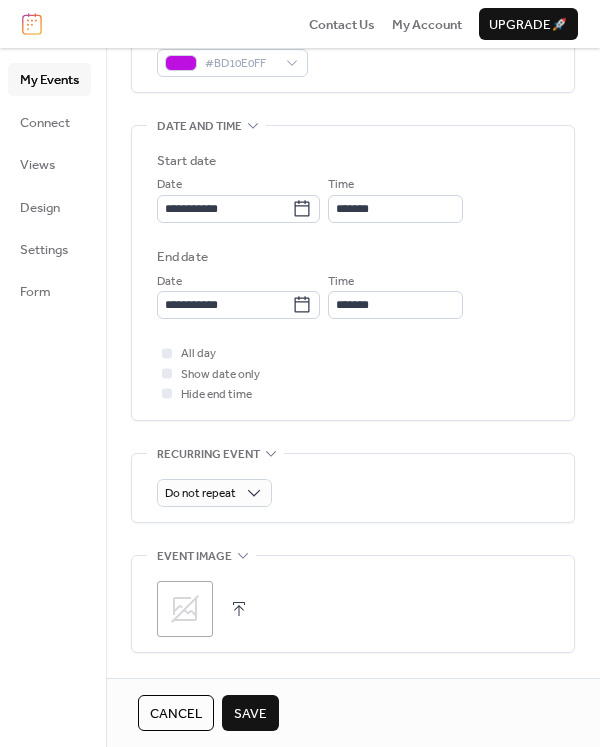 scroll, scrollTop: 600, scrollLeft: 0, axis: vertical 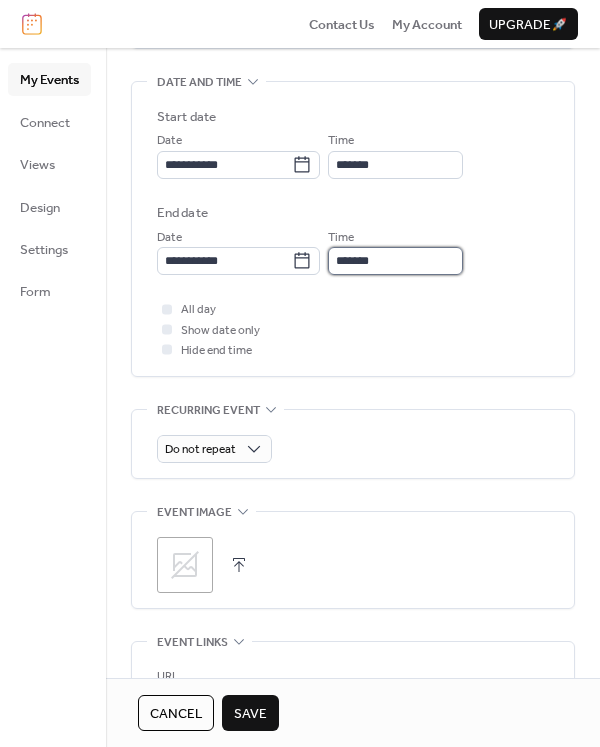 click on "*******" at bounding box center (395, 261) 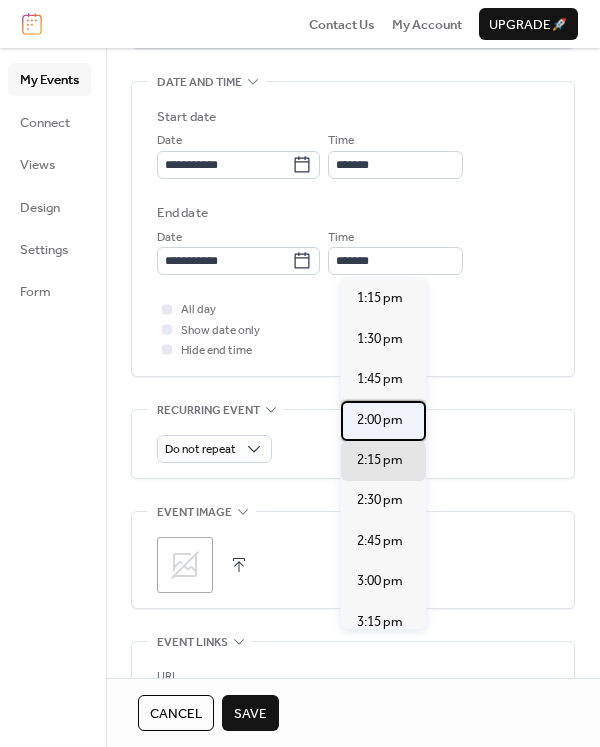 click on "2:00 pm" at bounding box center [380, 420] 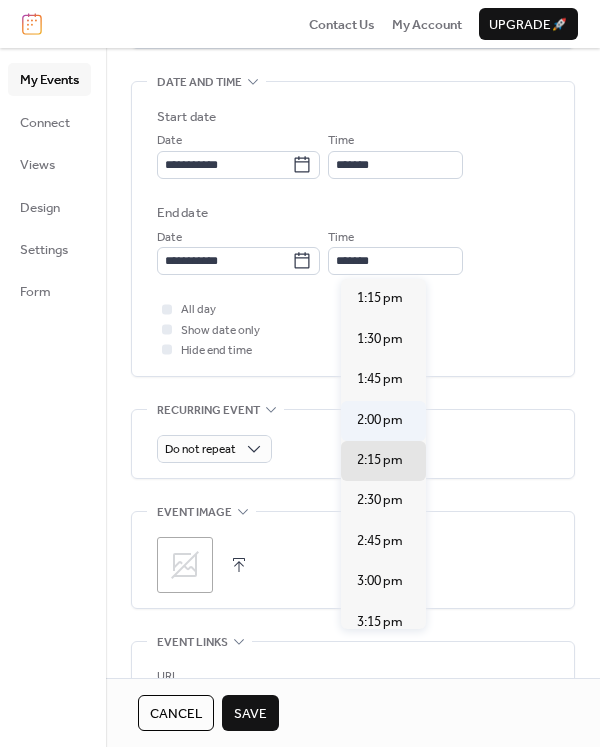type on "*******" 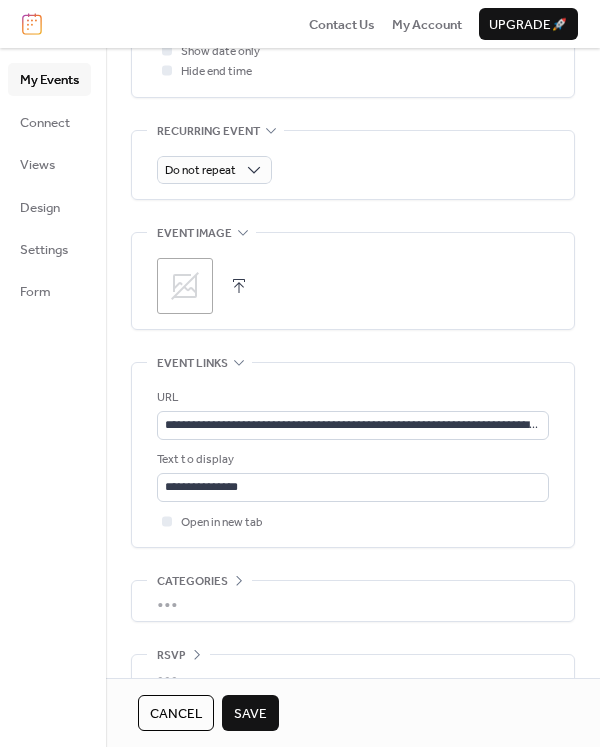 scroll, scrollTop: 917, scrollLeft: 0, axis: vertical 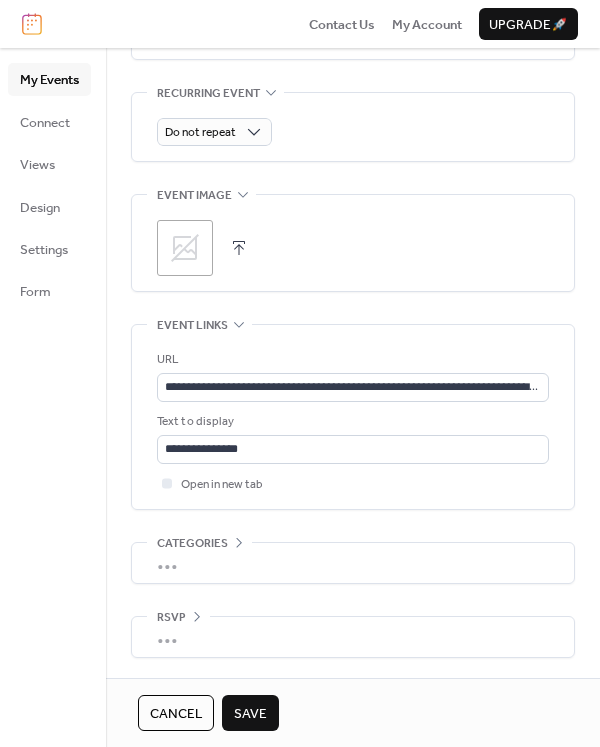 click on "Save" at bounding box center [250, 714] 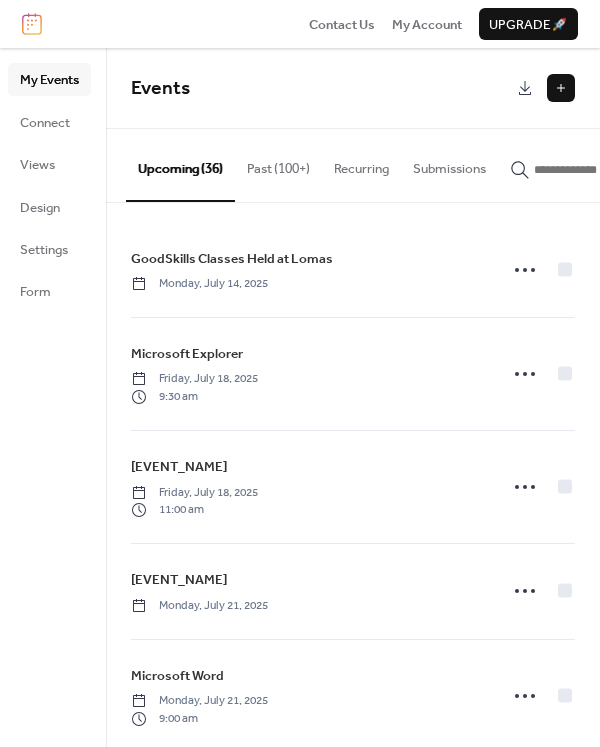 click at bounding box center (594, 170) 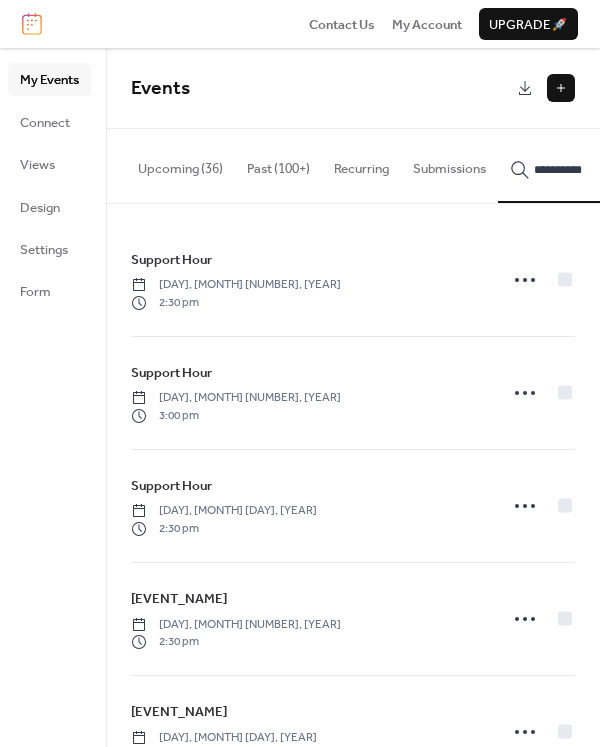 scroll, scrollTop: 0, scrollLeft: 1, axis: horizontal 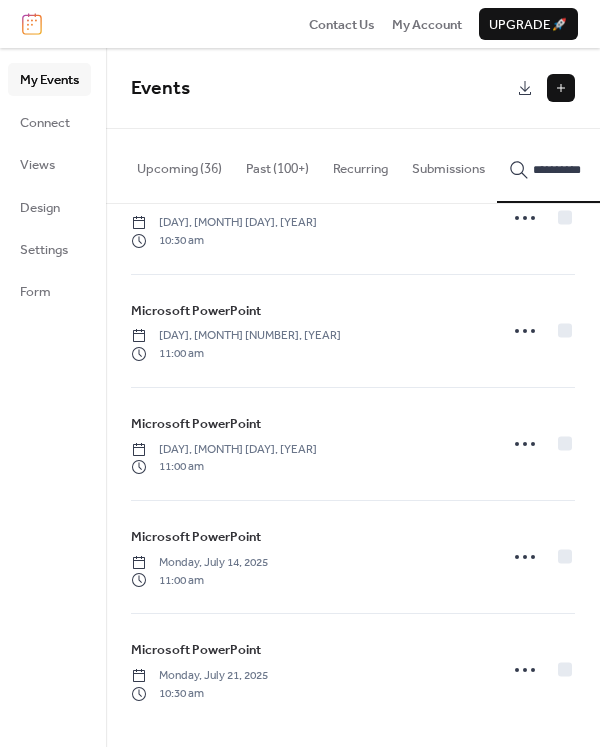 type on "**********" 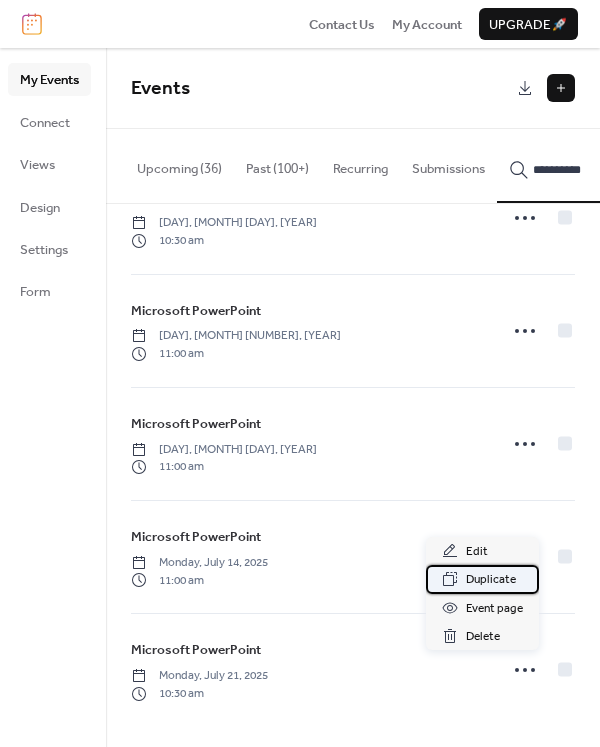 click on "Duplicate" at bounding box center (482, 579) 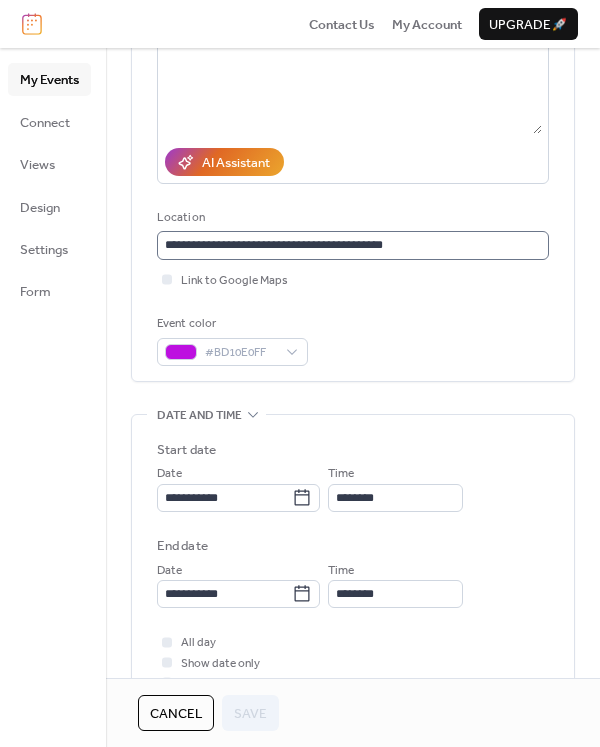 scroll, scrollTop: 300, scrollLeft: 0, axis: vertical 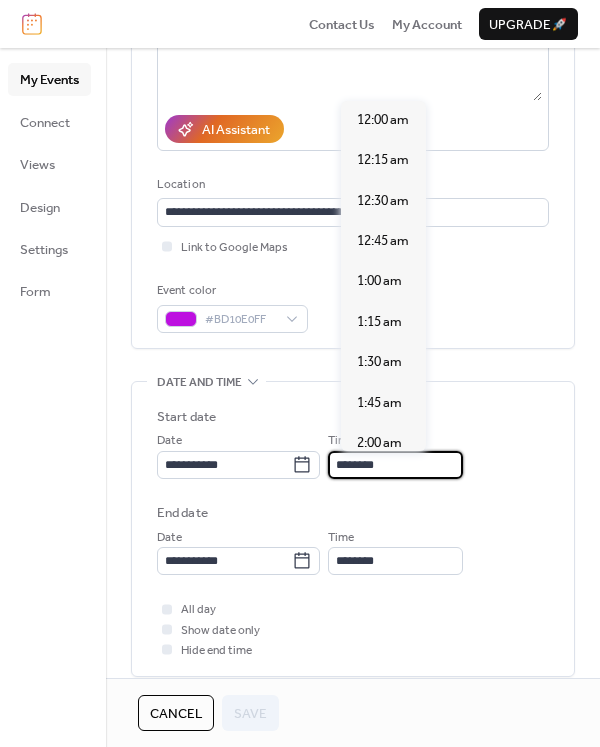 click on "********" at bounding box center [395, 465] 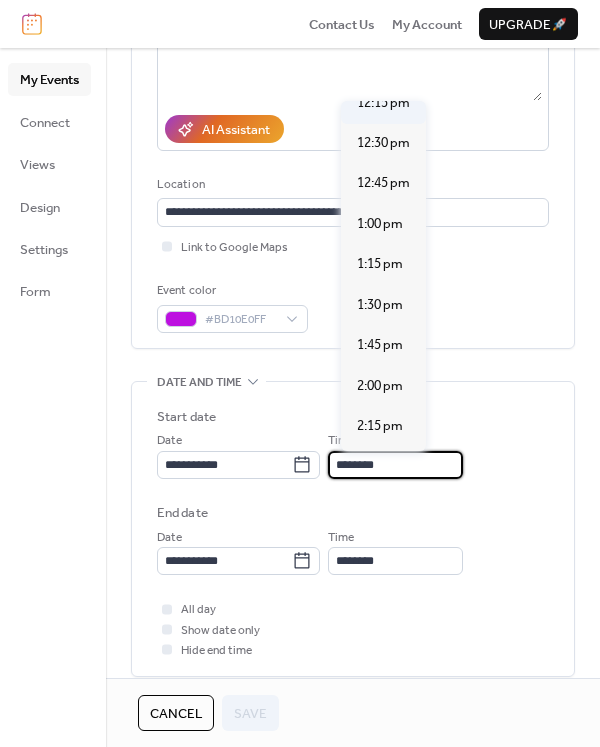 scroll, scrollTop: 2097, scrollLeft: 0, axis: vertical 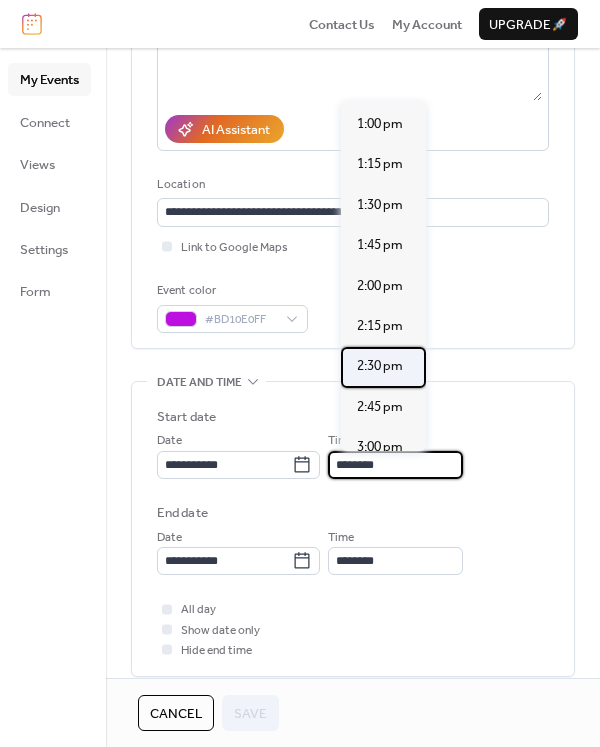 click on "2:30 pm" at bounding box center [380, 366] 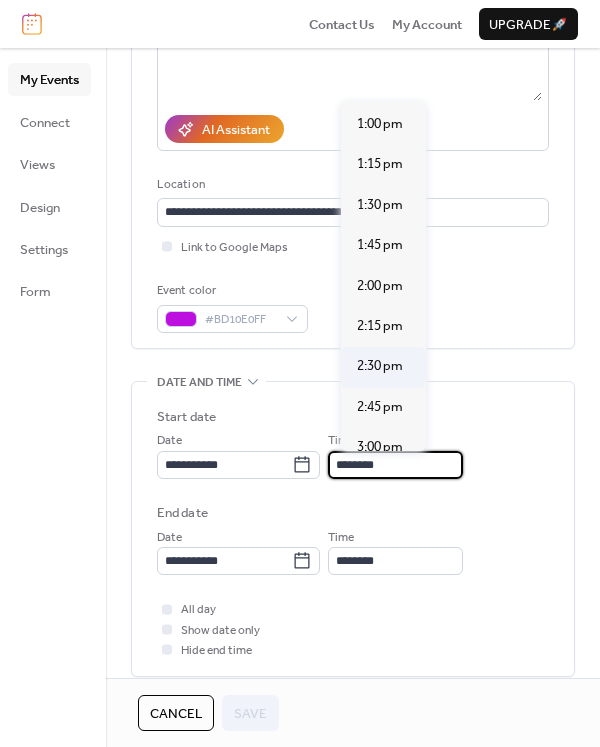 type on "*******" 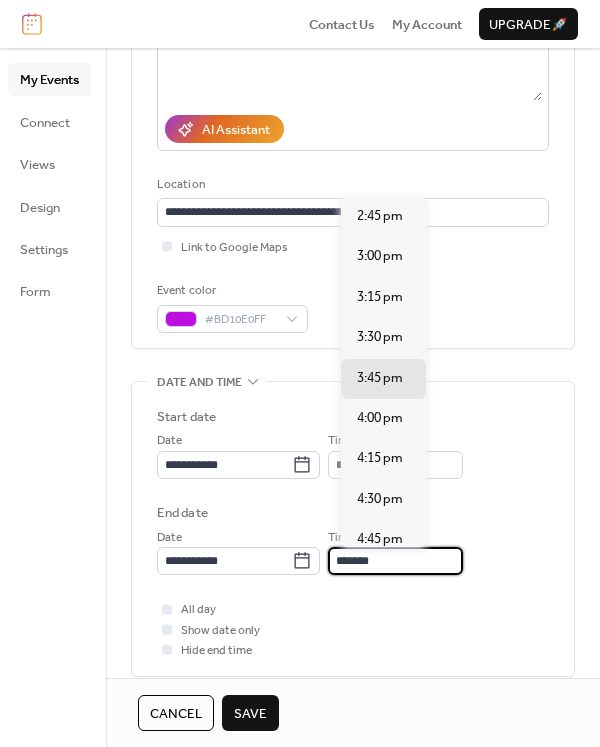 click on "*******" at bounding box center (395, 561) 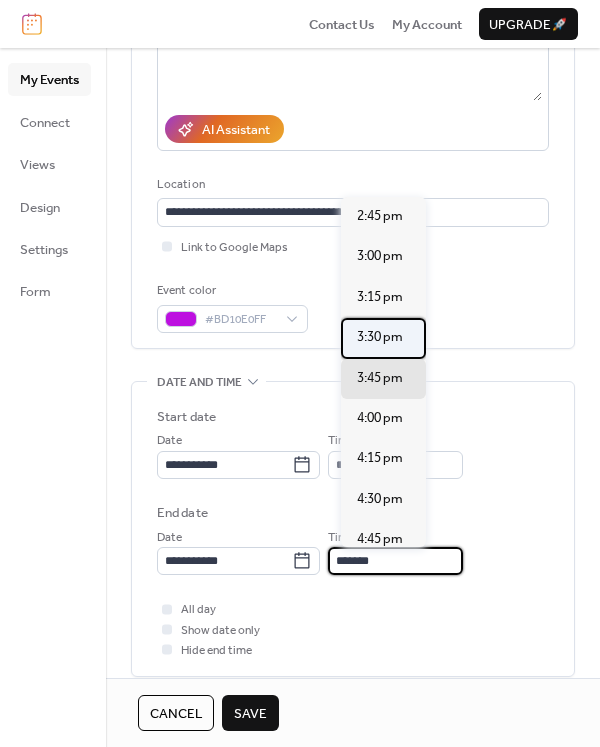 click on "3:30 pm" at bounding box center (380, 337) 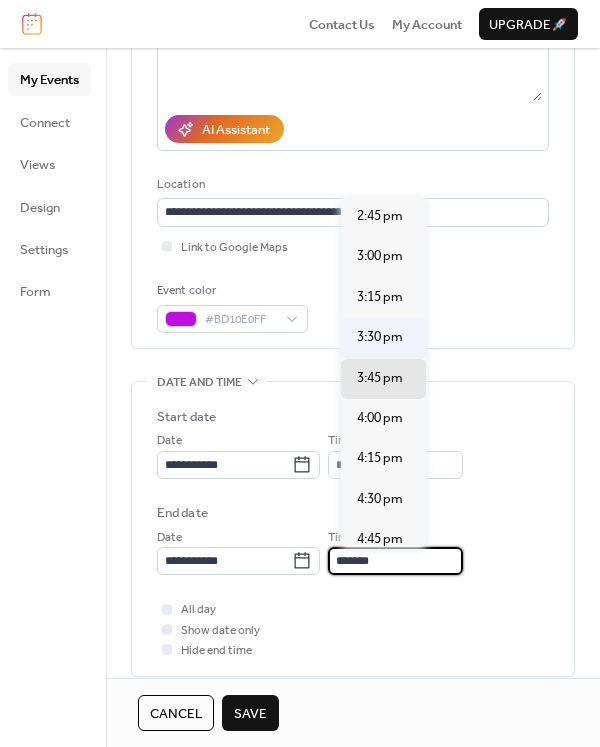type on "*******" 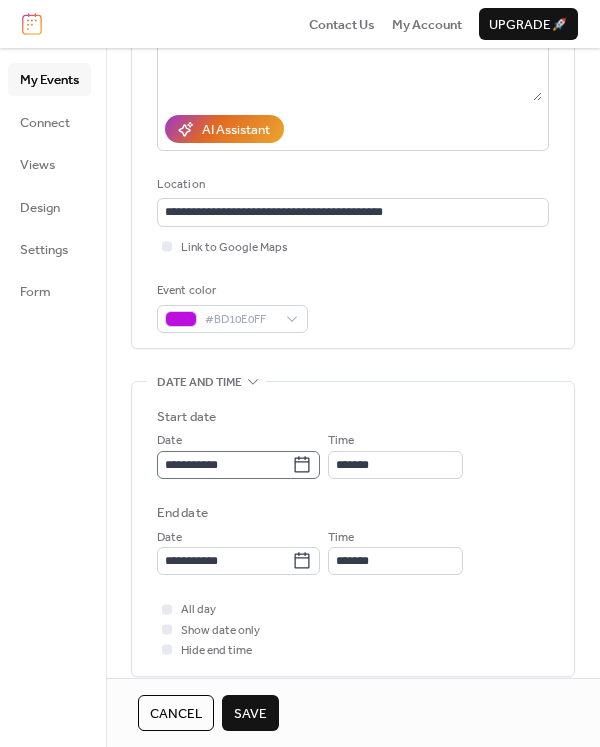 click 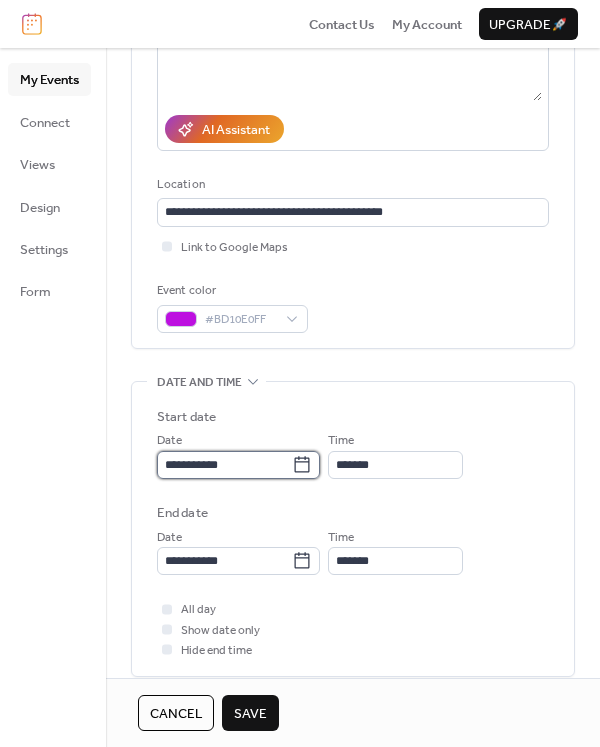 click on "**********" at bounding box center [224, 465] 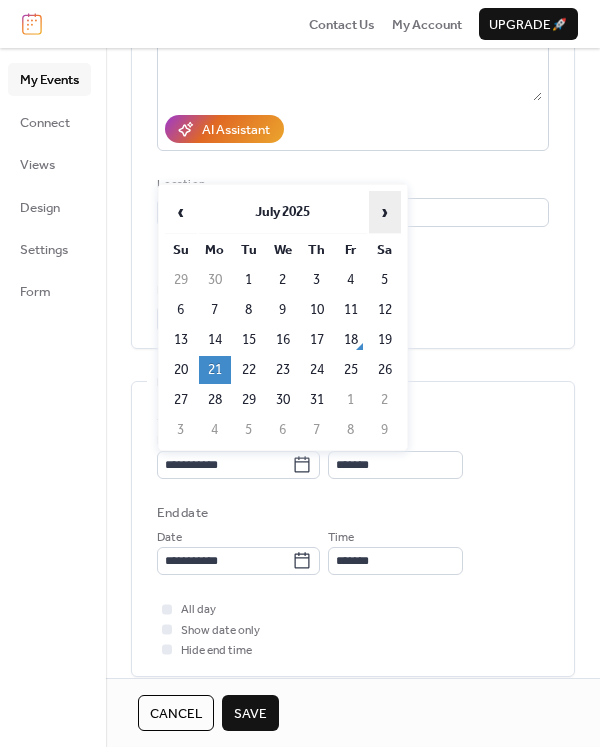 click on "›" at bounding box center (385, 212) 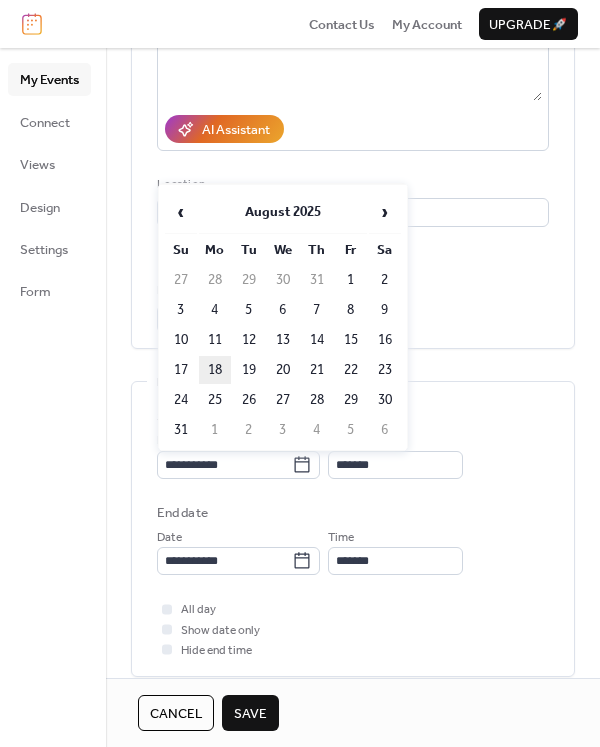 click on "18" at bounding box center (215, 370) 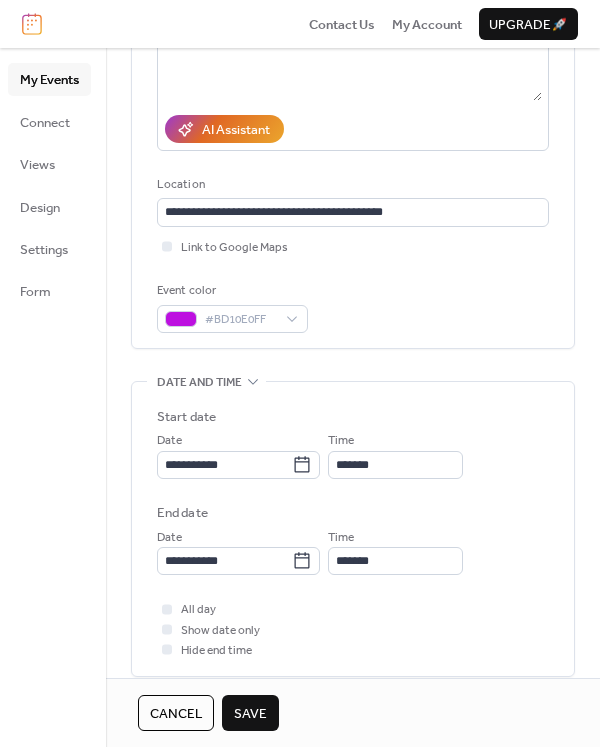 click on "Save" at bounding box center (250, 713) 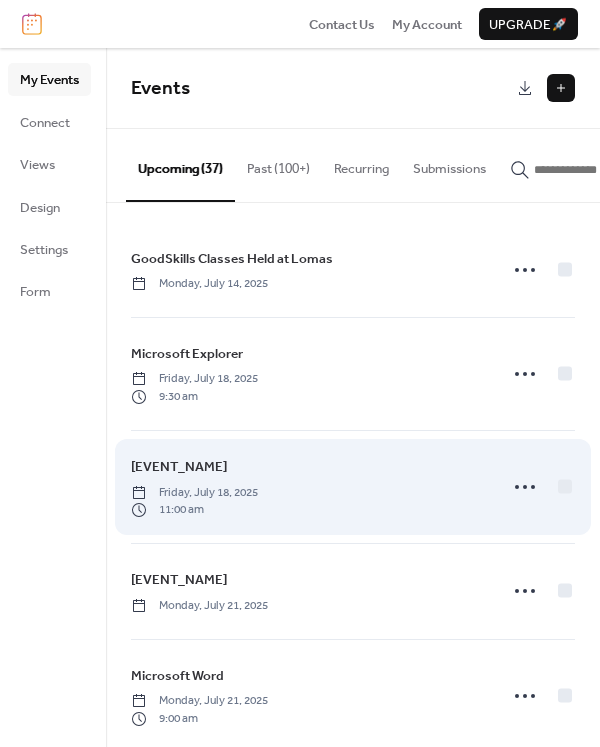 click on "Public Speaking Intro Friday, July 18, 2025 11:00 am" at bounding box center [308, 487] 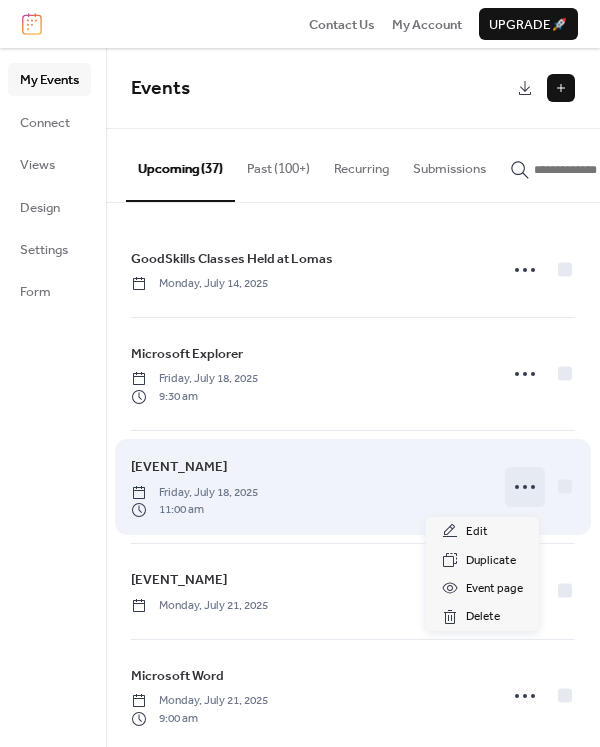 click 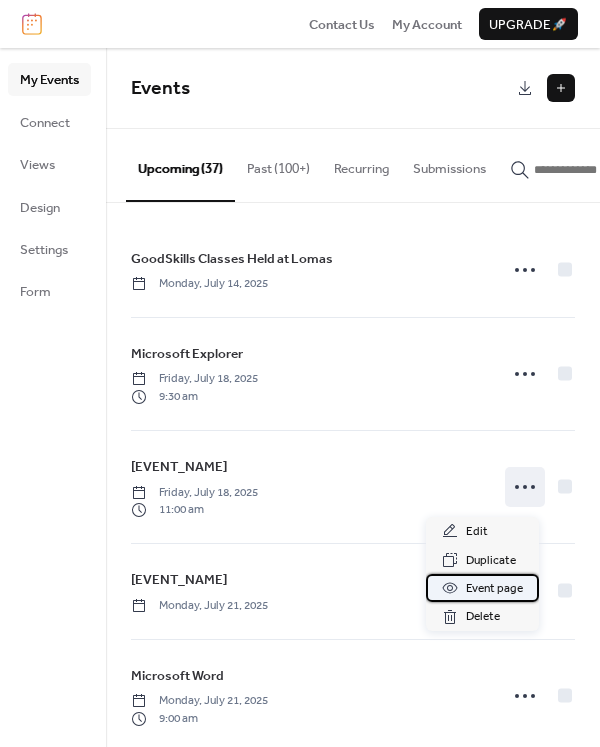 click on "Event page" at bounding box center [494, 589] 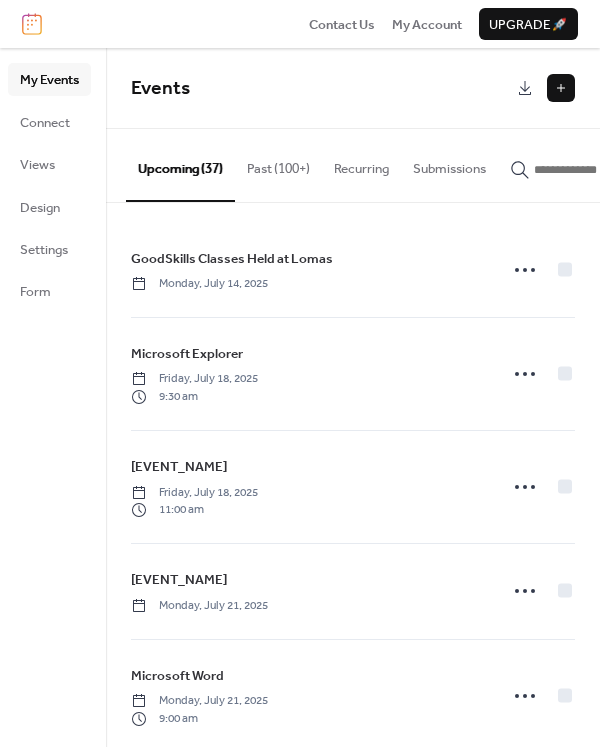 click on "Recurring" at bounding box center (361, 164) 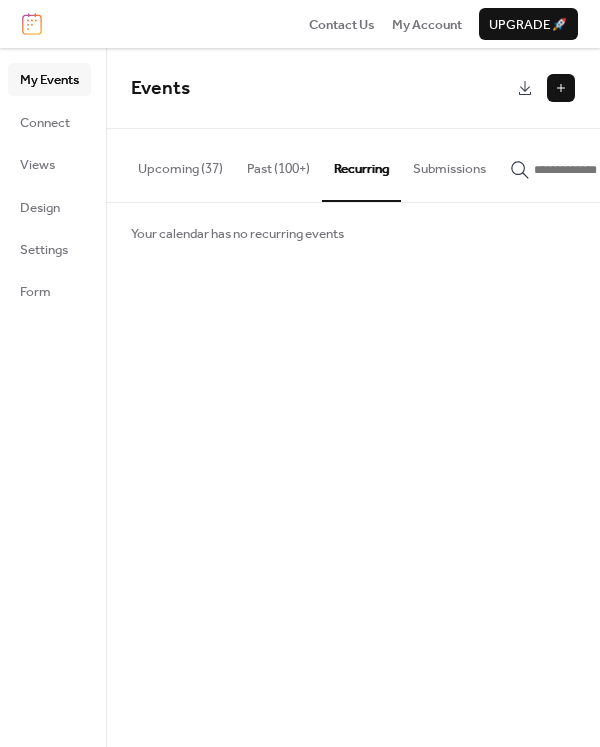 click on "Upcoming (37)" at bounding box center [180, 164] 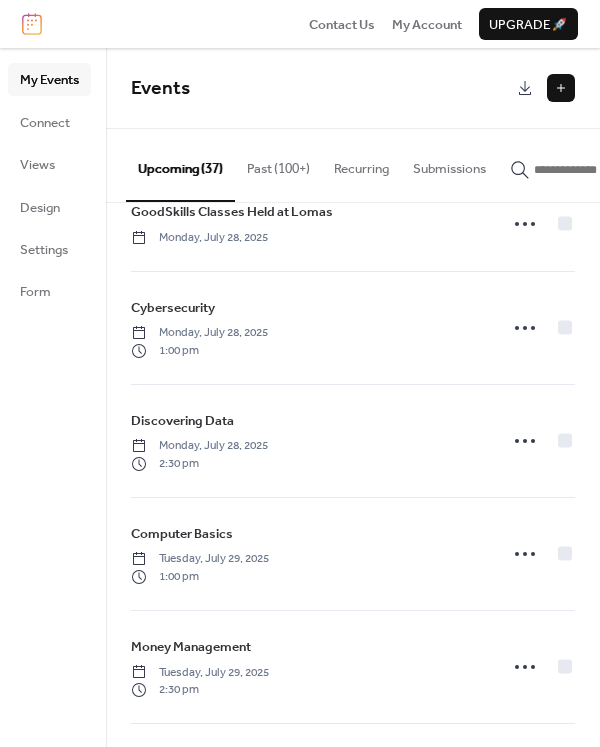 scroll, scrollTop: 1300, scrollLeft: 0, axis: vertical 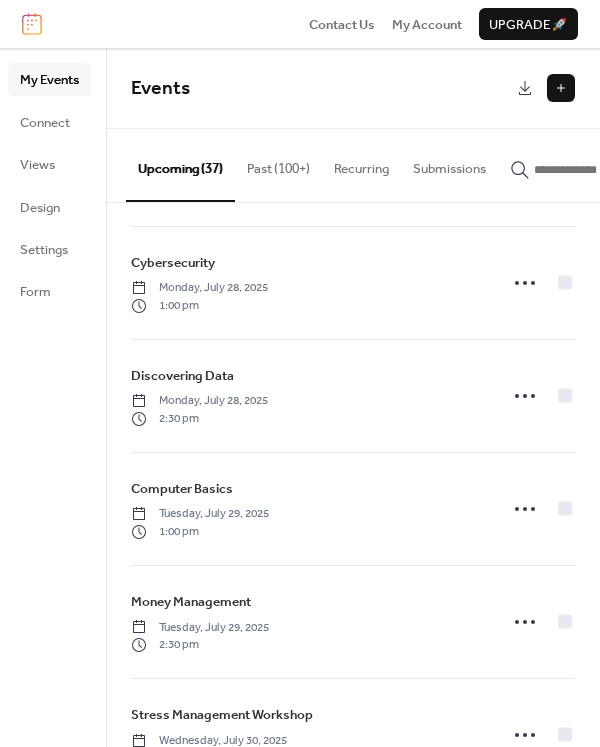 click at bounding box center [594, 170] 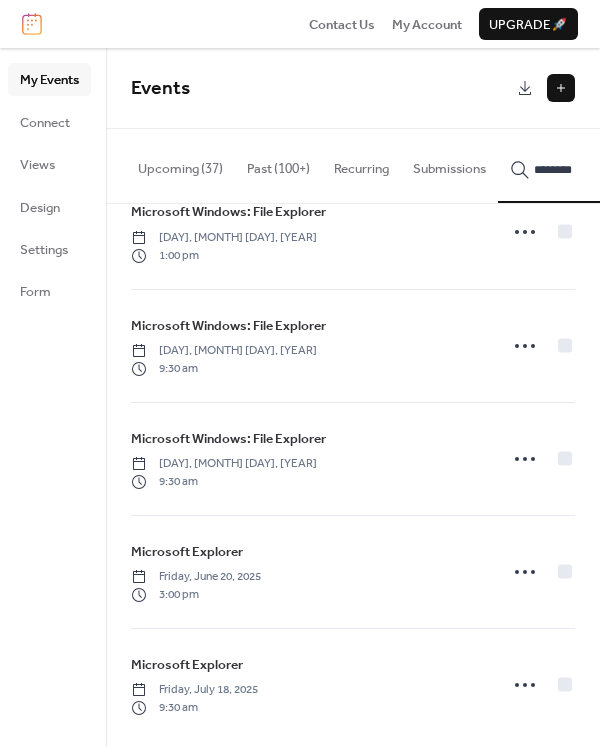scroll, scrollTop: 5158, scrollLeft: 0, axis: vertical 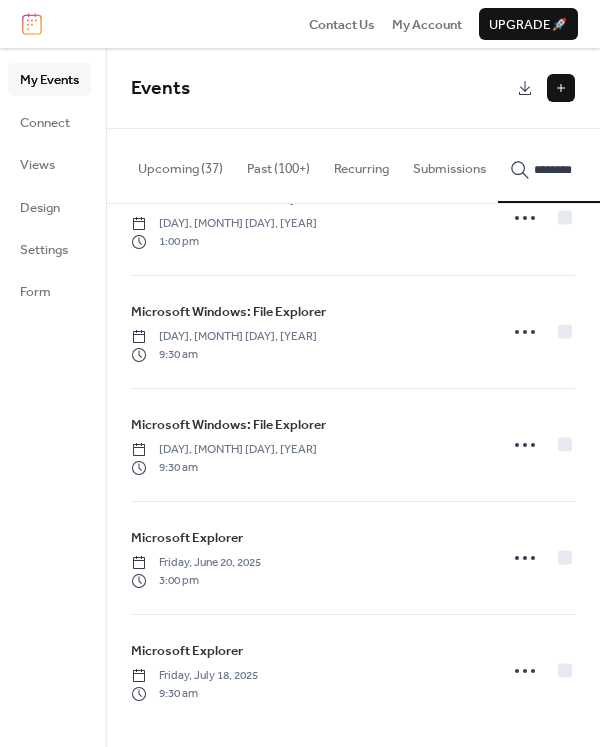 type on "********" 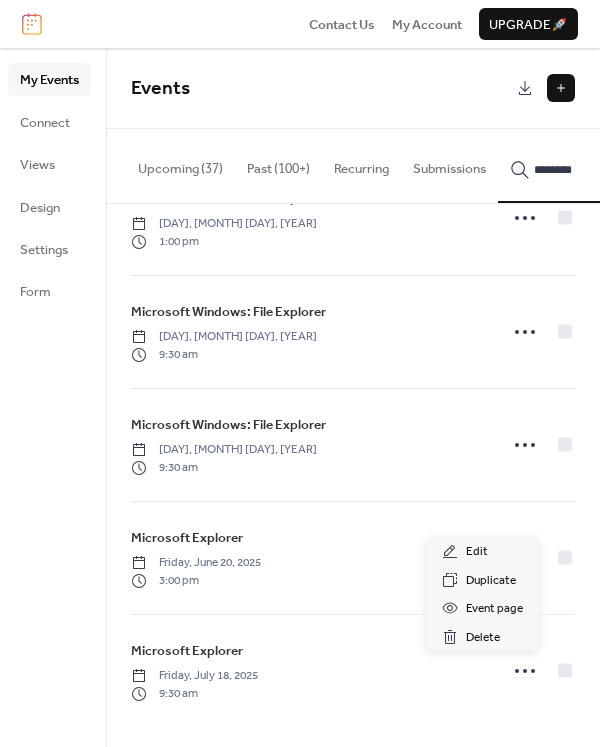 click 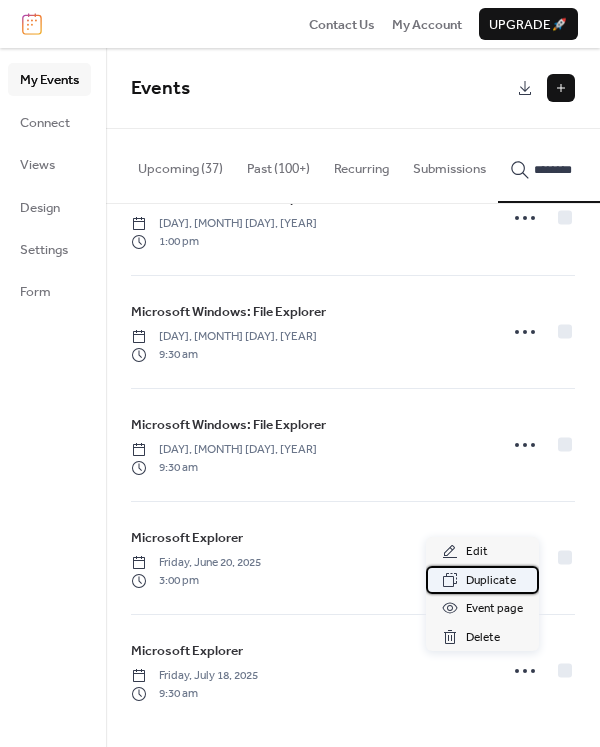 click on "Duplicate" at bounding box center [491, 581] 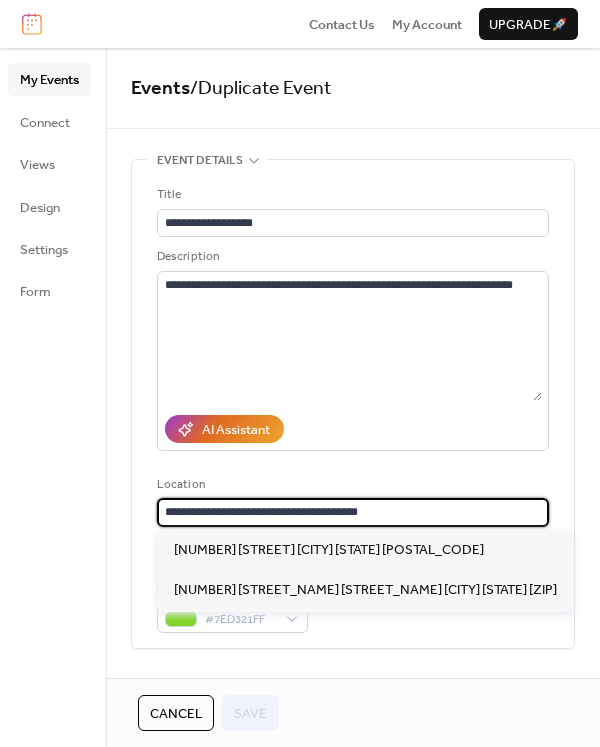 scroll, scrollTop: 1, scrollLeft: 0, axis: vertical 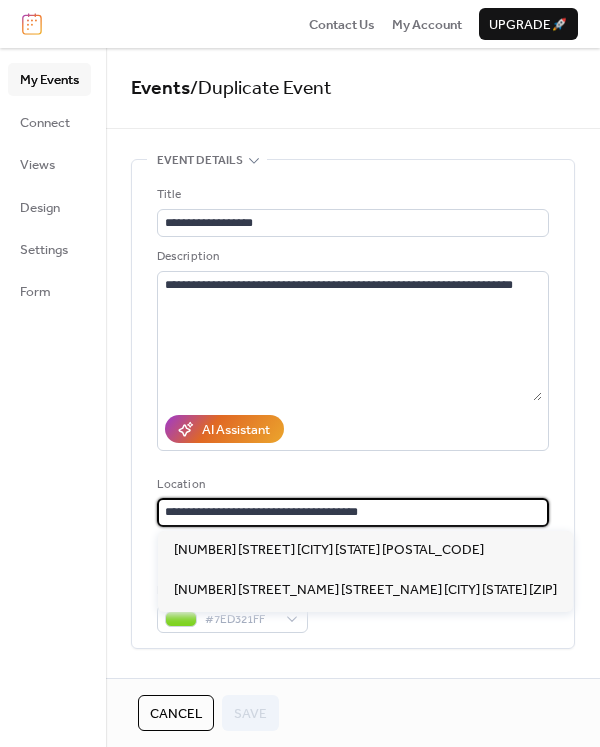 drag, startPoint x: 414, startPoint y: 507, endPoint x: 136, endPoint y: 529, distance: 278.86914 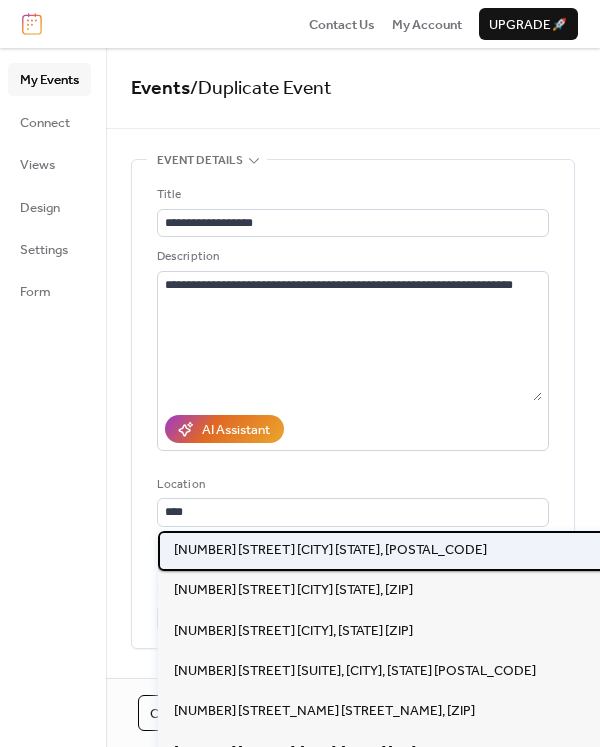 scroll, scrollTop: 0, scrollLeft: 0, axis: both 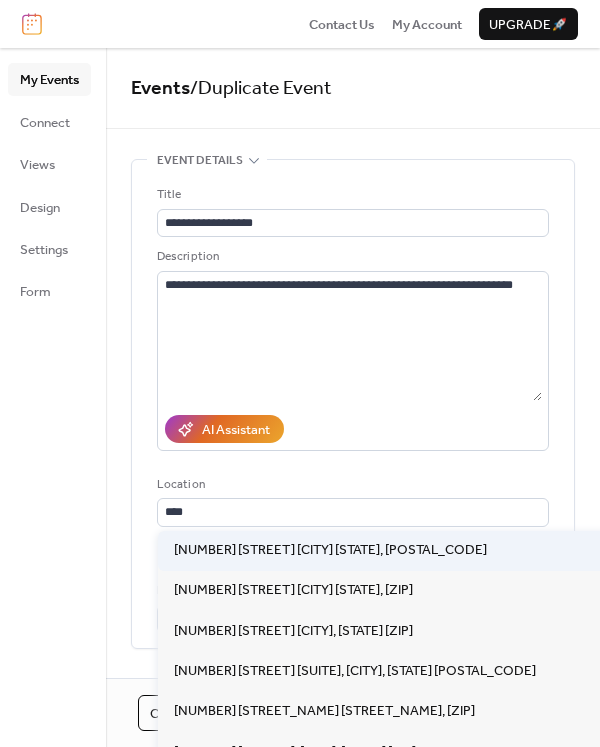 type on "**********" 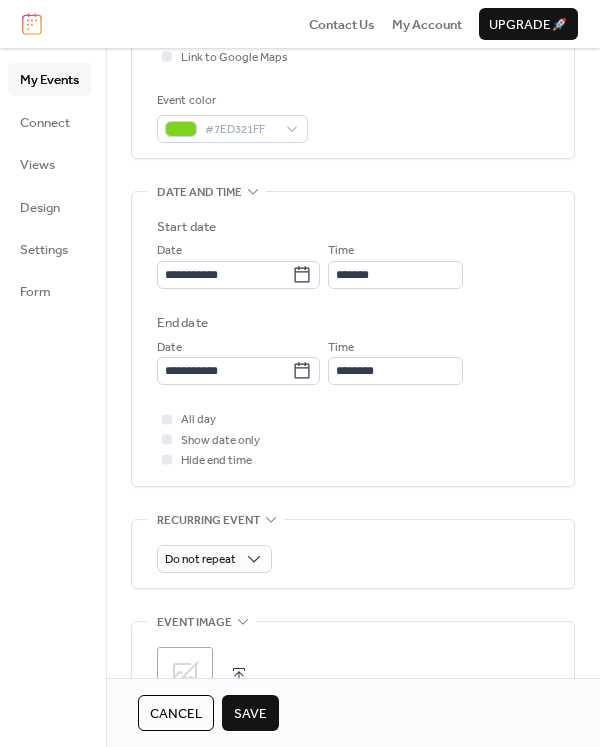scroll, scrollTop: 500, scrollLeft: 0, axis: vertical 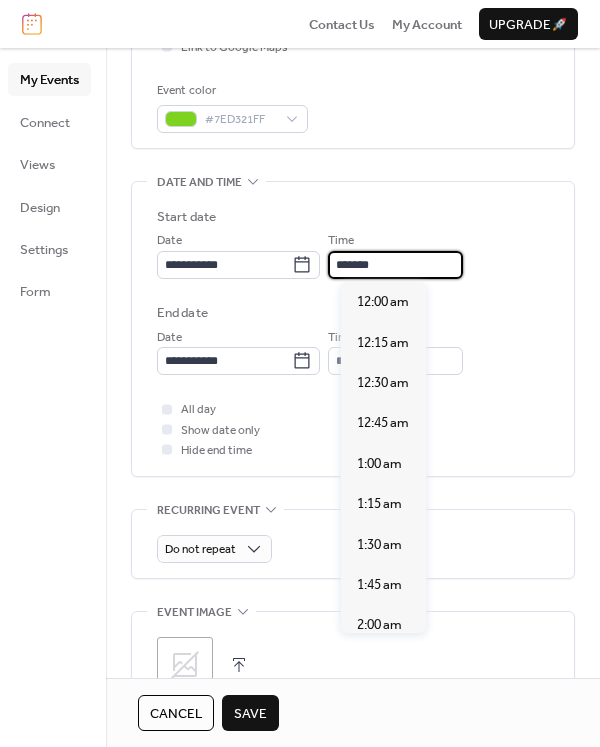 click on "*******" at bounding box center (395, 265) 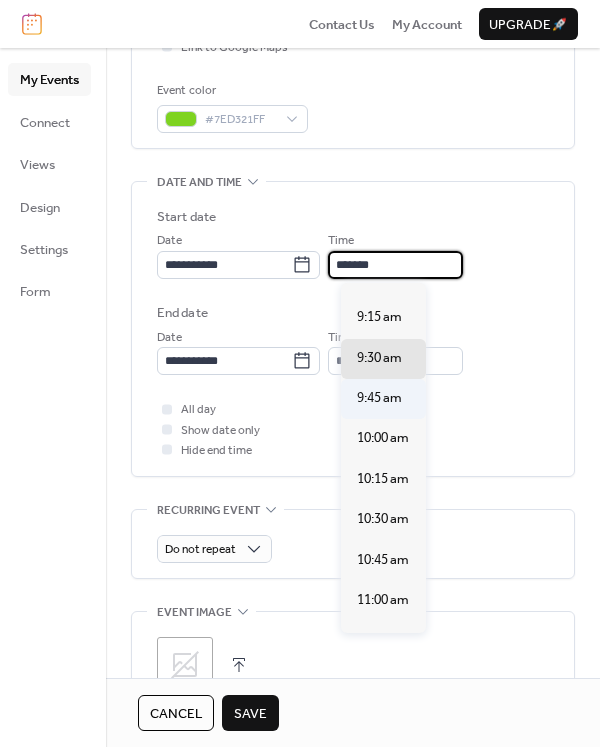 scroll, scrollTop: 1435, scrollLeft: 0, axis: vertical 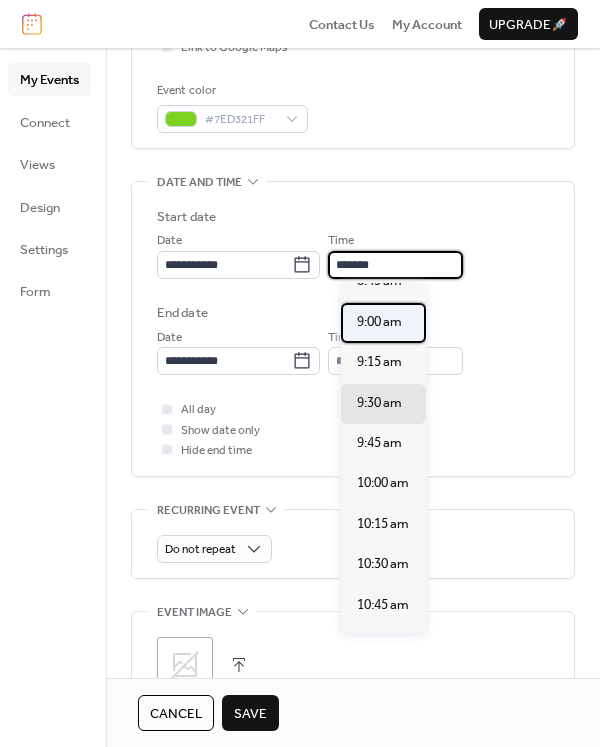 click on "9:00 am" at bounding box center [379, 322] 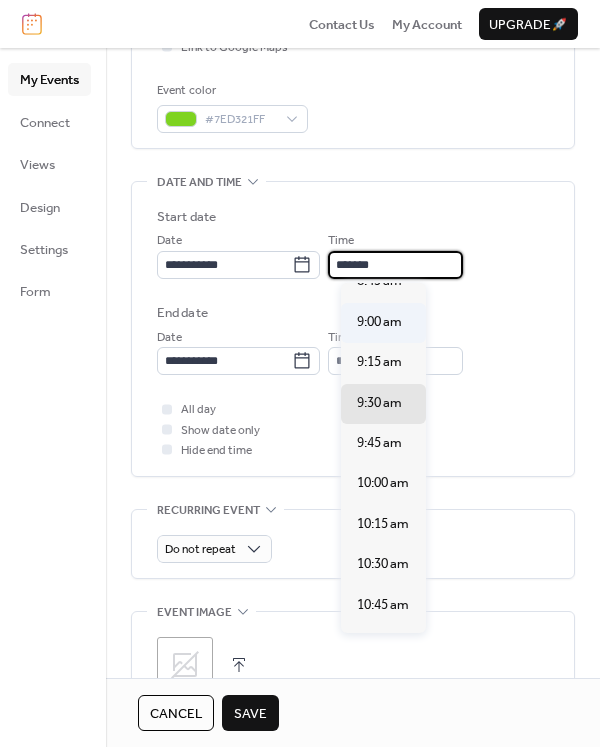type on "*******" 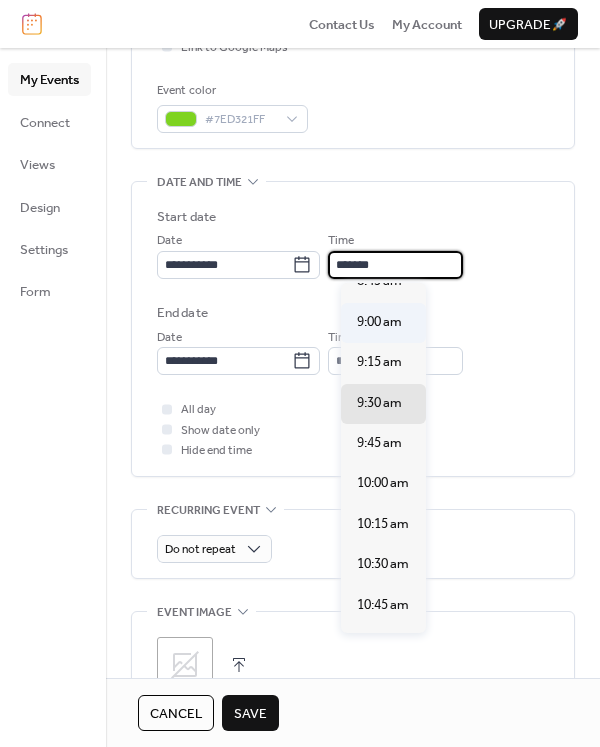 type on "********" 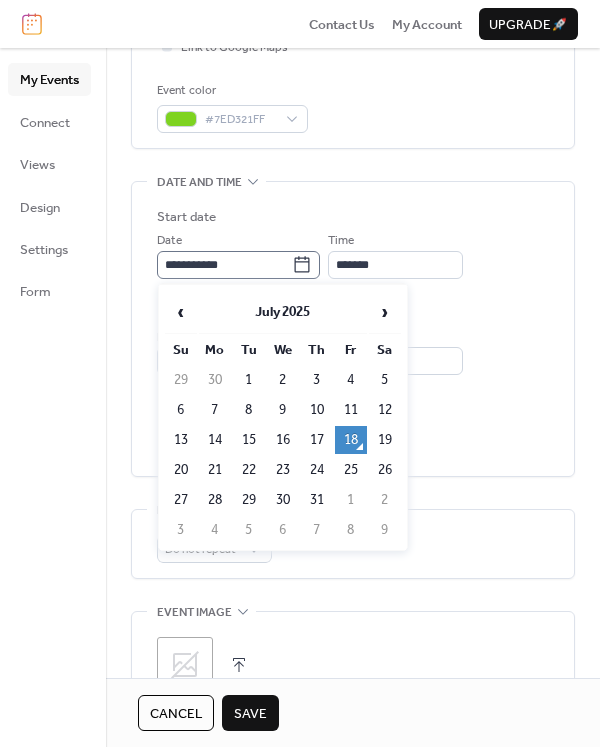 click 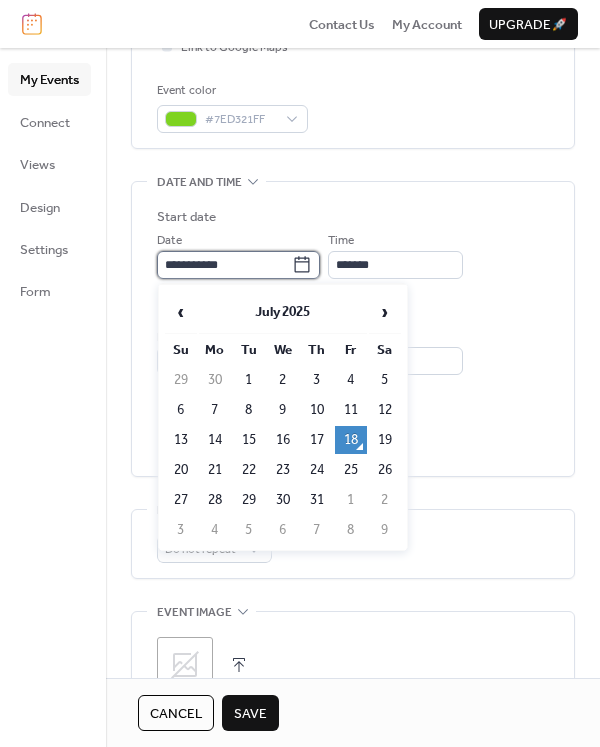 click on "**********" at bounding box center [224, 265] 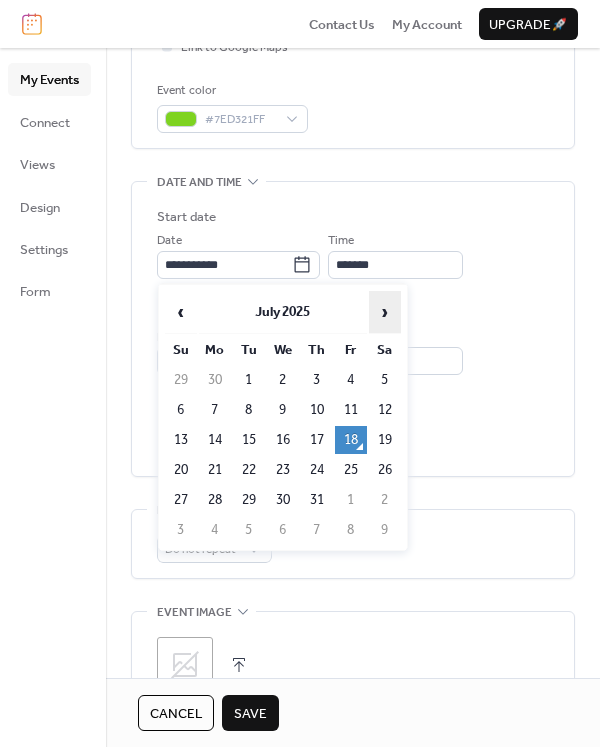 click on "›" at bounding box center (385, 312) 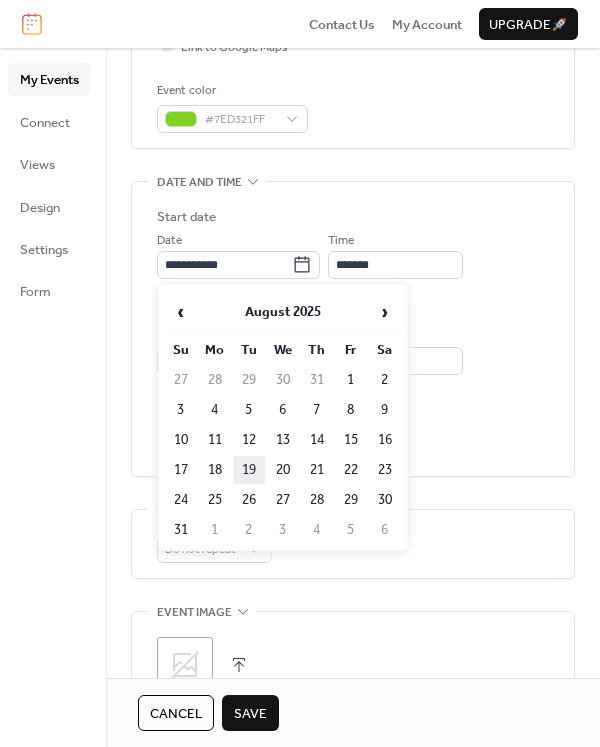 click on "19" at bounding box center (249, 470) 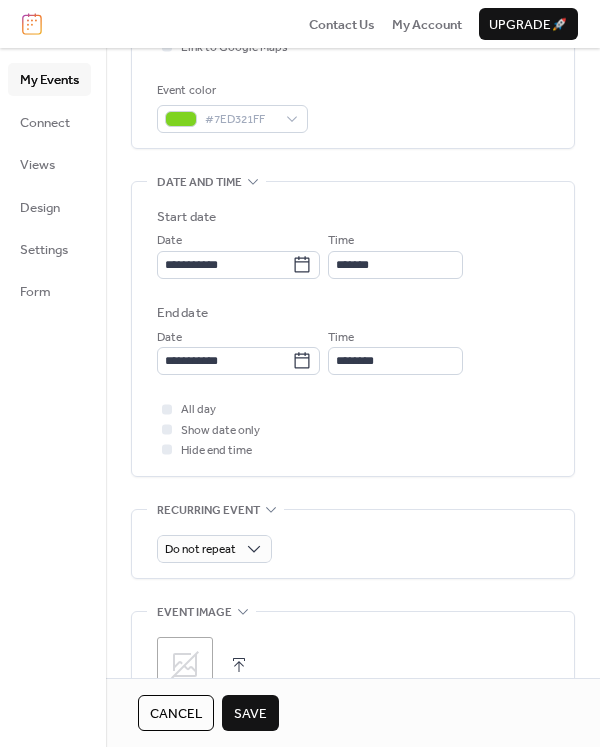 click on "Save" at bounding box center [250, 714] 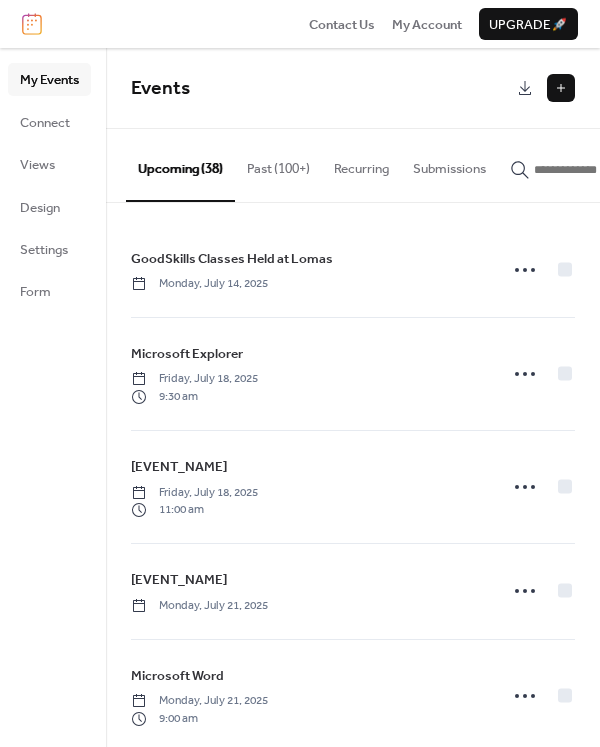 click at bounding box center [594, 170] 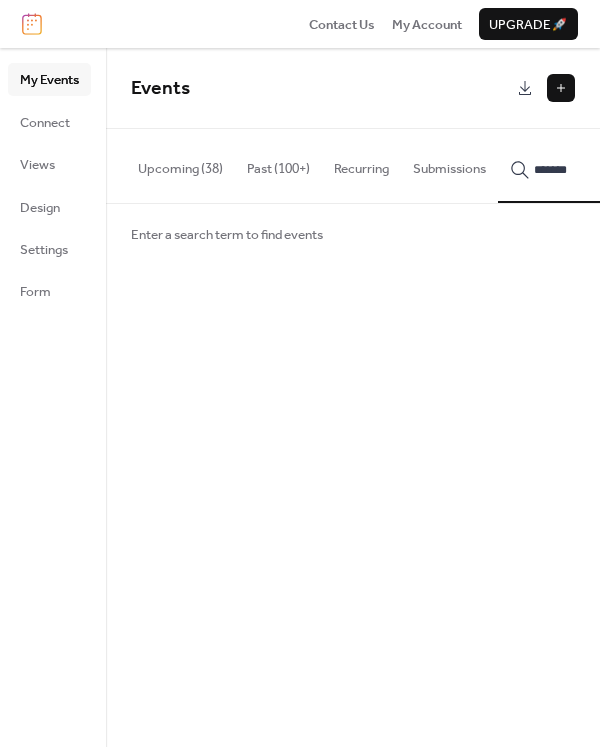 click on "******" at bounding box center [582, 165] 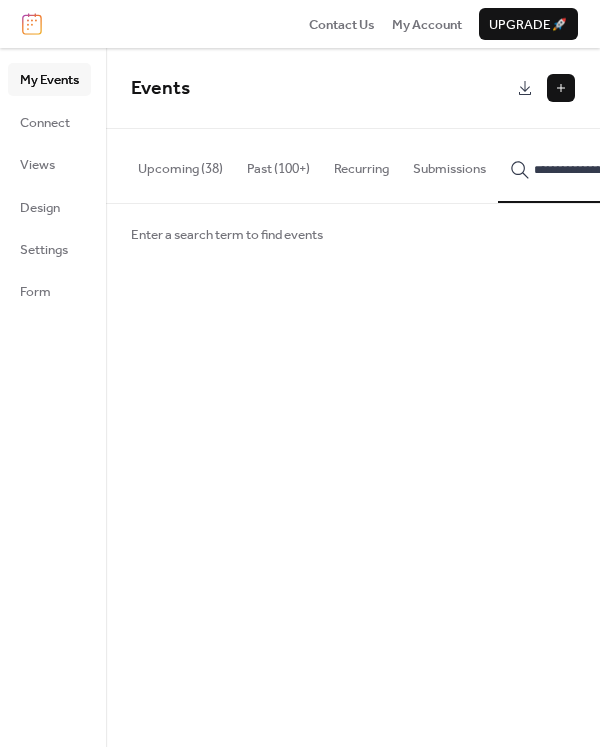 click on "**********" at bounding box center [582, 165] 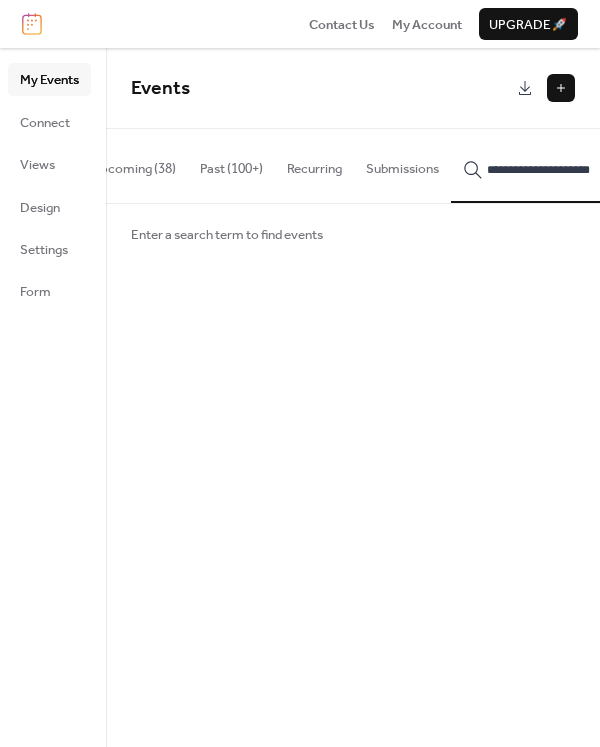 type on "**********" 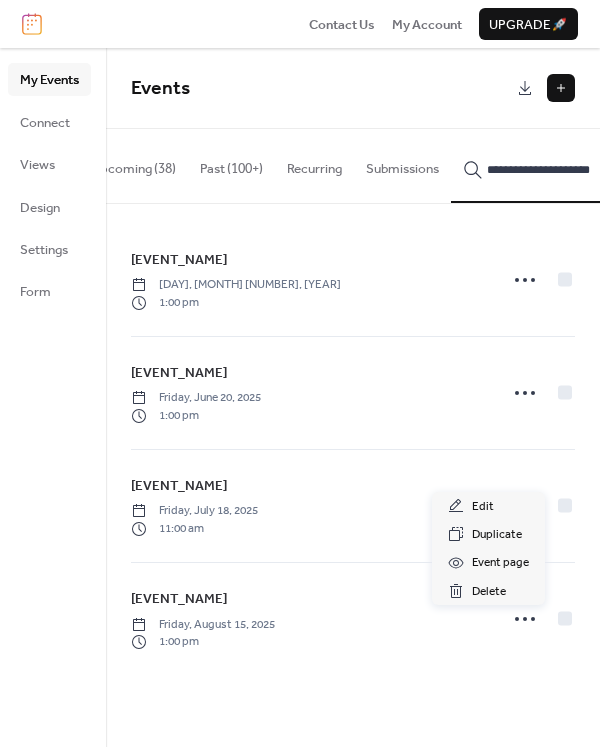 click 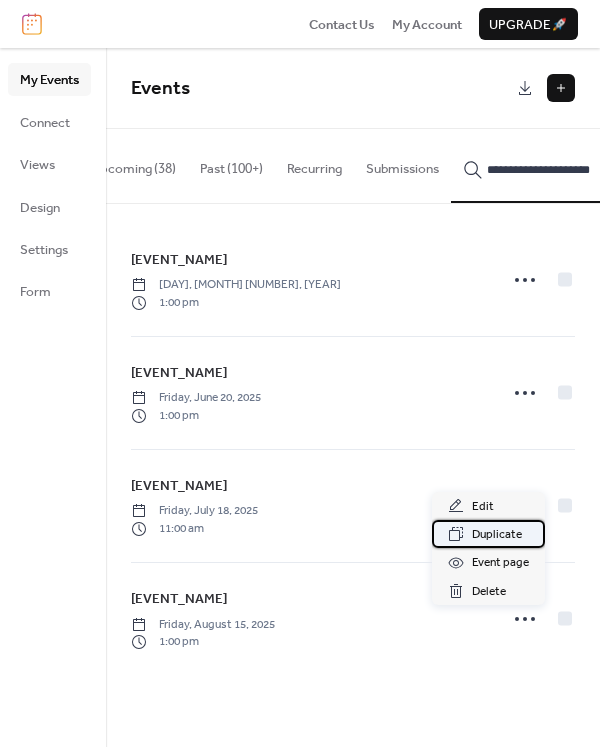 click on "Duplicate" at bounding box center [497, 535] 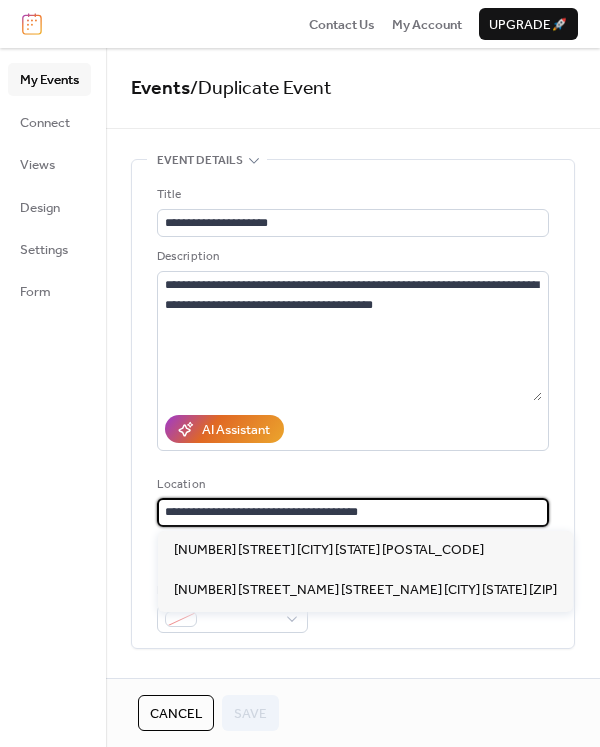 drag, startPoint x: 416, startPoint y: 515, endPoint x: -37, endPoint y: 501, distance: 453.21628 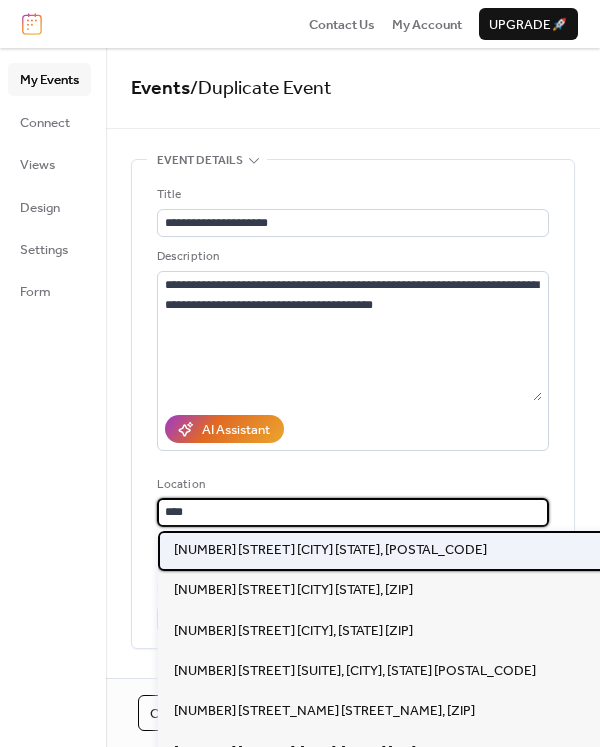 click on "[NUMBER] [STREET] [CITY] [STATE], [POSTAL_CODE]" at bounding box center [330, 550] 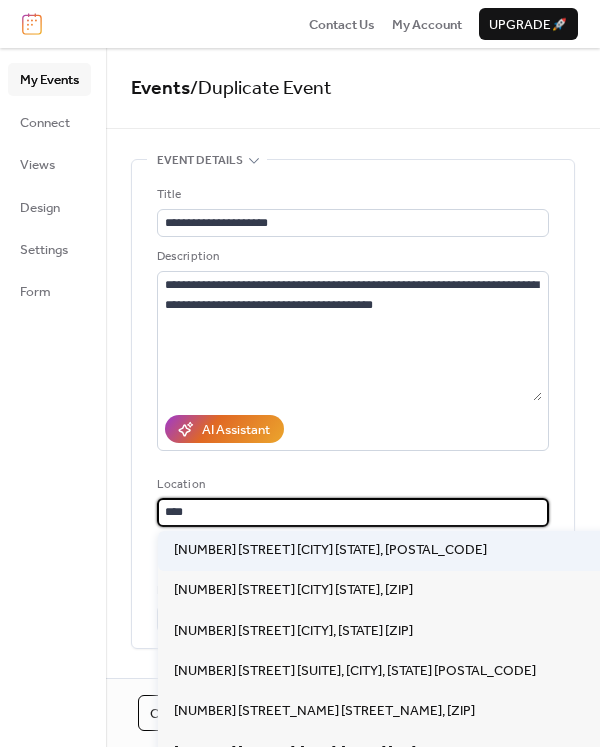 type on "**********" 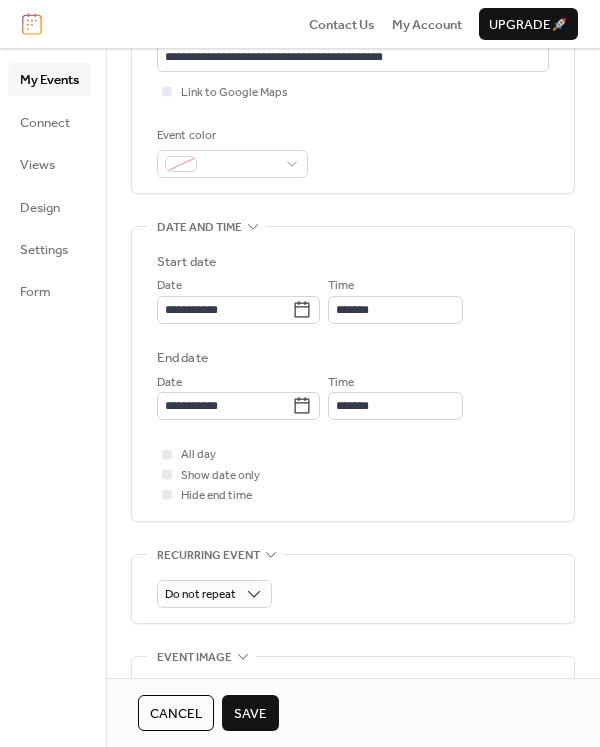 scroll, scrollTop: 500, scrollLeft: 0, axis: vertical 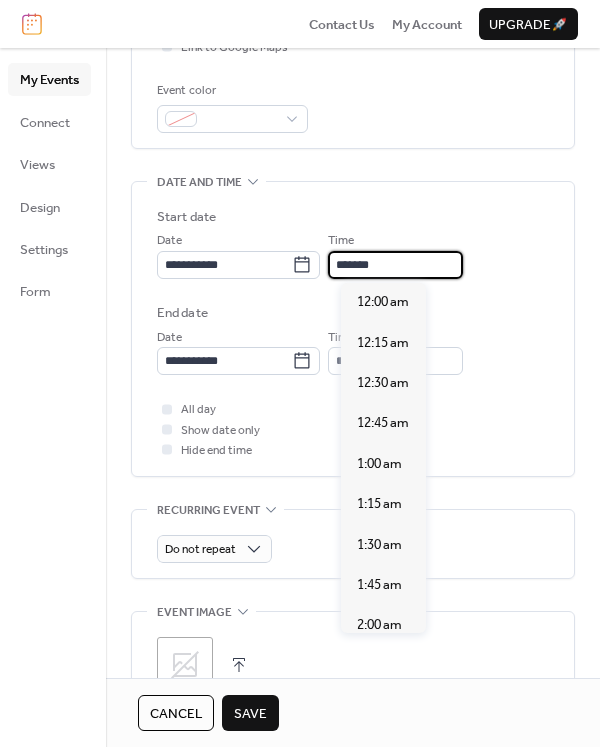 click on "*******" at bounding box center (395, 265) 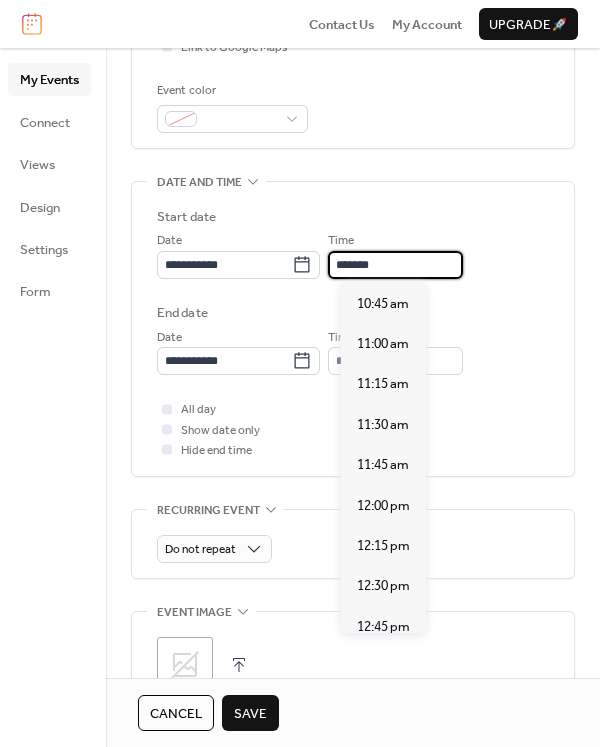 scroll, scrollTop: 1701, scrollLeft: 0, axis: vertical 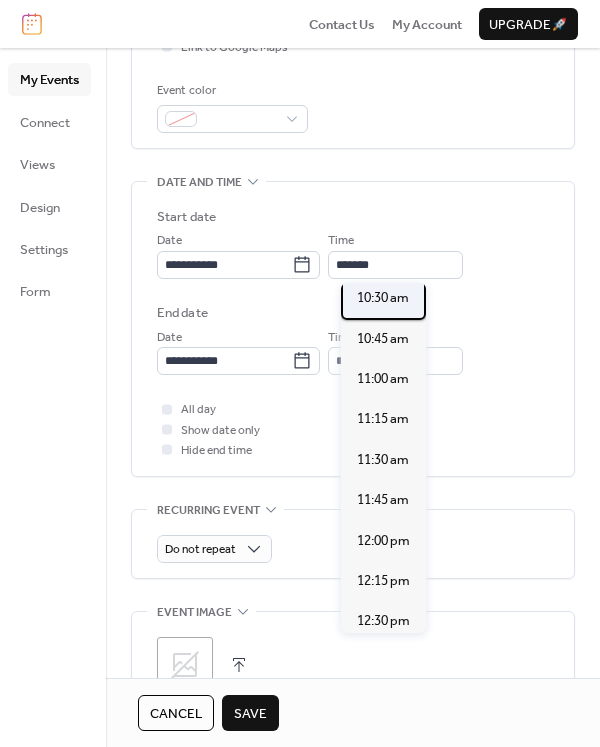 click on "10:30 am" at bounding box center (383, 298) 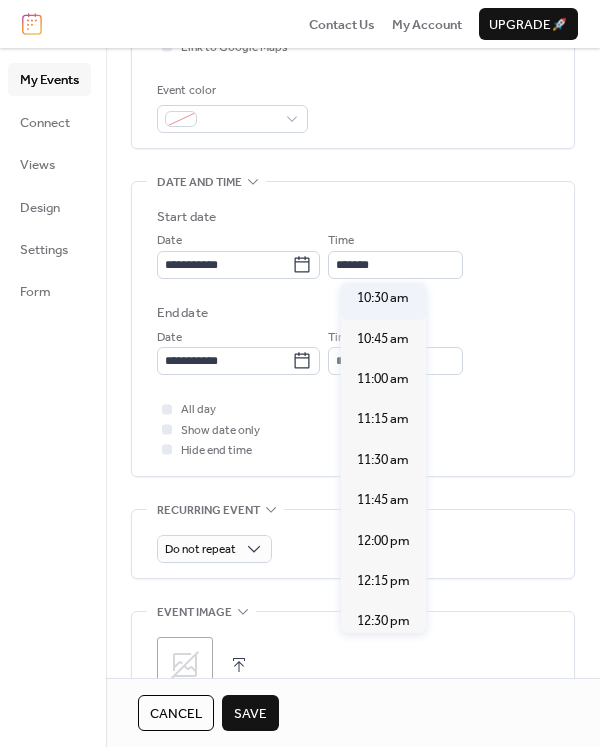 type on "********" 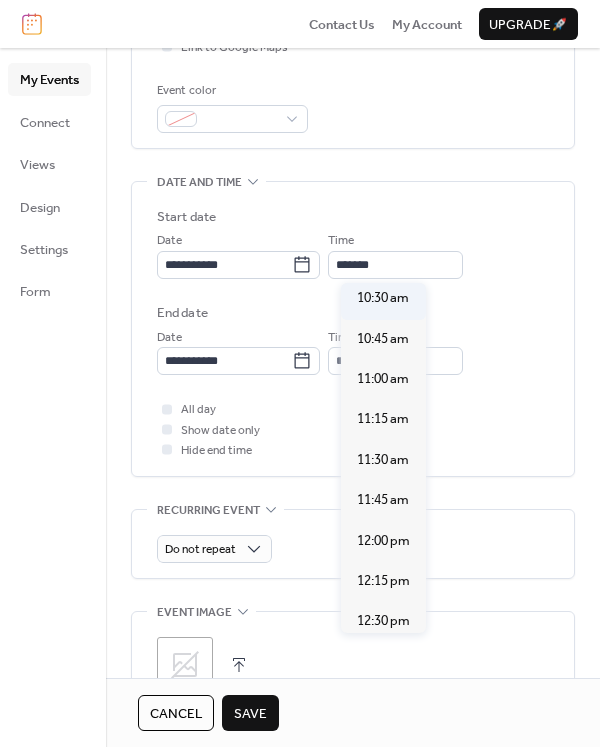 type on "********" 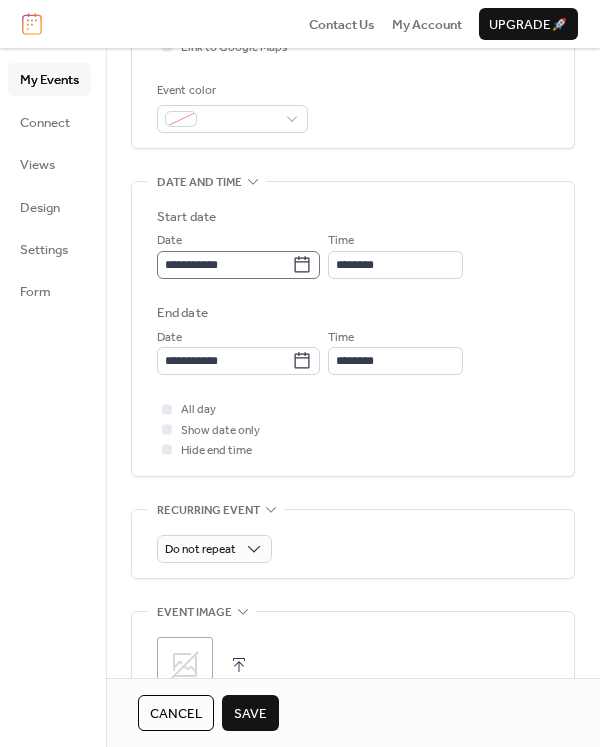 click 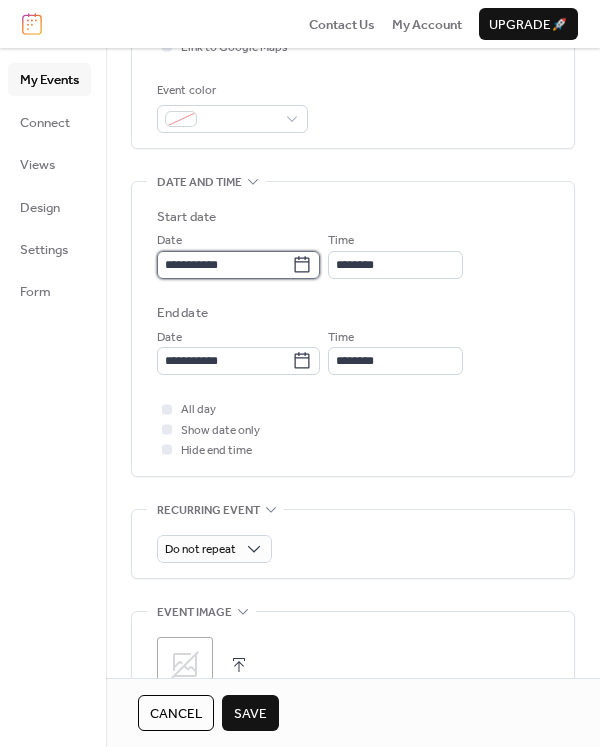 click on "**********" at bounding box center [224, 265] 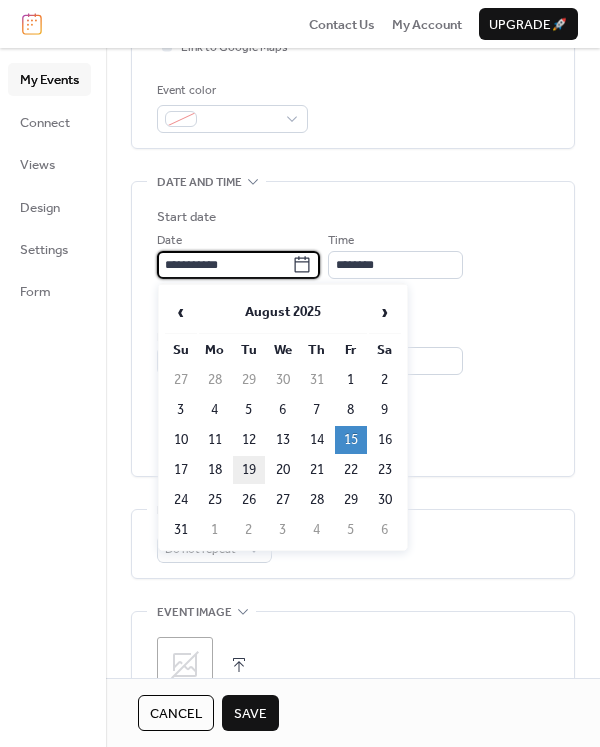 click on "19" at bounding box center (249, 470) 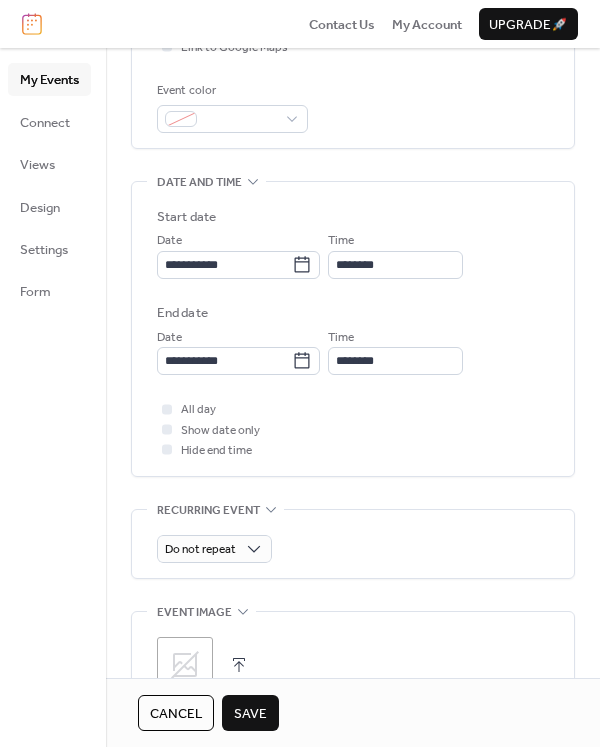 click on "Save" at bounding box center (250, 714) 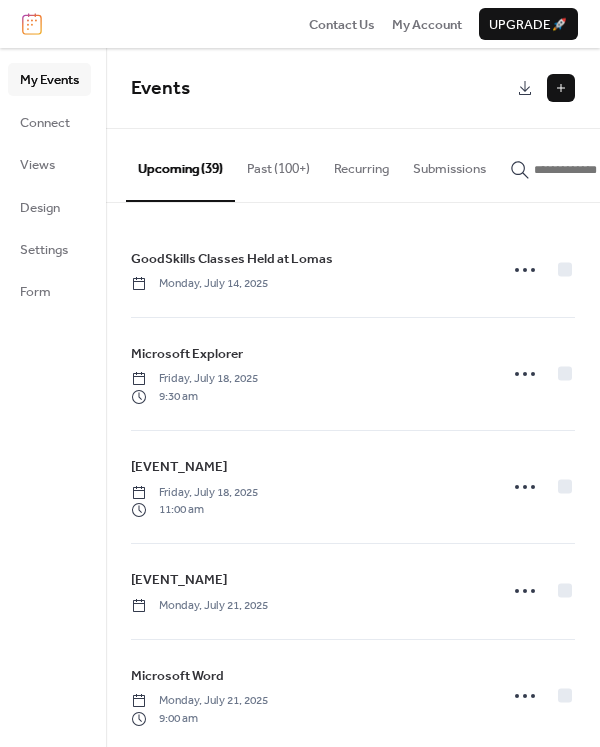 click at bounding box center (594, 170) 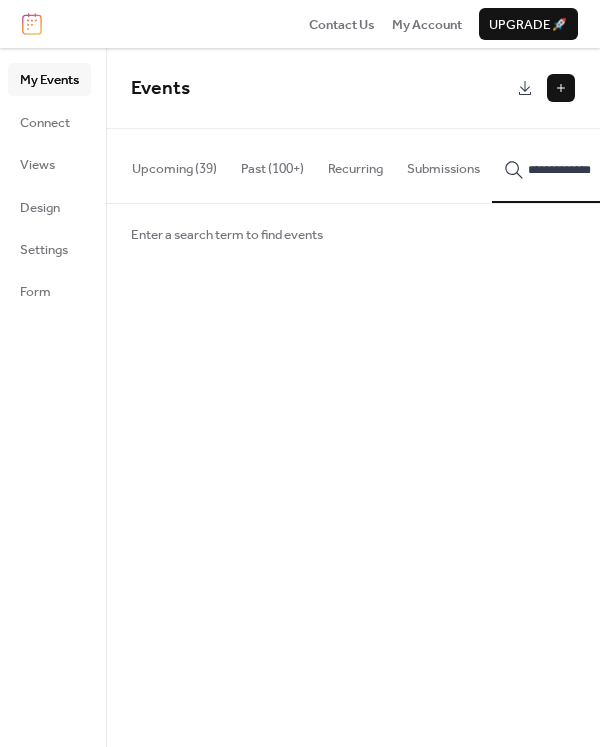 type on "**********" 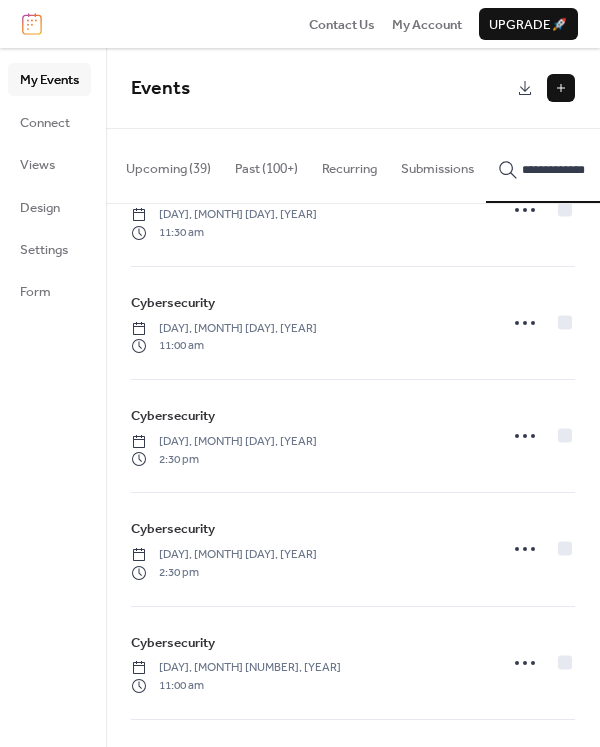 scroll, scrollTop: 972, scrollLeft: 0, axis: vertical 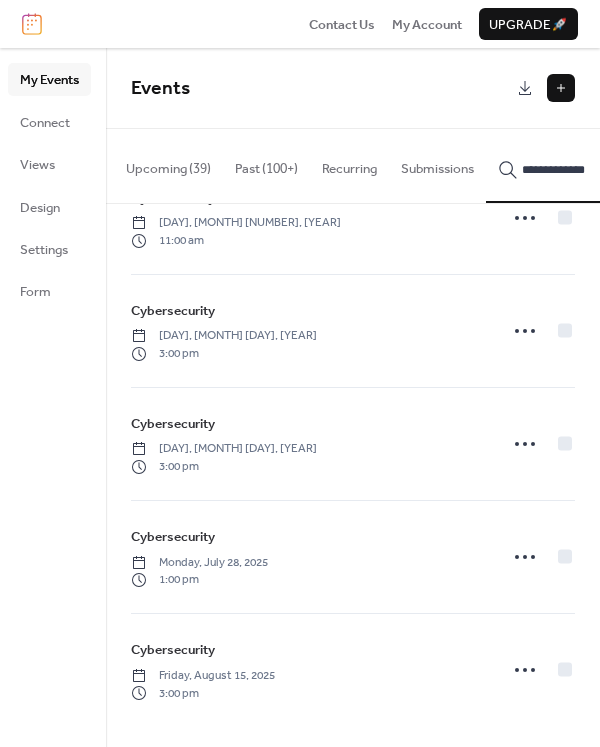 click 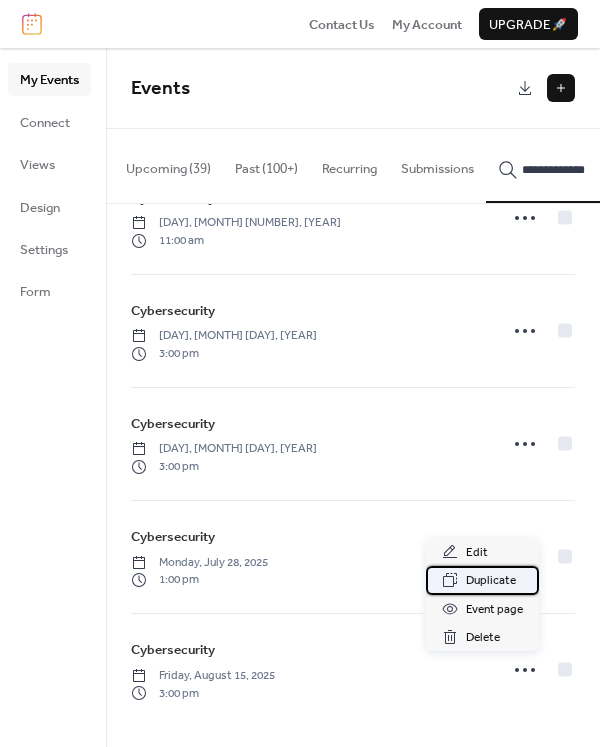 click on "Duplicate" at bounding box center [491, 581] 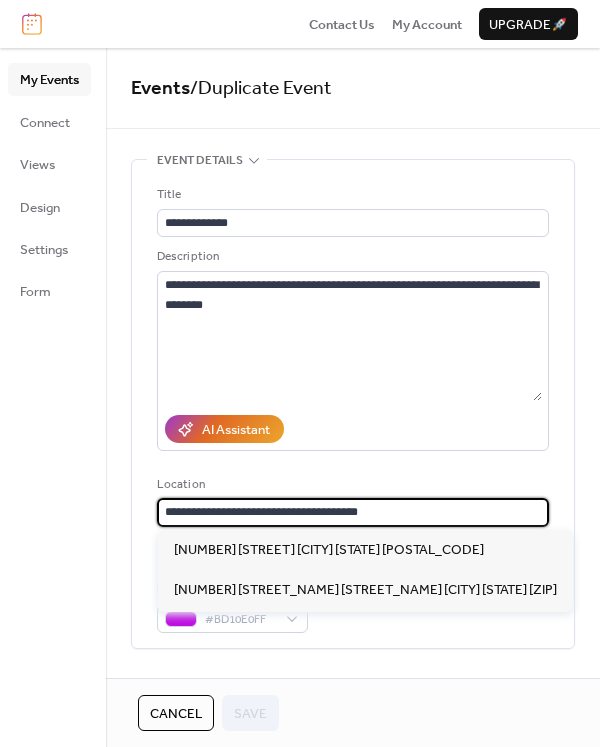 scroll, scrollTop: 1, scrollLeft: 0, axis: vertical 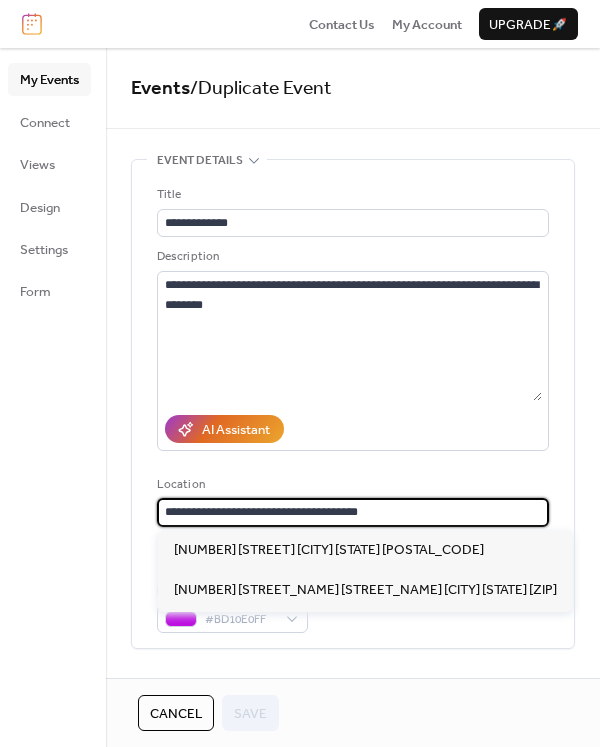 drag, startPoint x: 415, startPoint y: 512, endPoint x: 12, endPoint y: 522, distance: 403.12405 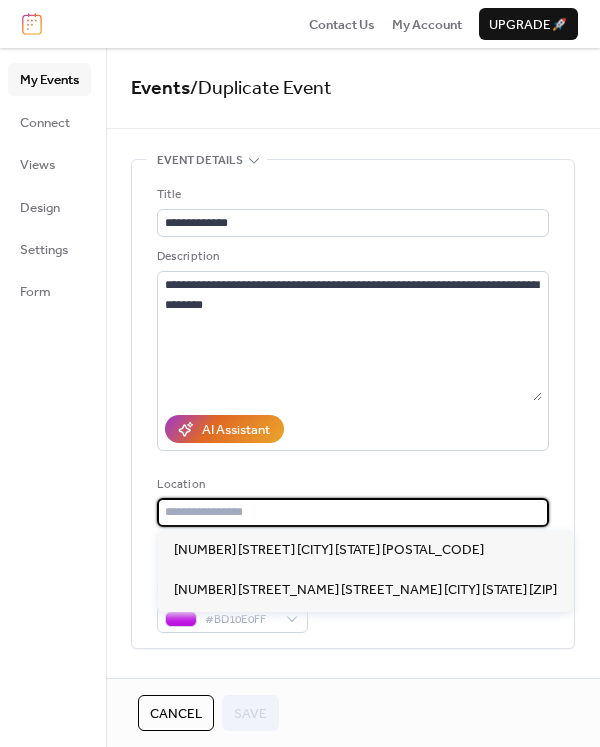 scroll, scrollTop: 0, scrollLeft: 0, axis: both 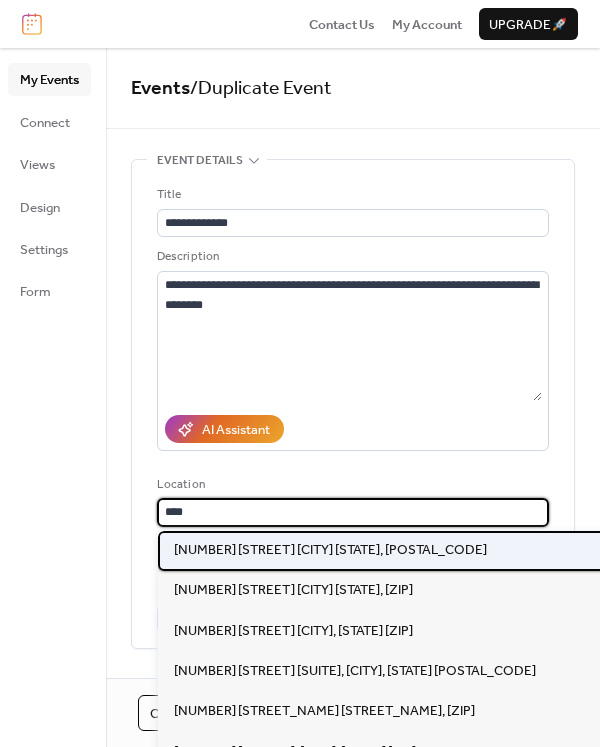 click on "[NUMBER] [STREET] [CITY] [STATE], [POSTAL_CODE]" at bounding box center (330, 550) 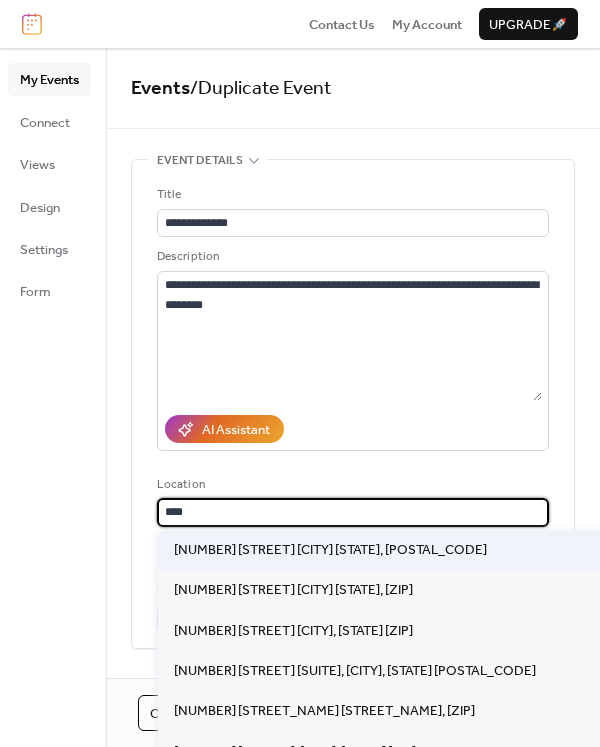 type on "**********" 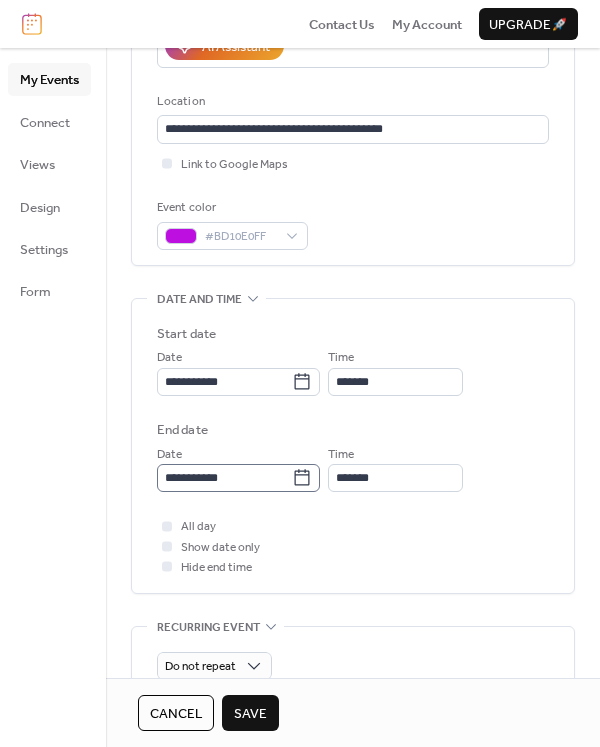 scroll, scrollTop: 400, scrollLeft: 0, axis: vertical 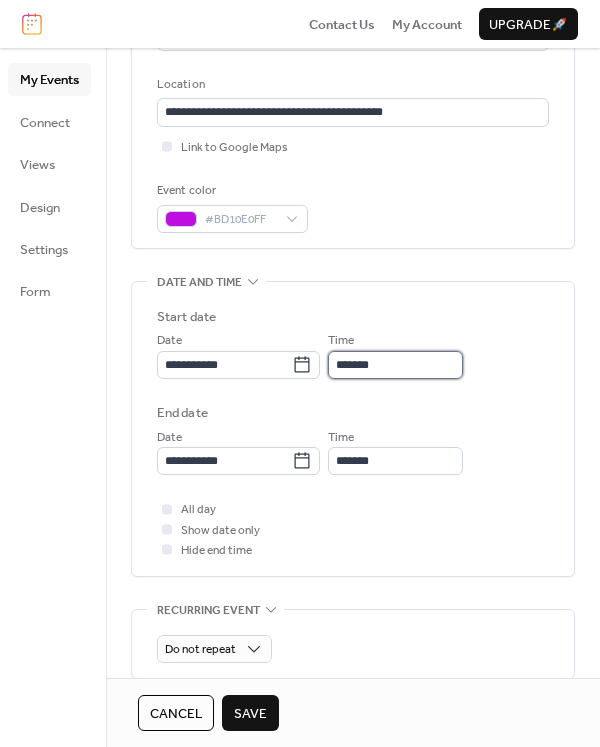 click on "*******" at bounding box center (395, 365) 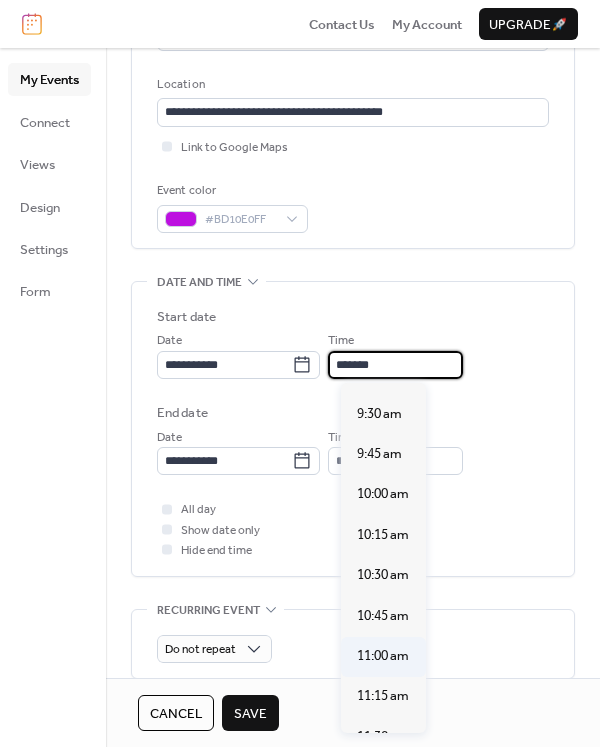 scroll, scrollTop: 1424, scrollLeft: 0, axis: vertical 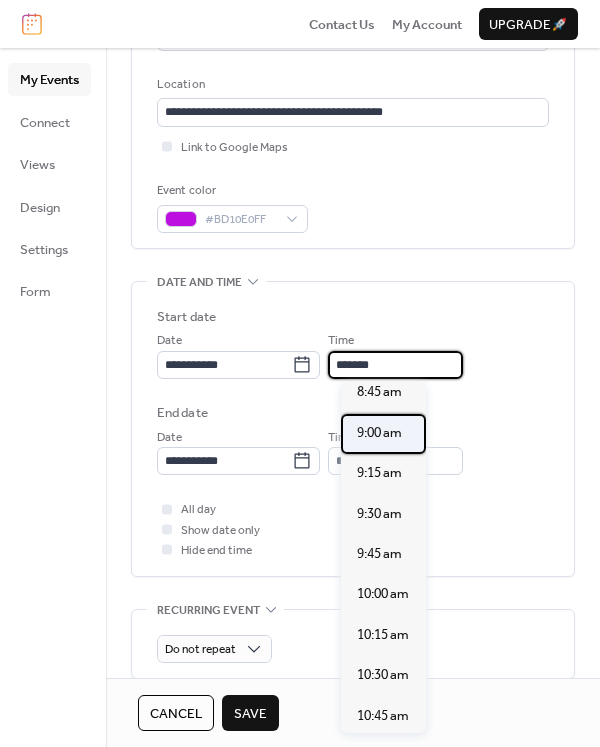 click on "9:00 am" at bounding box center (379, 433) 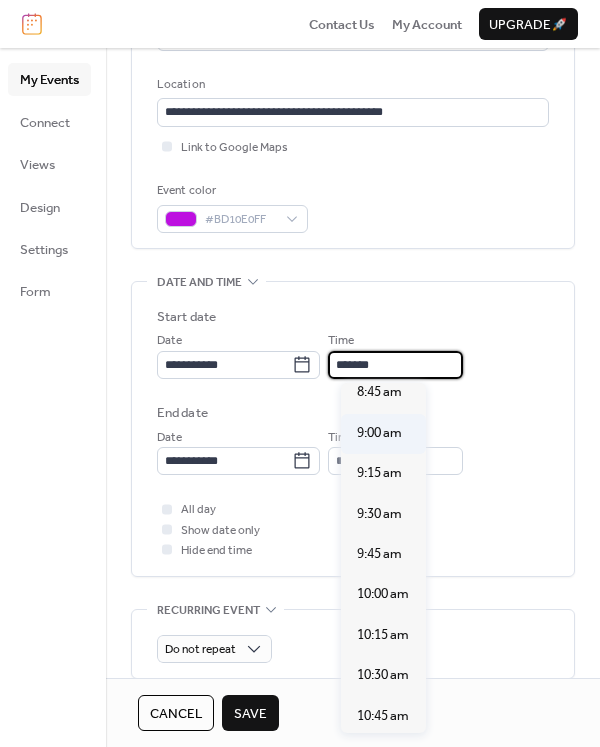 type on "*******" 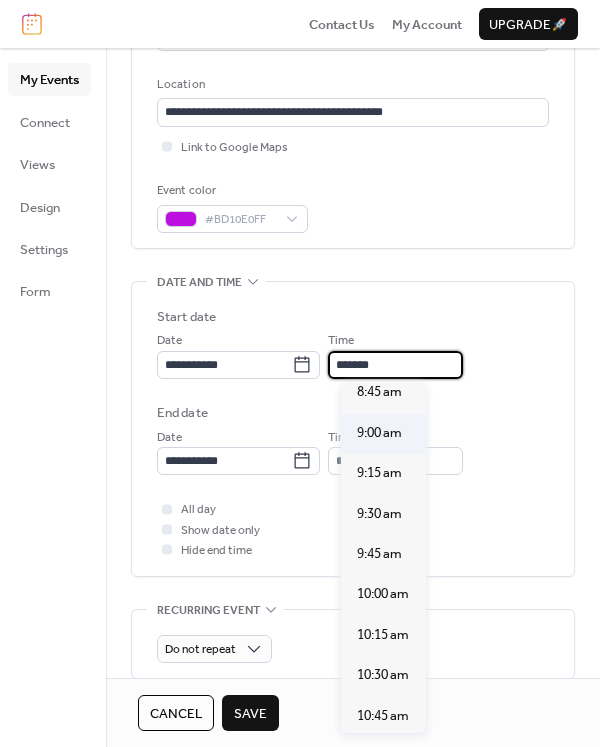 type on "********" 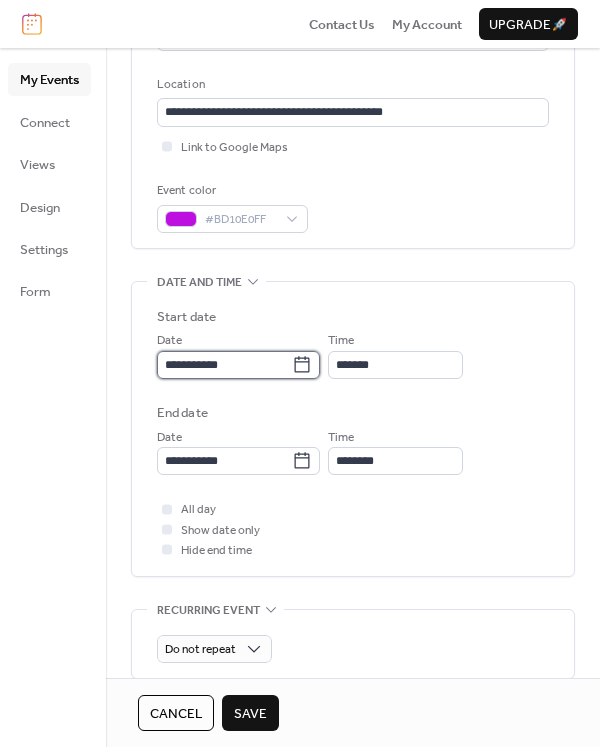 click on "**********" at bounding box center [224, 365] 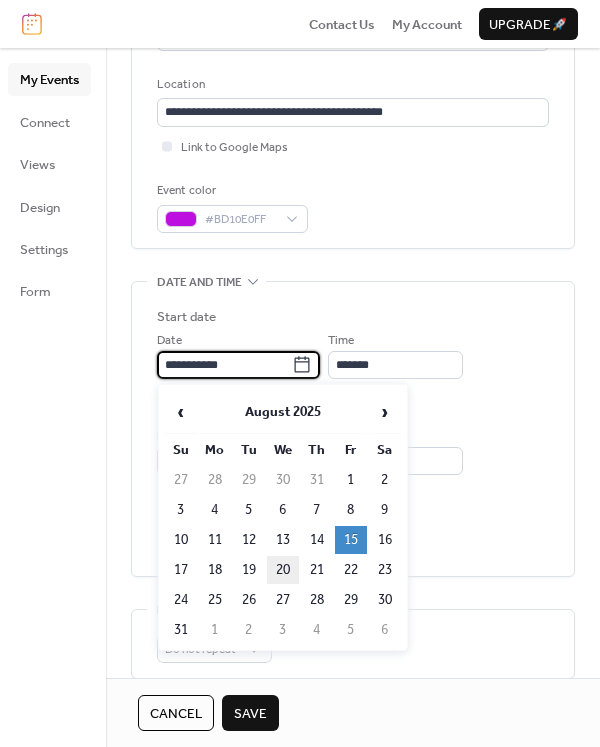 click on "20" at bounding box center [283, 570] 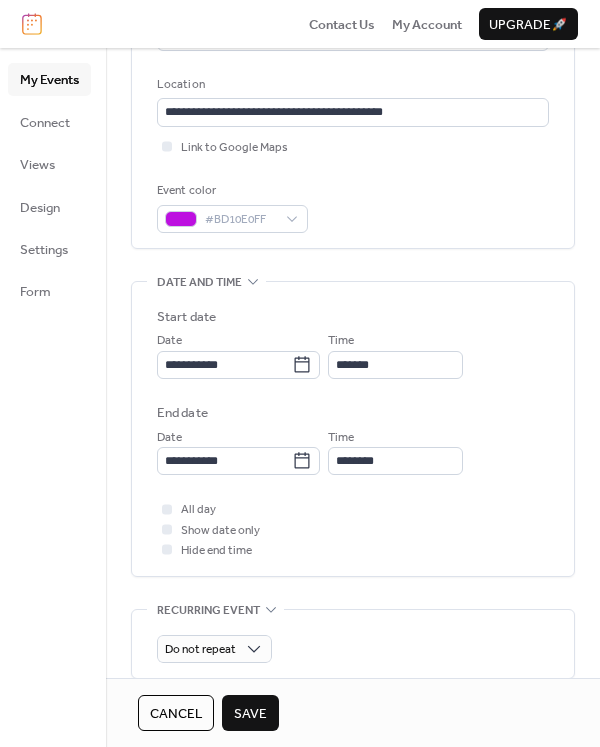 click on "Save" at bounding box center (250, 714) 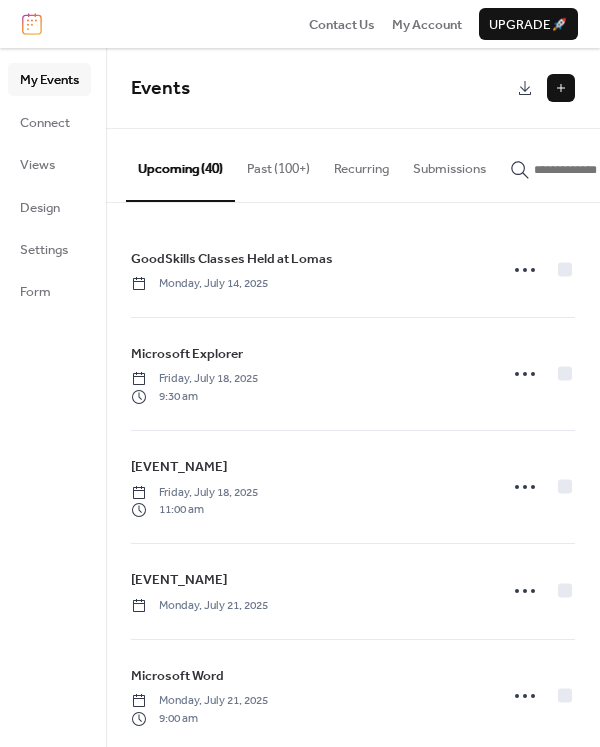 click at bounding box center [594, 170] 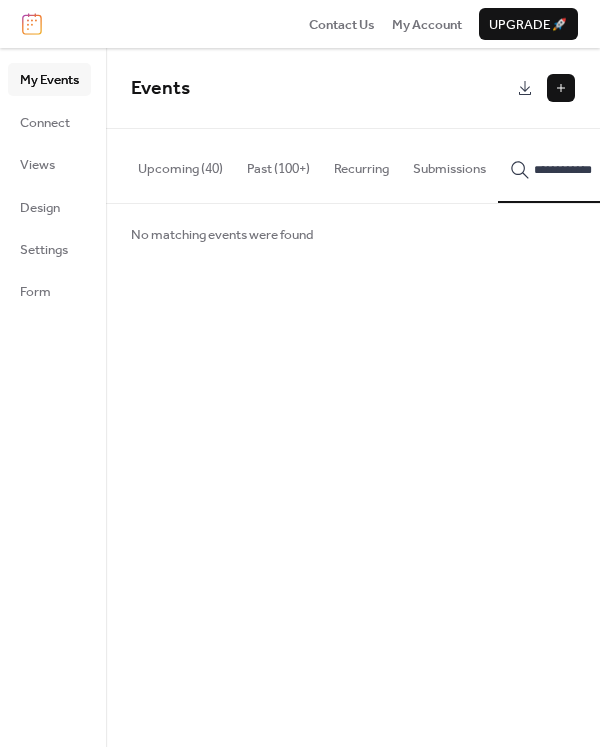 scroll, scrollTop: 0, scrollLeft: 5, axis: horizontal 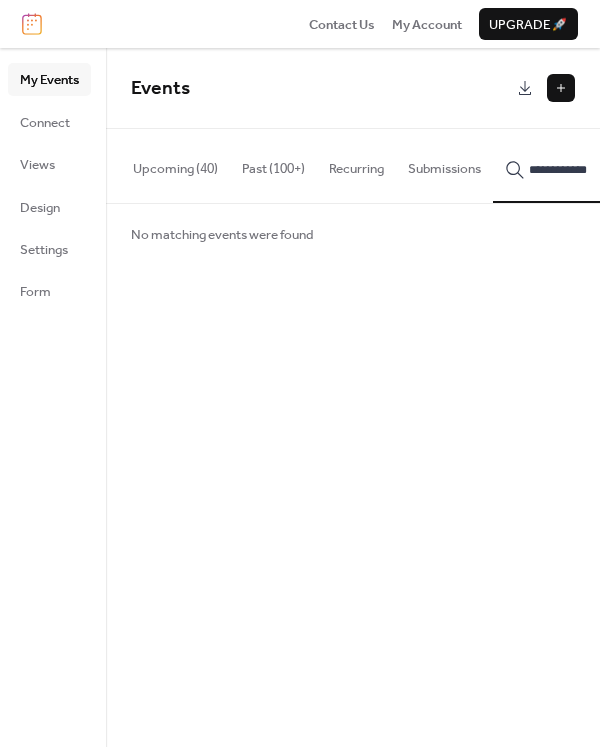 click on "**********" at bounding box center (589, 170) 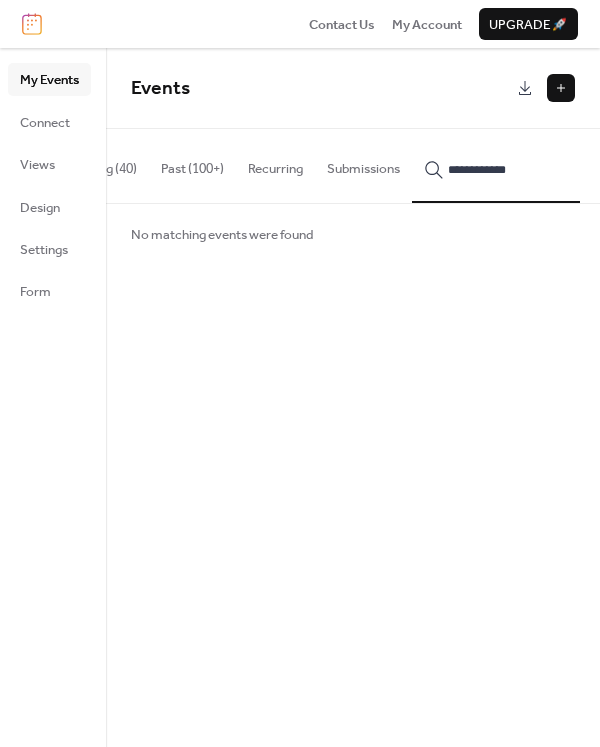 drag, startPoint x: 563, startPoint y: 167, endPoint x: 681, endPoint y: 179, distance: 118.6086 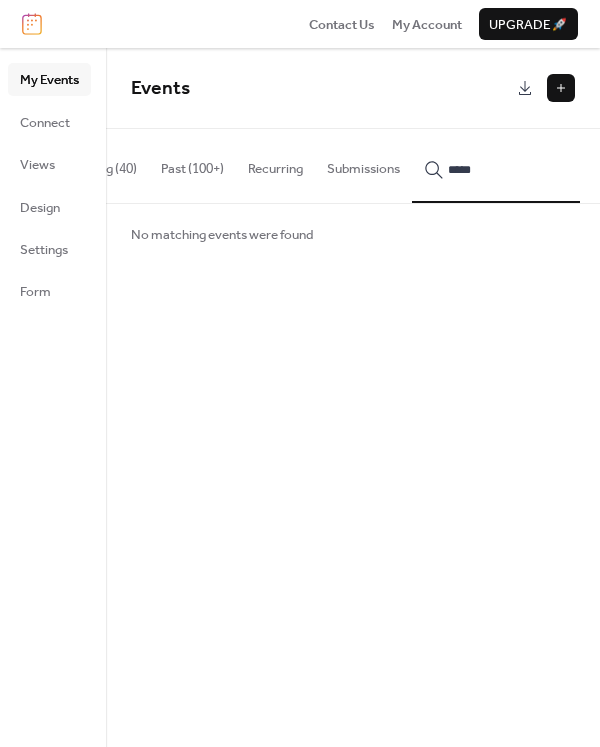 type on "*****" 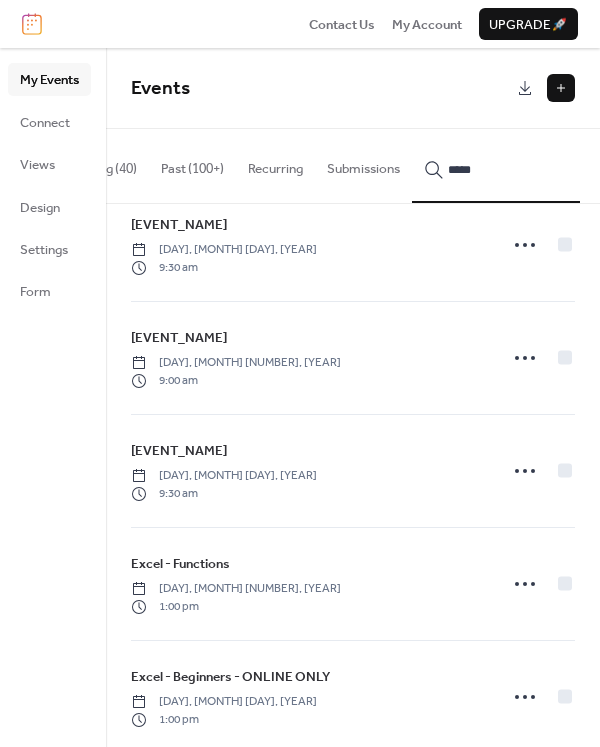 scroll, scrollTop: 15452, scrollLeft: 0, axis: vertical 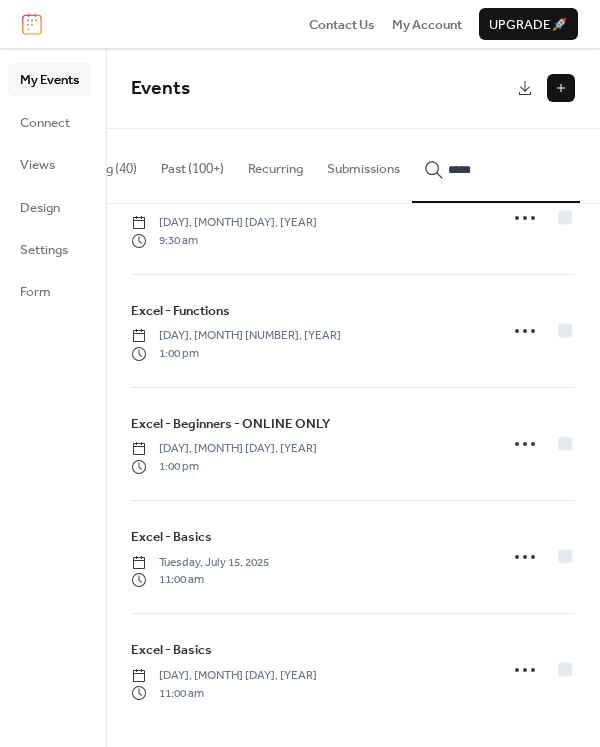 click 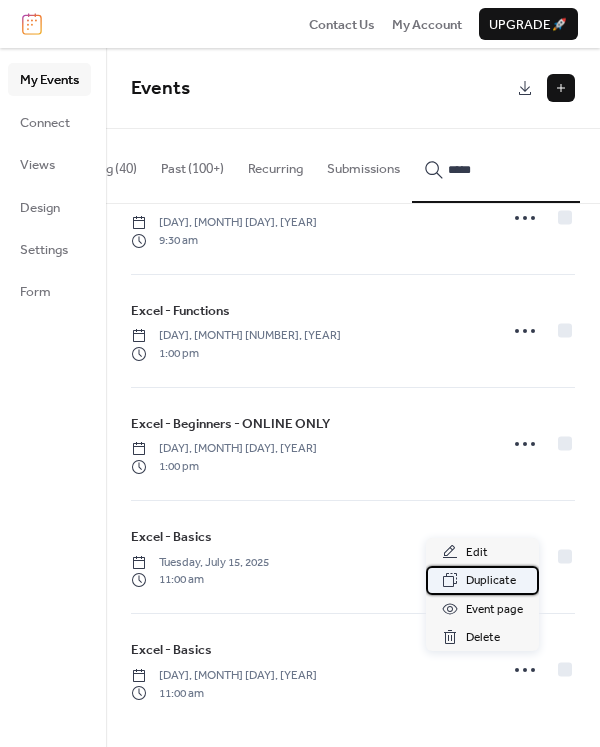 click on "Duplicate" at bounding box center [491, 581] 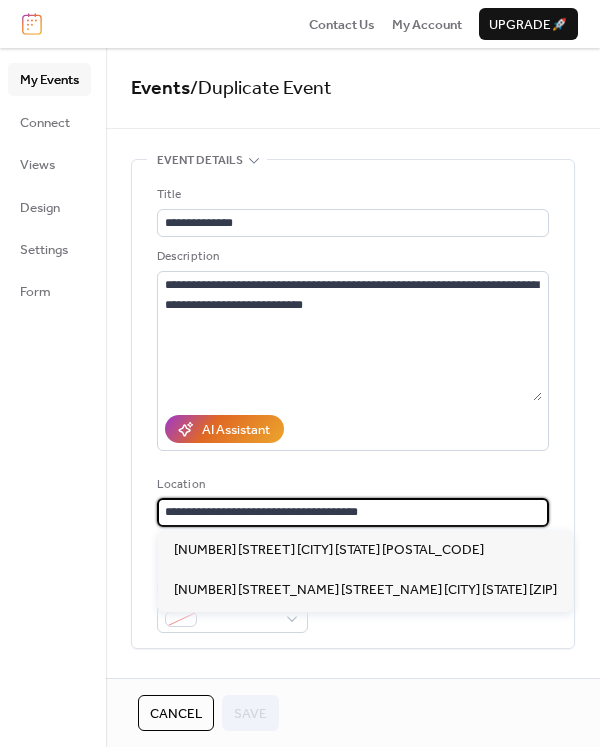 drag, startPoint x: 456, startPoint y: 514, endPoint x: 54, endPoint y: 485, distance: 403.04468 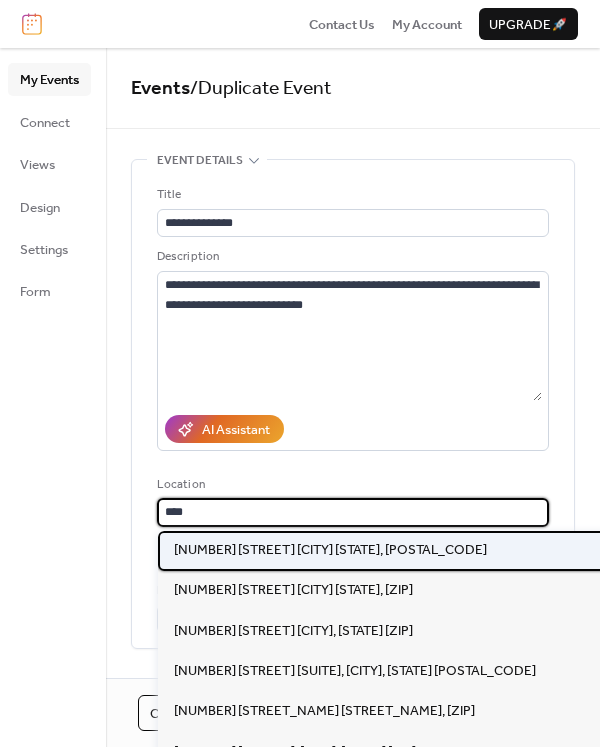 click on "[NUMBER] [STREET] [CITY] [STATE], [POSTAL_CODE]" at bounding box center (330, 550) 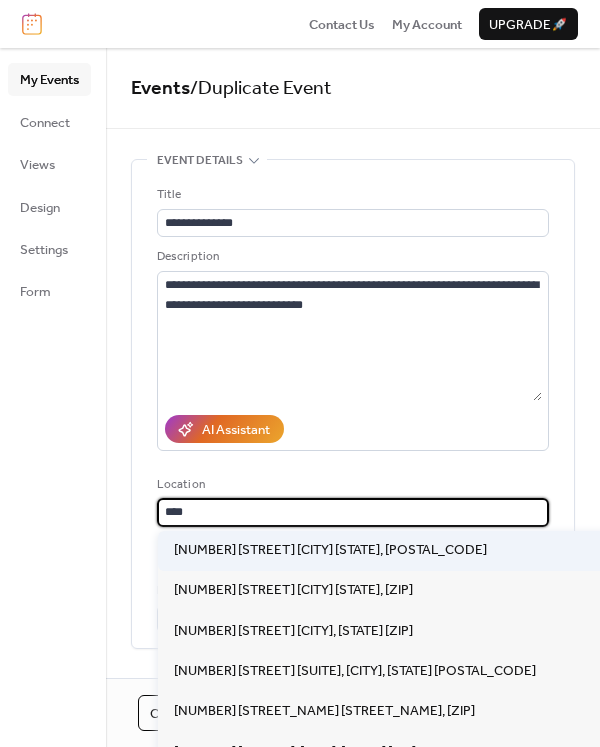 type on "**********" 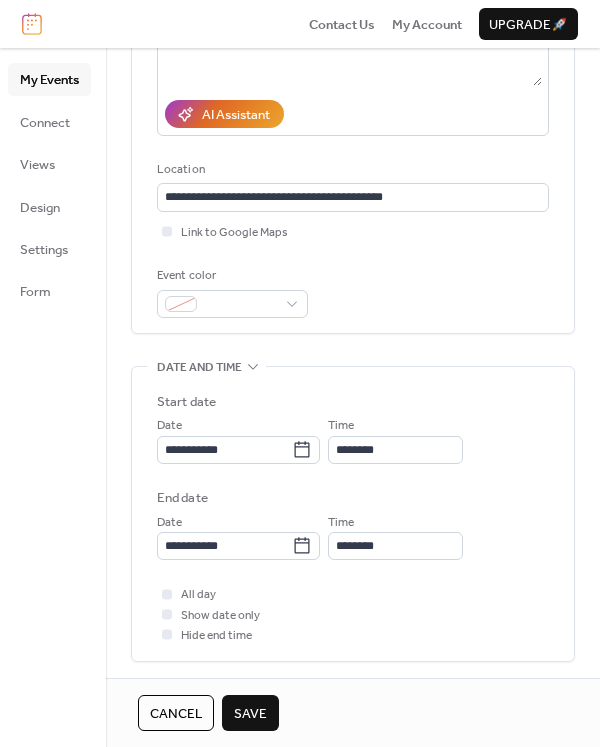 scroll, scrollTop: 400, scrollLeft: 0, axis: vertical 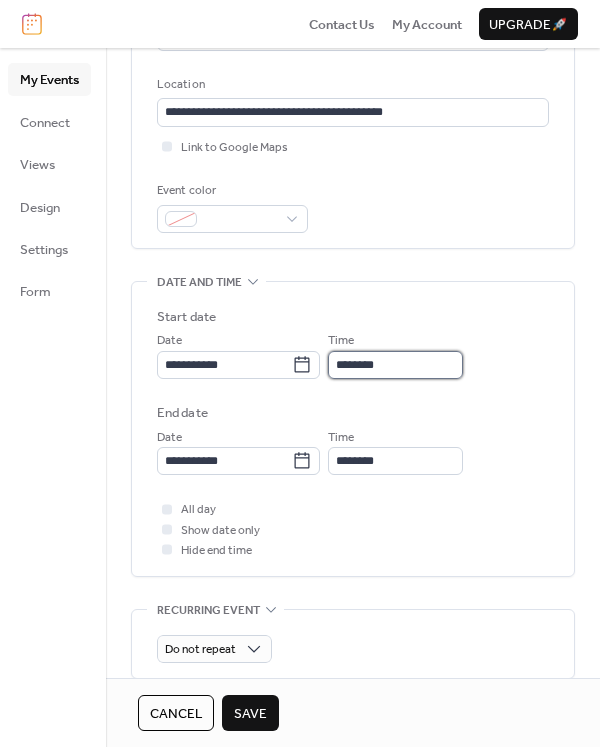 click on "********" at bounding box center (395, 365) 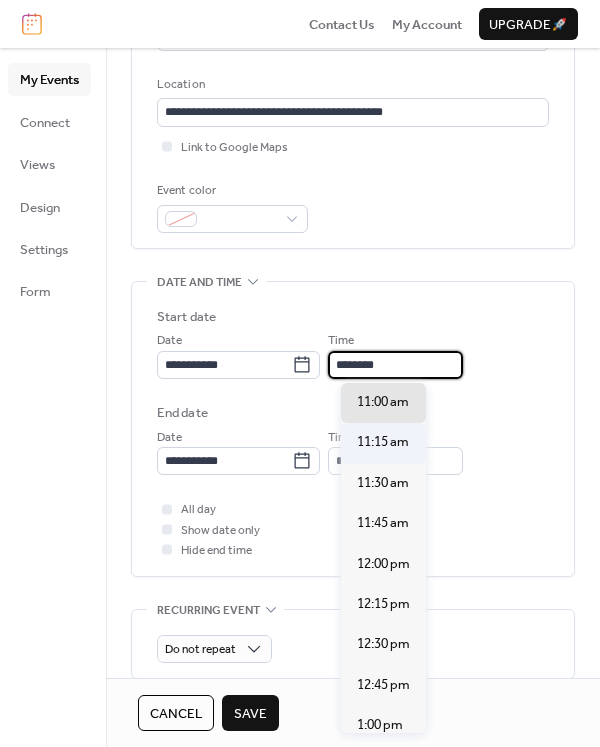 scroll, scrollTop: 1678, scrollLeft: 0, axis: vertical 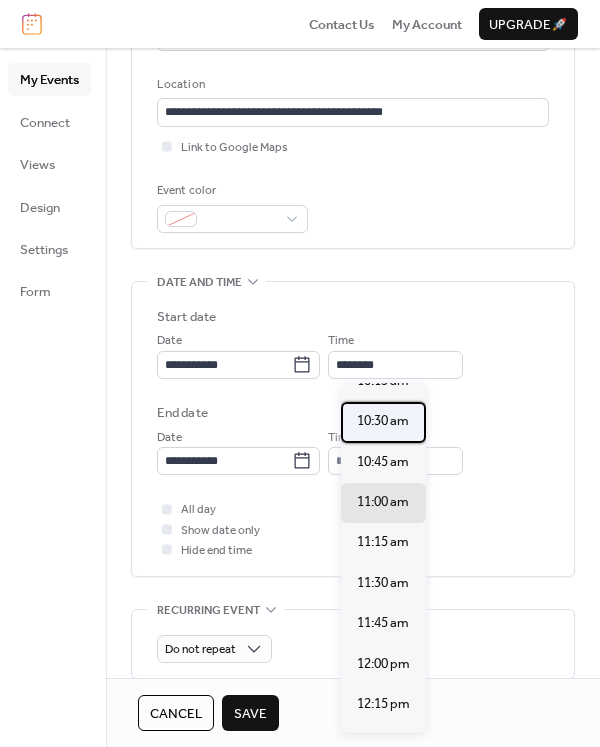 click on "10:30 am" at bounding box center [383, 421] 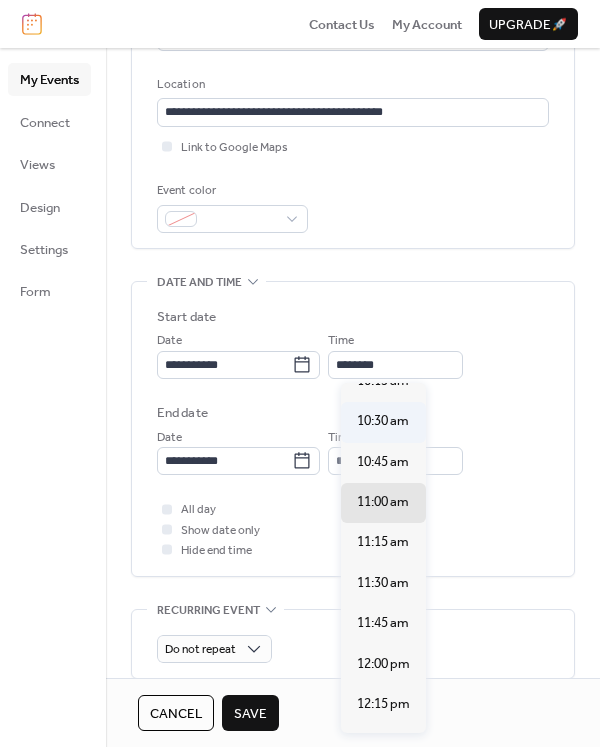 type on "********" 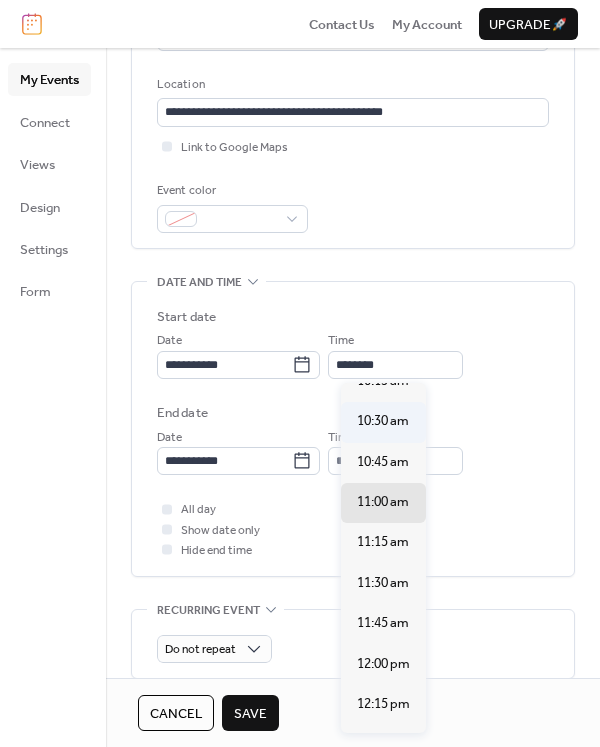 type on "********" 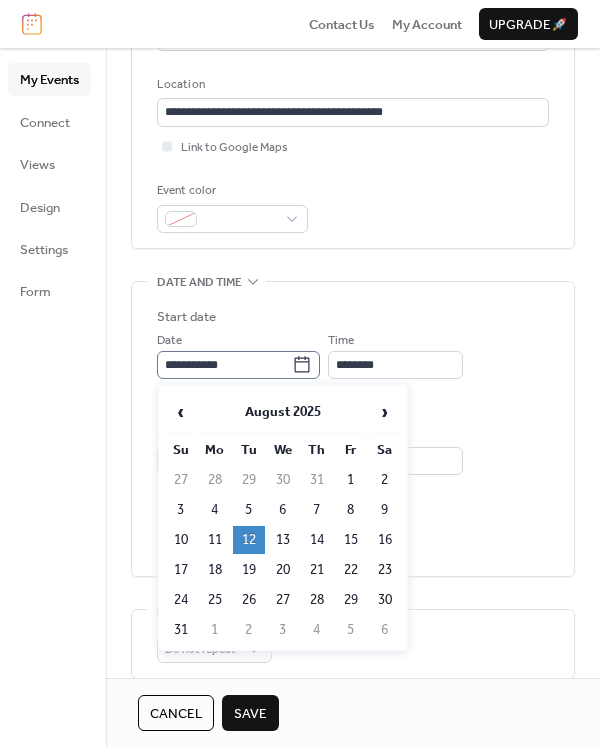 click 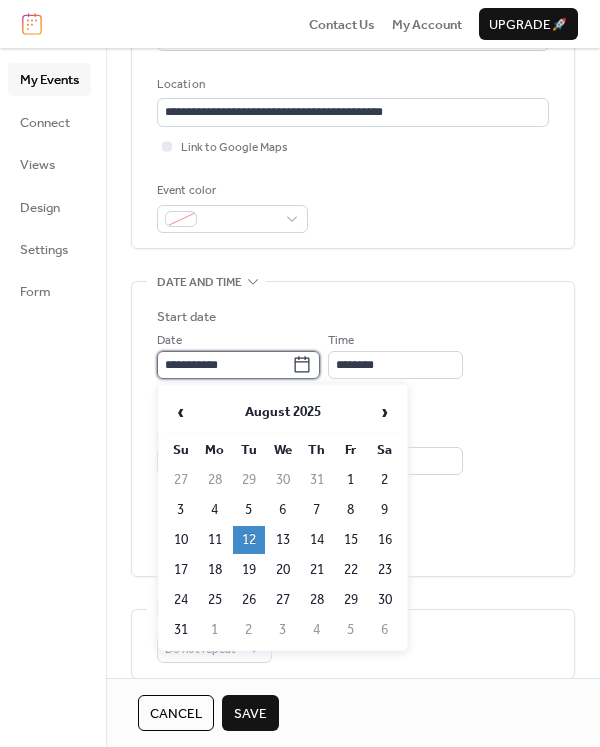 click on "**********" at bounding box center [224, 365] 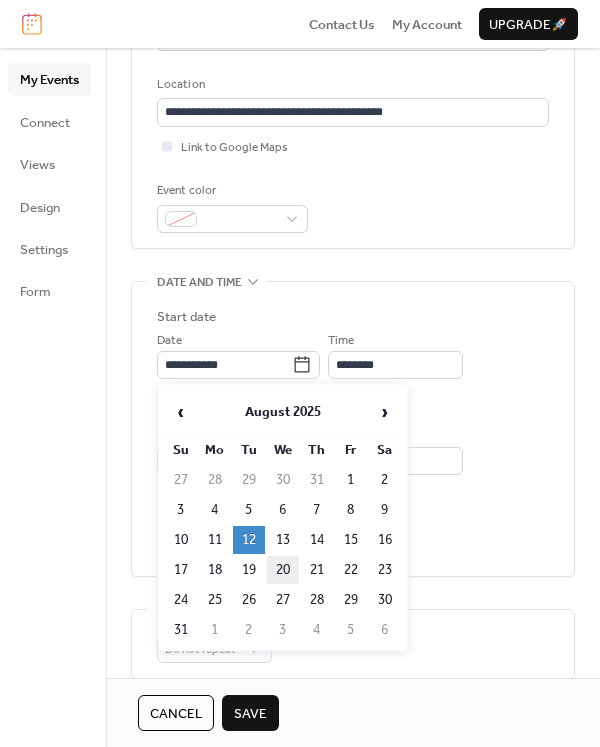 click on "20" at bounding box center (283, 570) 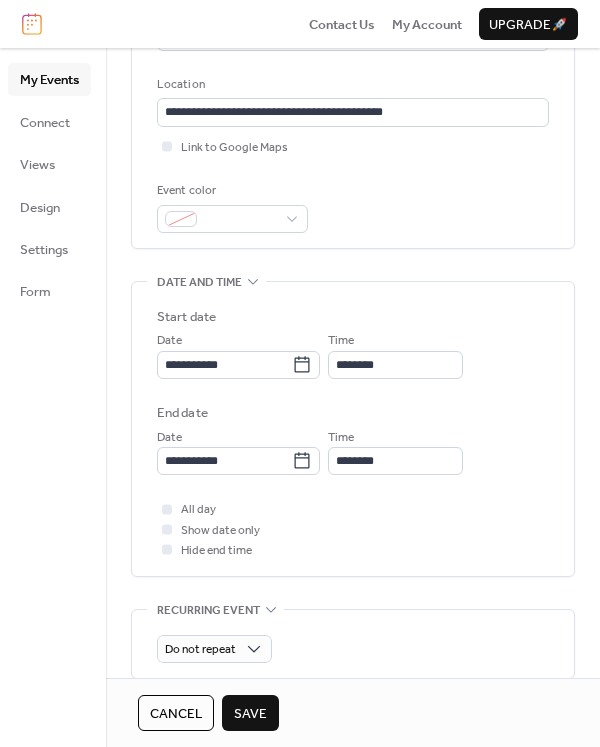 click on "Save" at bounding box center (250, 714) 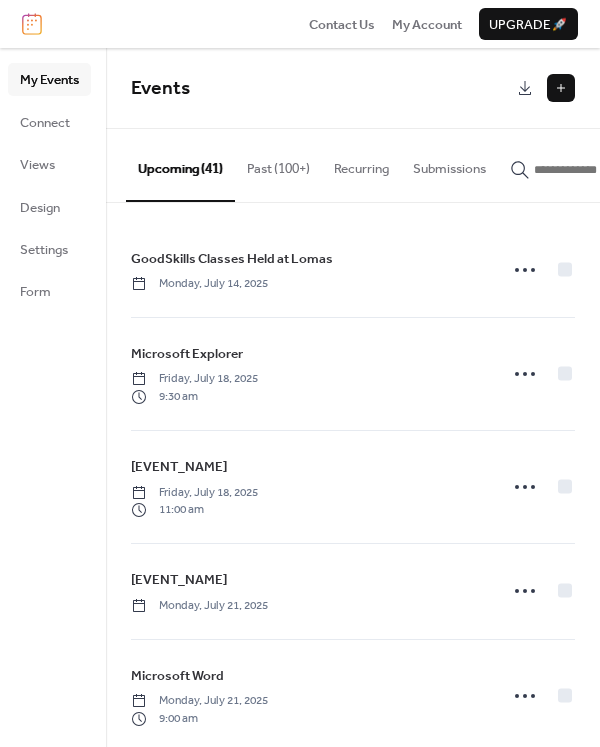 click at bounding box center (594, 170) 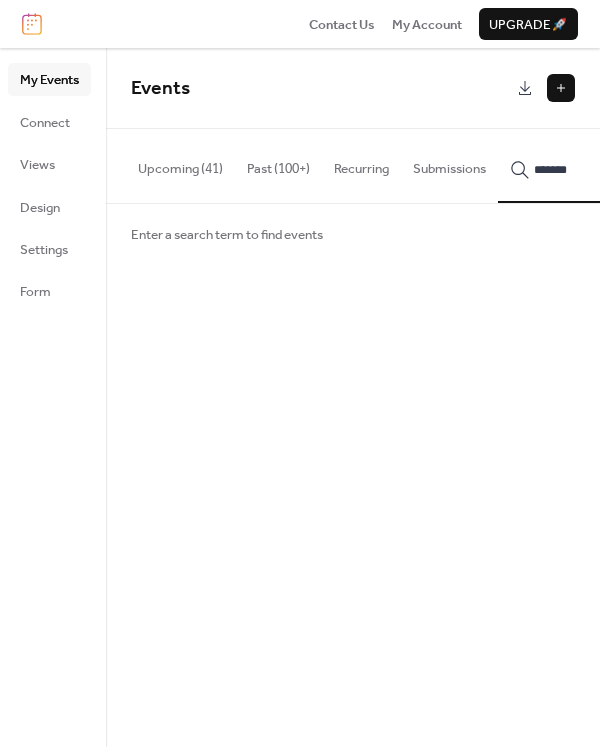 click on "******" at bounding box center (582, 165) 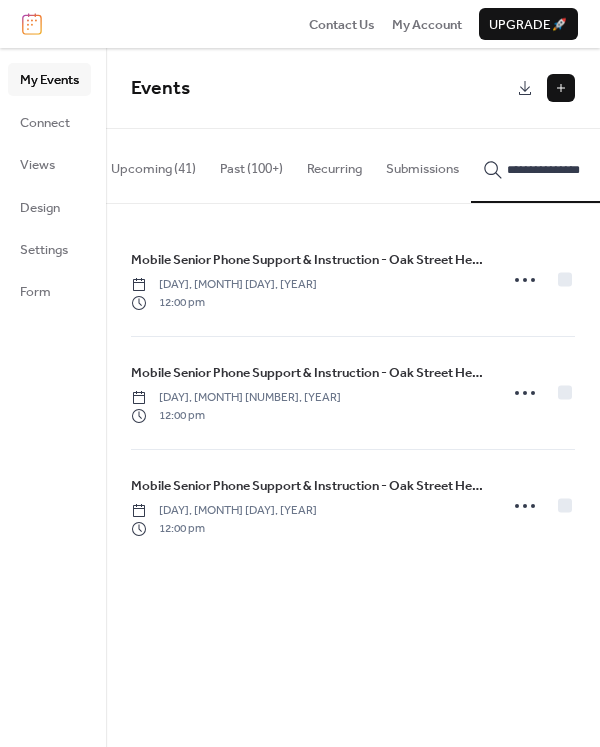 scroll, scrollTop: 0, scrollLeft: 33, axis: horizontal 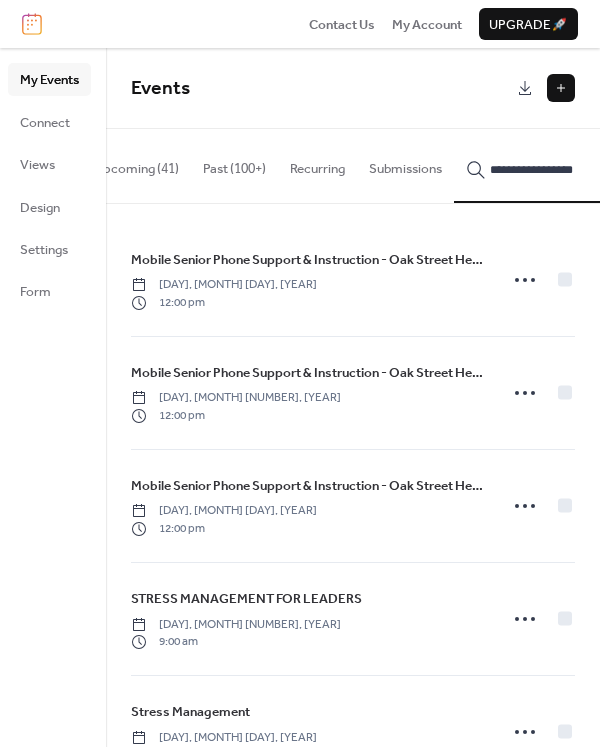 click on "**********" at bounding box center (538, 165) 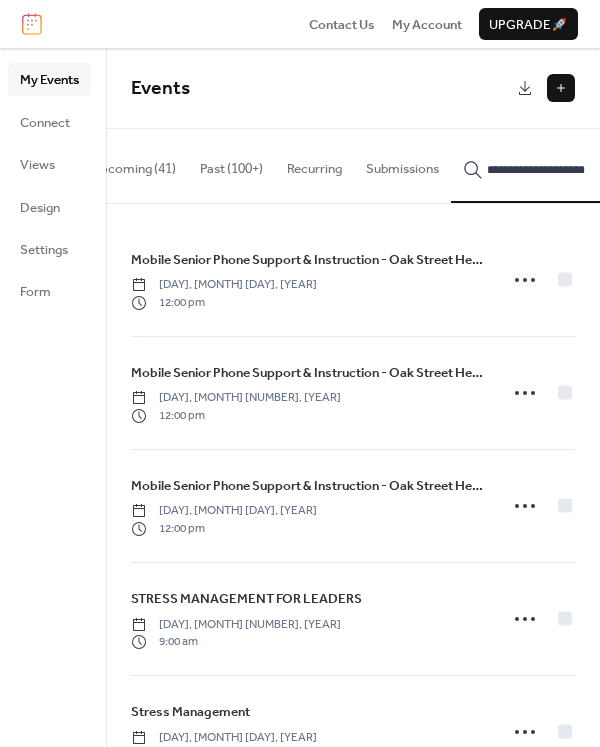 scroll, scrollTop: 0, scrollLeft: 61, axis: horizontal 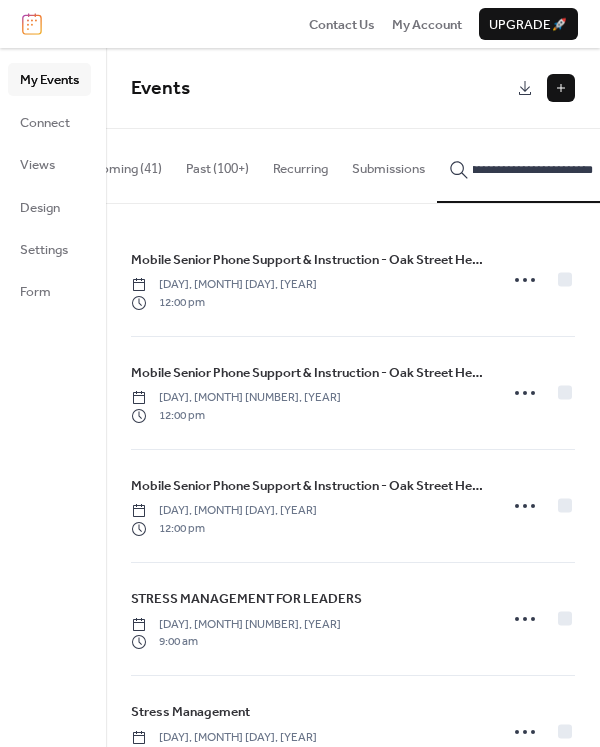type on "**********" 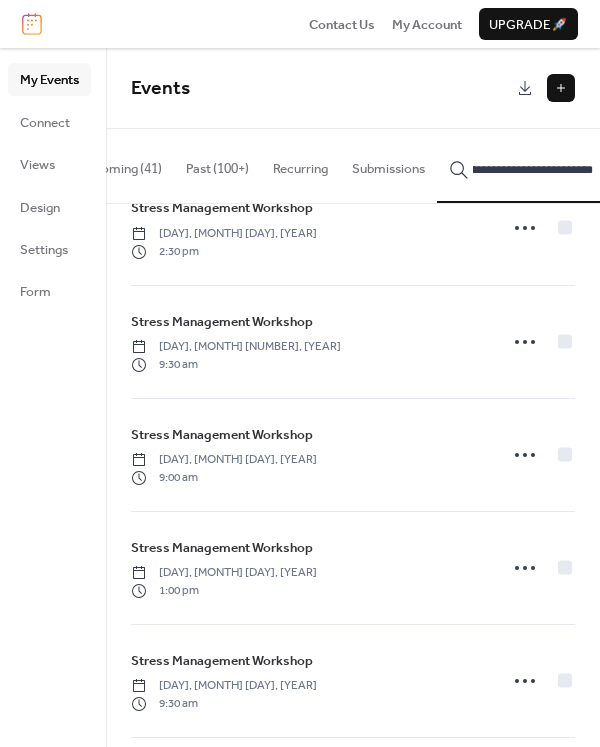 scroll, scrollTop: 7194, scrollLeft: 0, axis: vertical 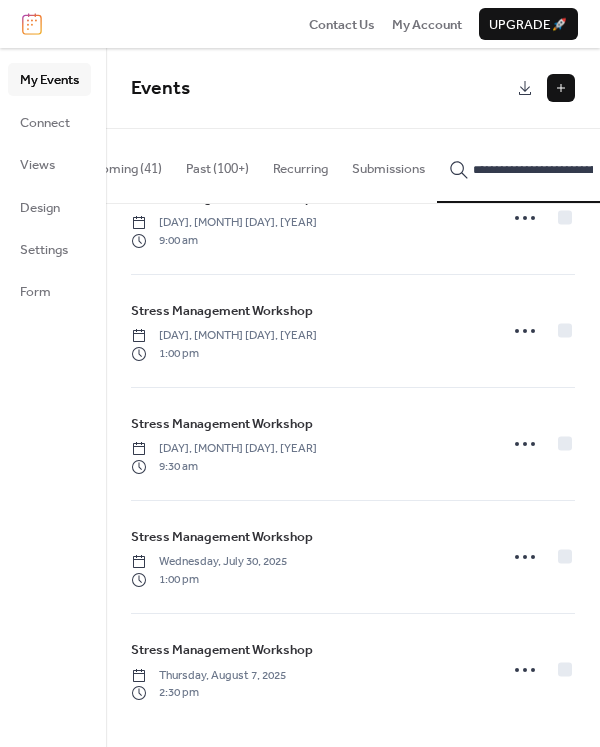 click 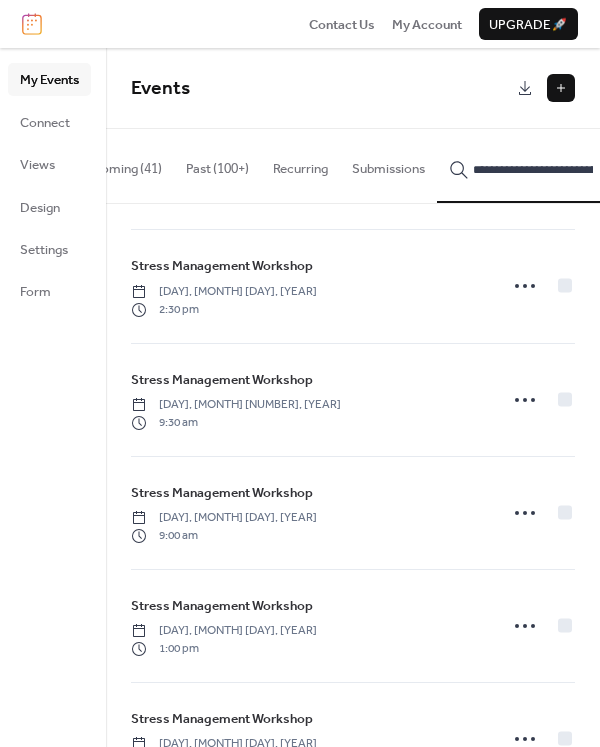 scroll, scrollTop: 7194, scrollLeft: 0, axis: vertical 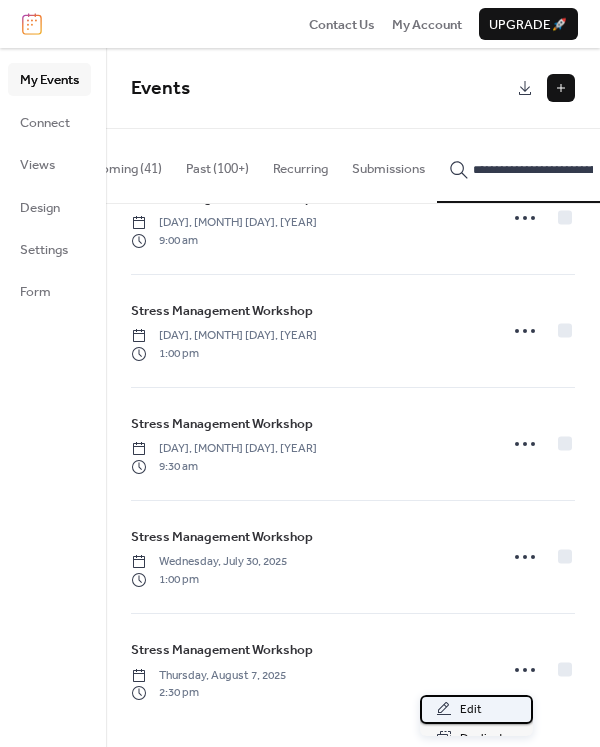 click on "Edit" at bounding box center [471, 710] 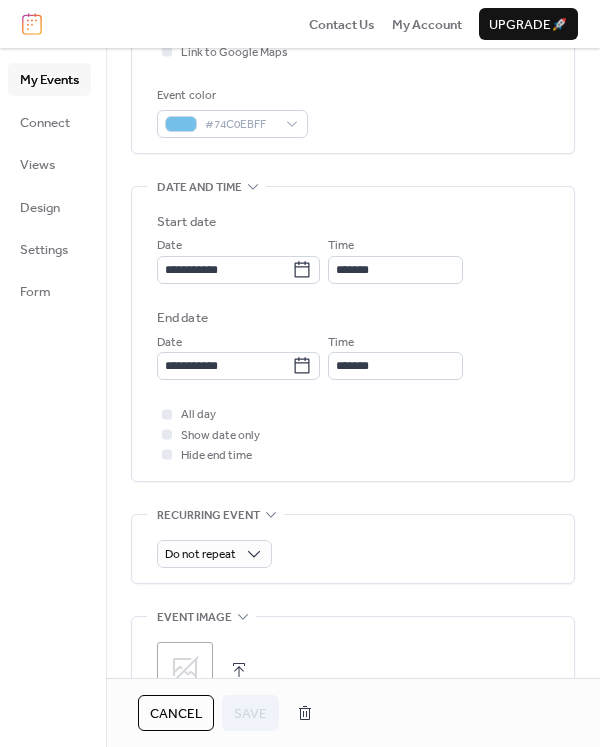 scroll, scrollTop: 500, scrollLeft: 0, axis: vertical 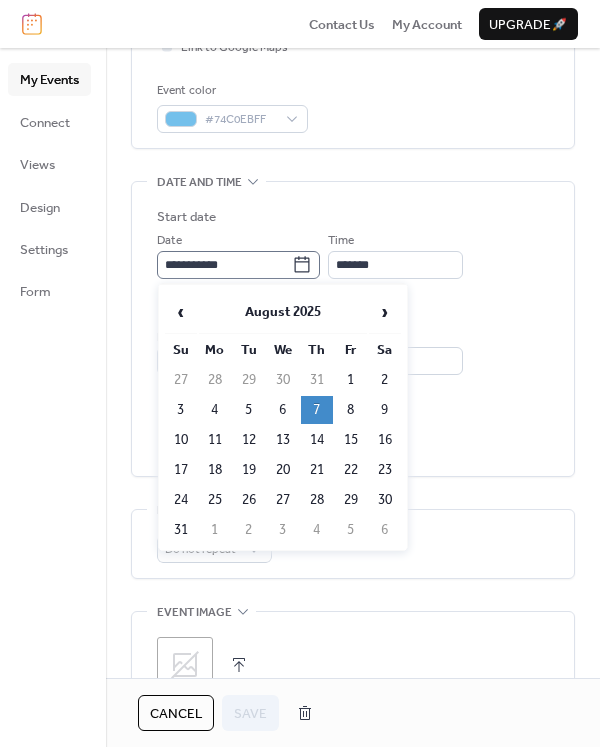 click 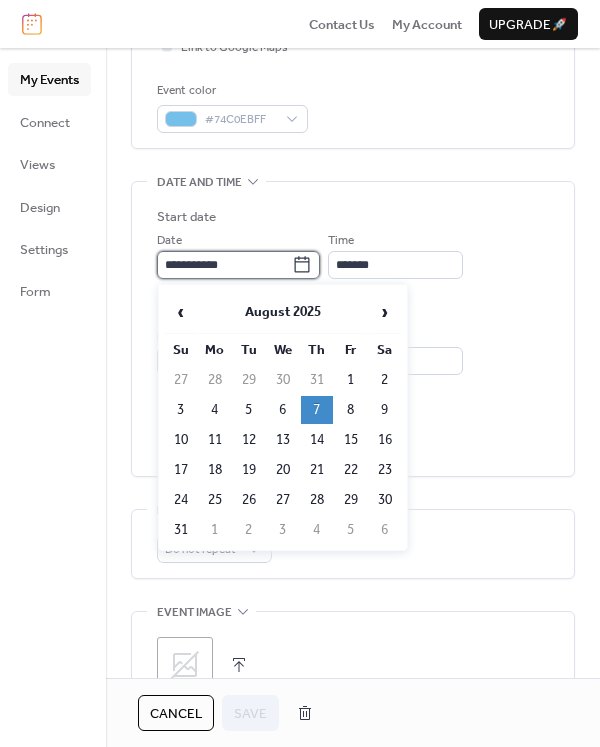 click on "**********" at bounding box center (224, 265) 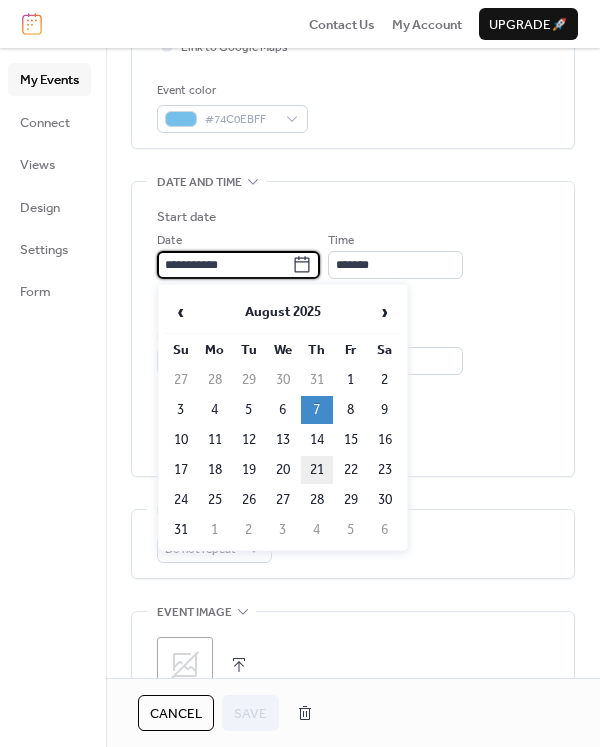 click on "21" at bounding box center (317, 470) 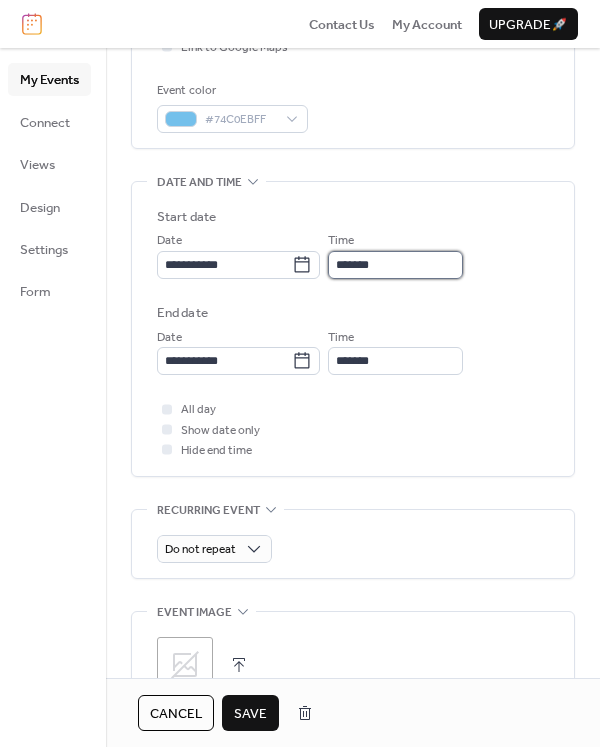 click on "*******" at bounding box center (395, 265) 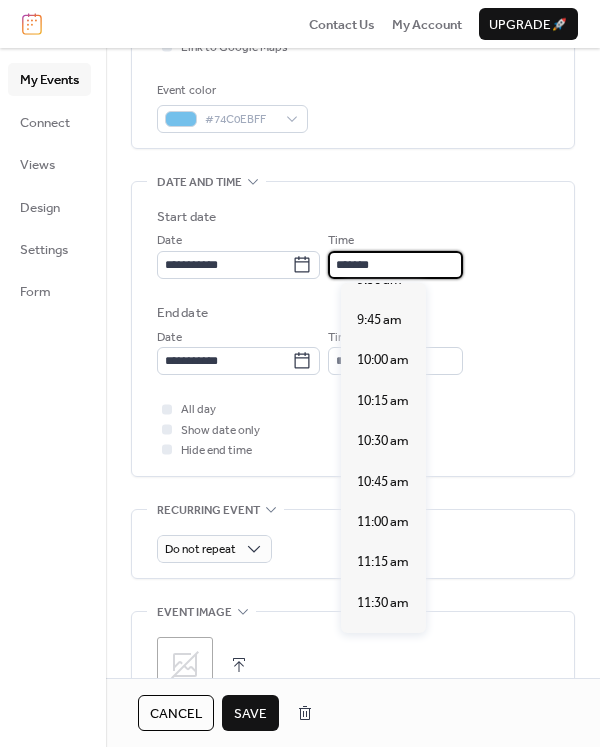 scroll, scrollTop: 1544, scrollLeft: 0, axis: vertical 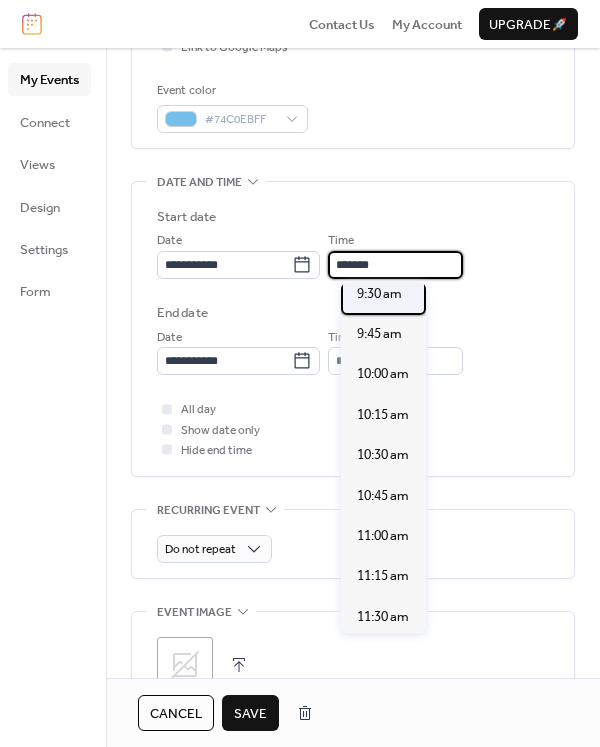 click on "9:30 am" at bounding box center (379, 294) 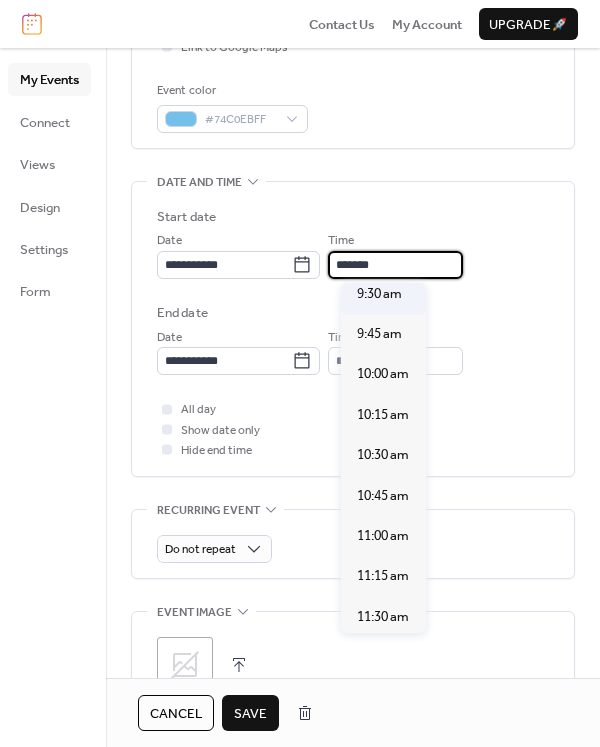 type on "*******" 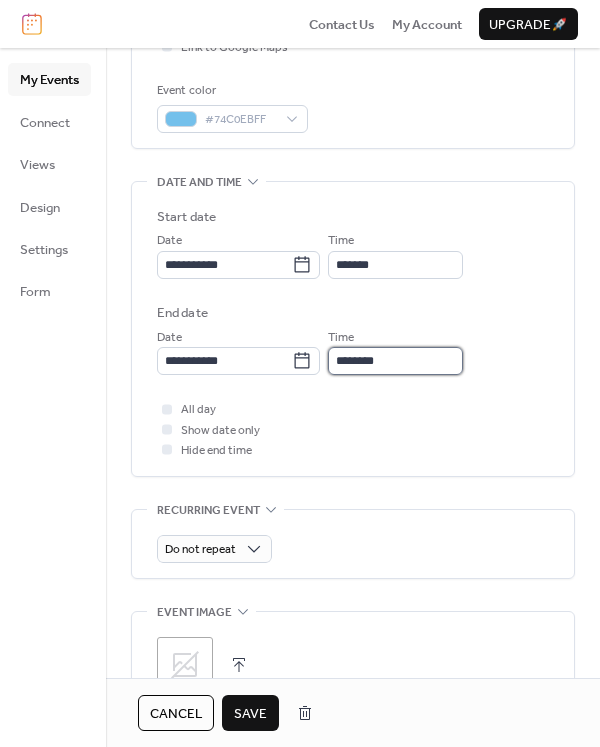 click on "********" at bounding box center [395, 361] 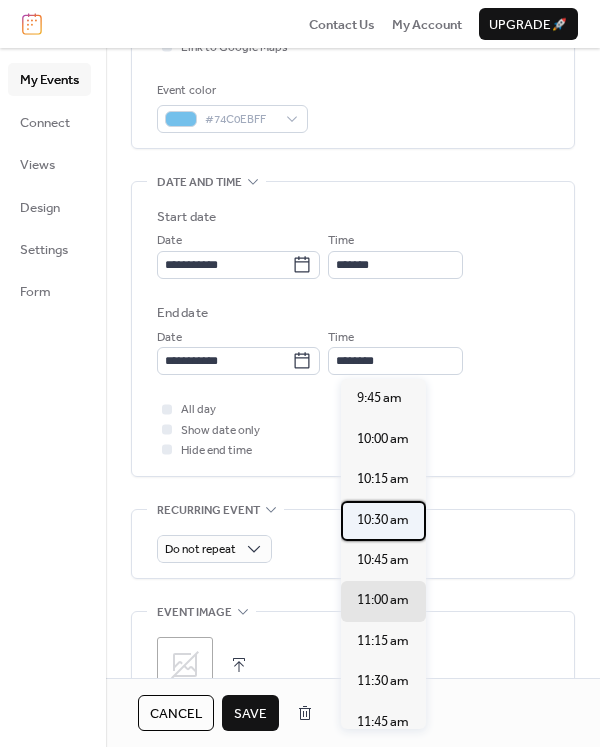 click on "10:30 am" at bounding box center [383, 520] 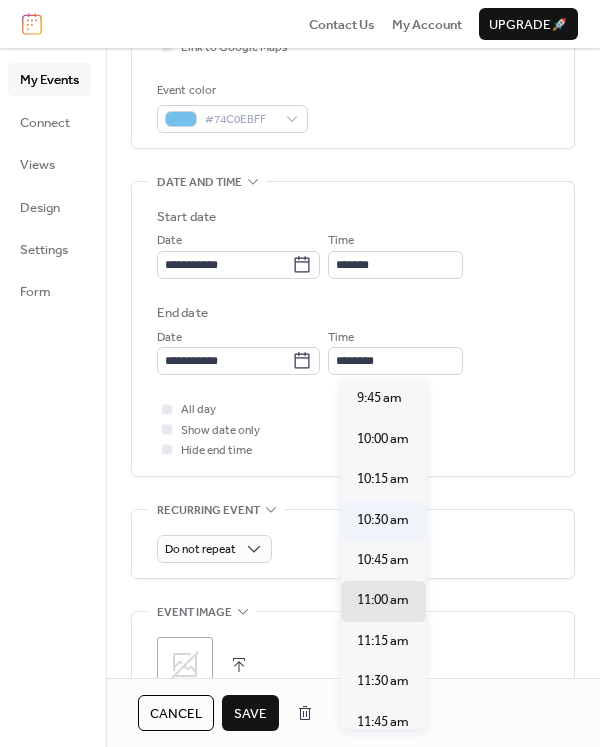 type on "********" 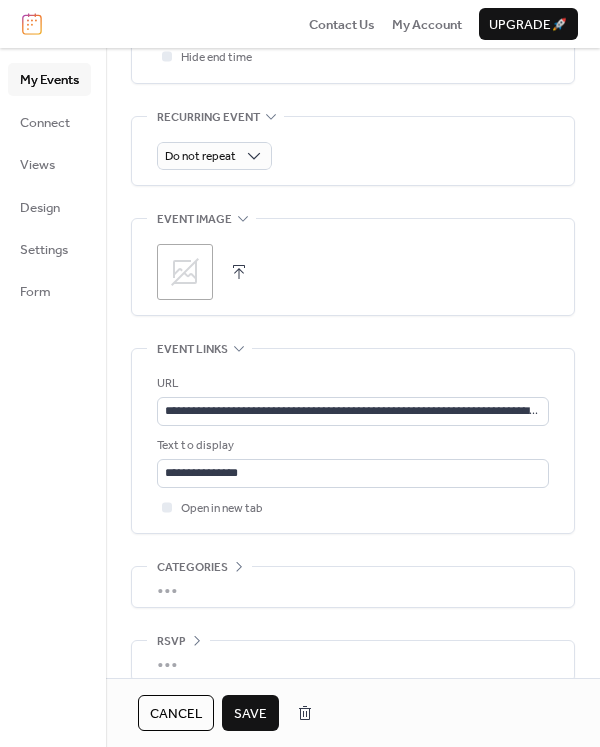 scroll, scrollTop: 900, scrollLeft: 0, axis: vertical 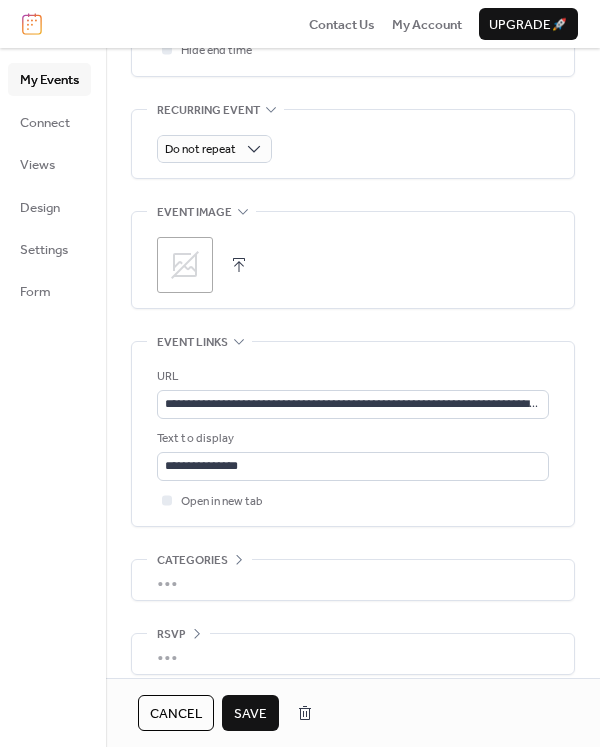 click on "Save" at bounding box center [250, 714] 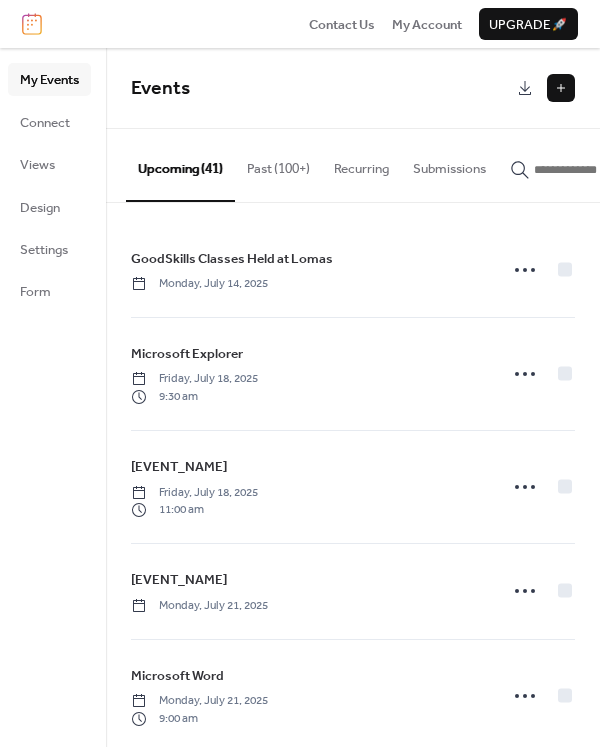 click at bounding box center [594, 170] 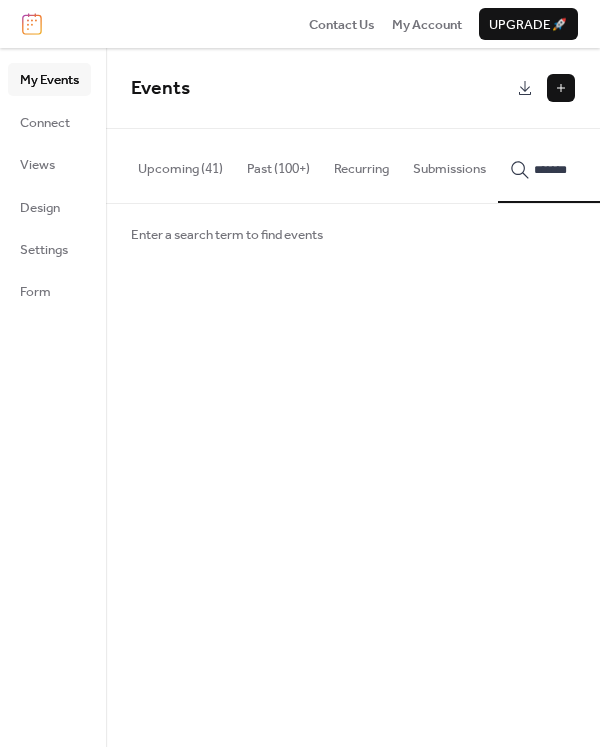click on "******" at bounding box center (582, 165) 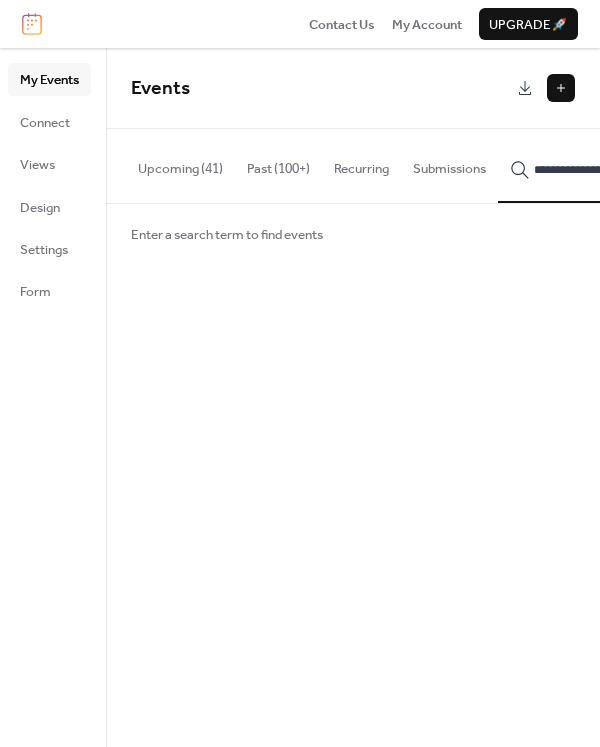 scroll, scrollTop: 0, scrollLeft: 44, axis: horizontal 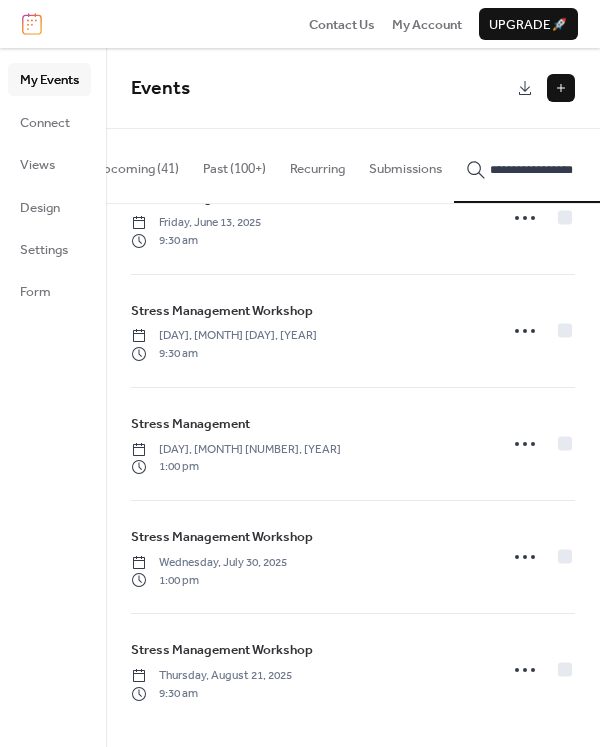 type on "**********" 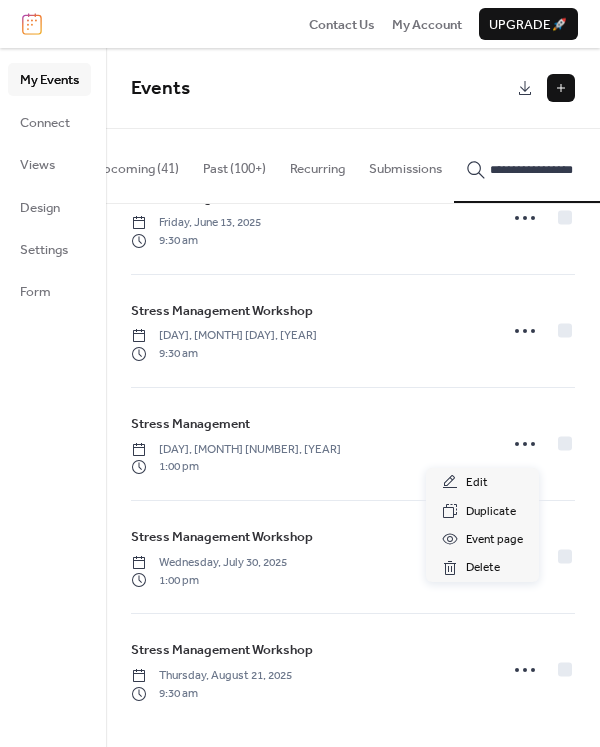 click 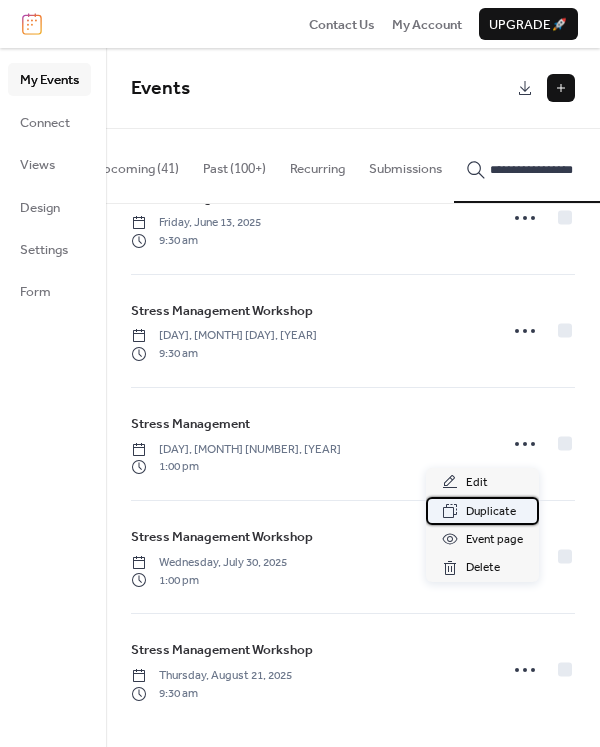 click on "Duplicate" at bounding box center [491, 512] 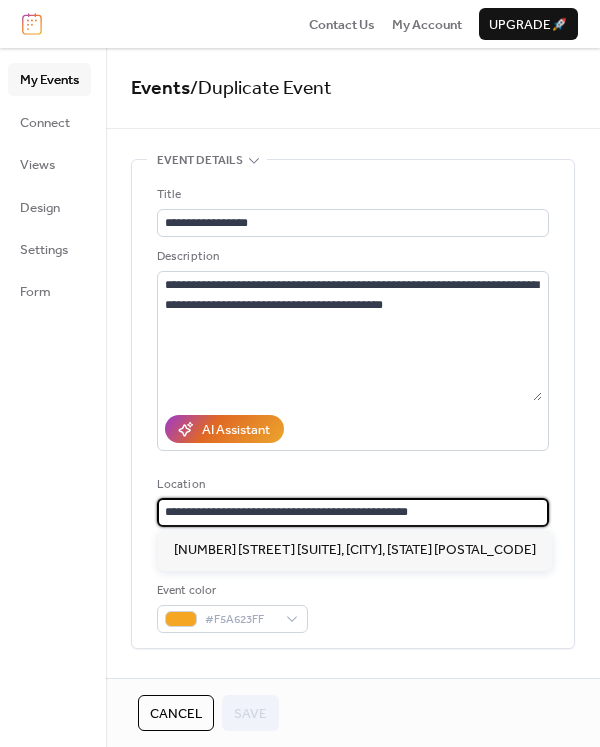 drag, startPoint x: 447, startPoint y: 507, endPoint x: 134, endPoint y: 502, distance: 313.03995 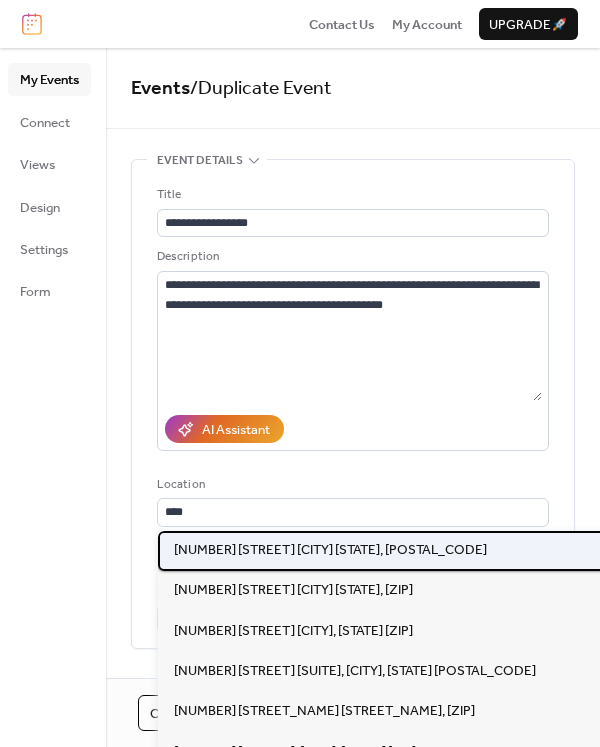 click on "[NUMBER] [STREET] [CITY] [STATE], [POSTAL_CODE]" at bounding box center (330, 550) 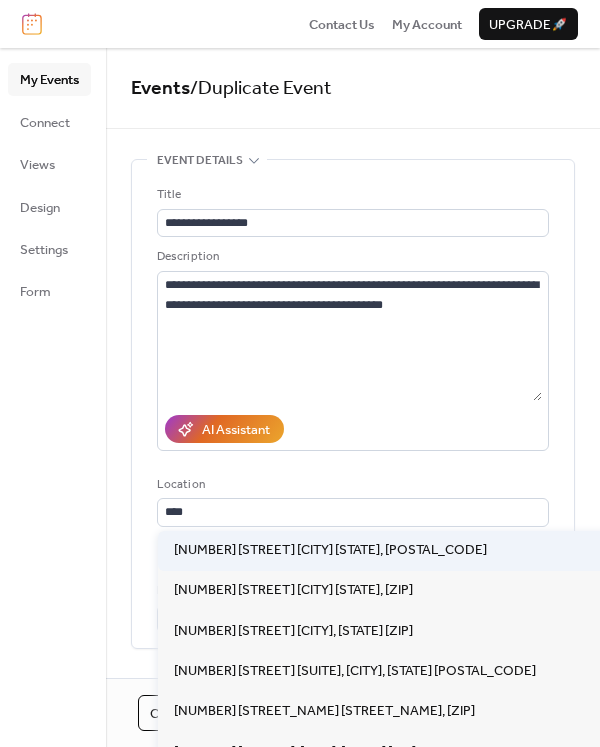 type on "**********" 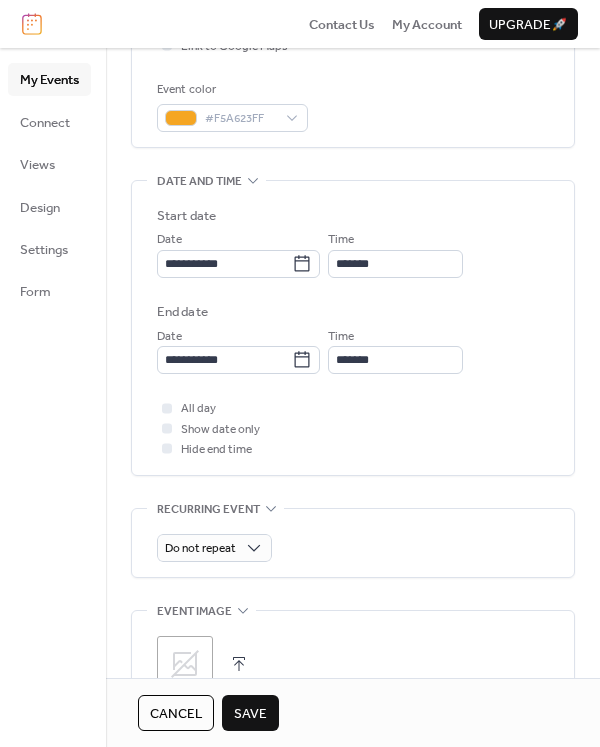 scroll, scrollTop: 600, scrollLeft: 0, axis: vertical 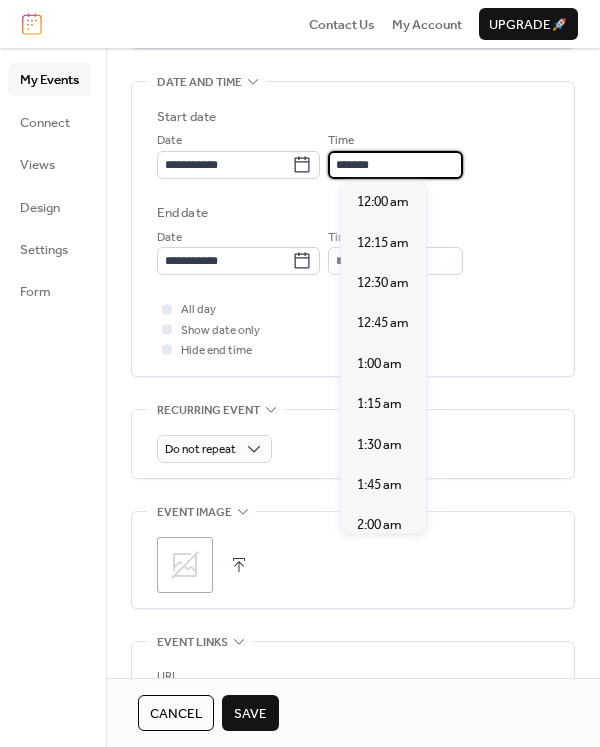 click on "*******" at bounding box center (395, 165) 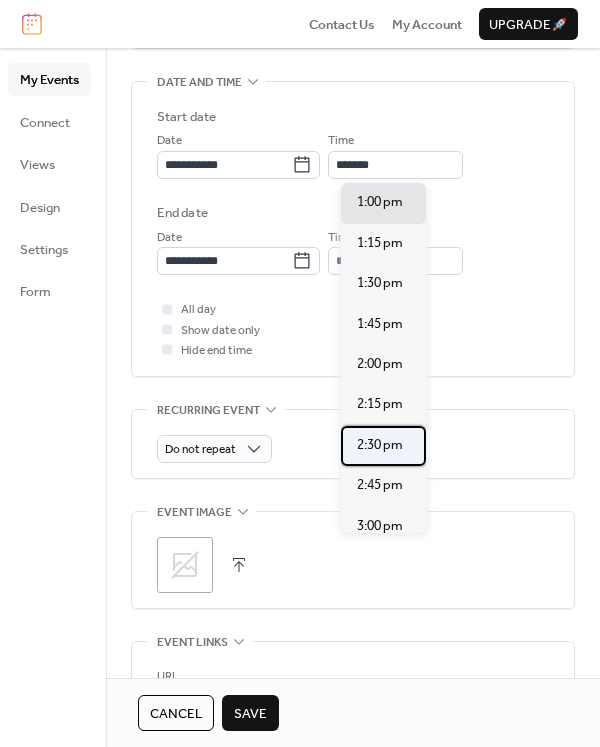 click on "2:30 pm" at bounding box center (380, 445) 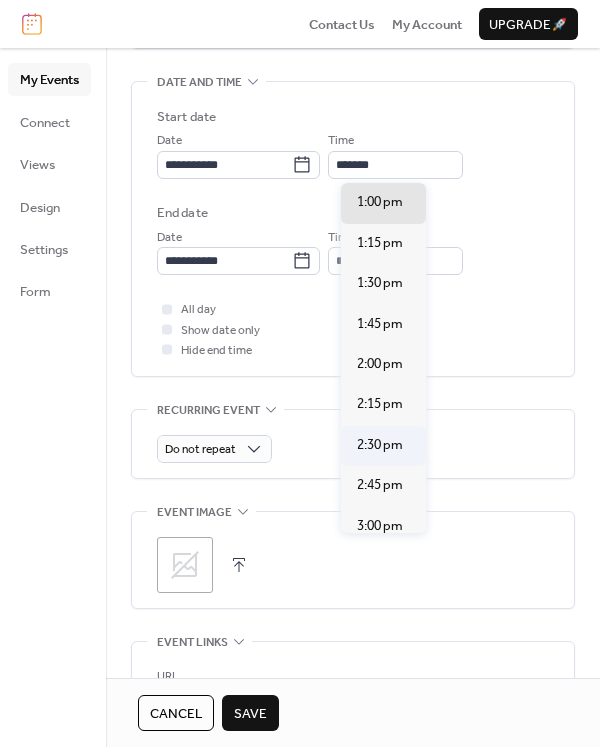 type on "*******" 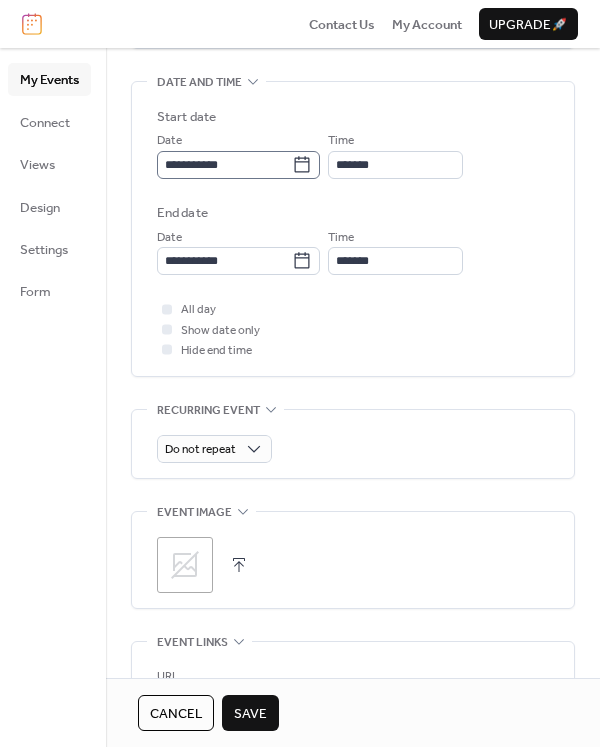 click 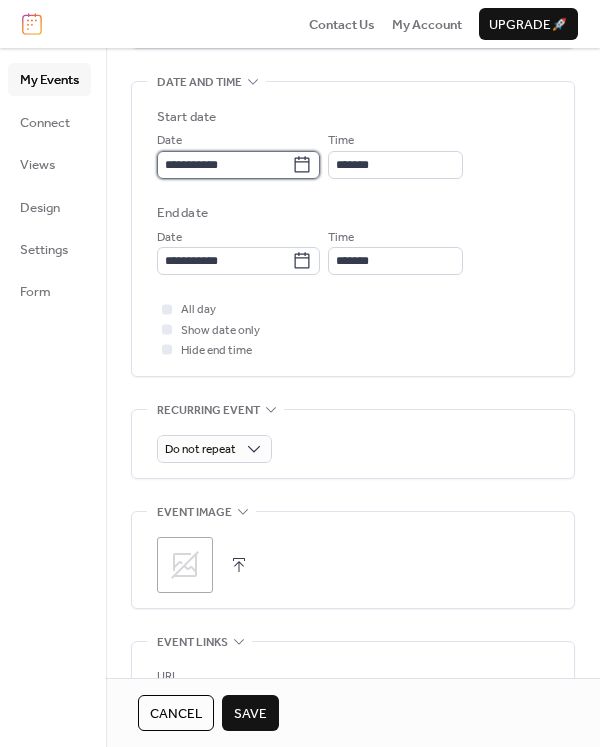 click on "**********" at bounding box center (224, 165) 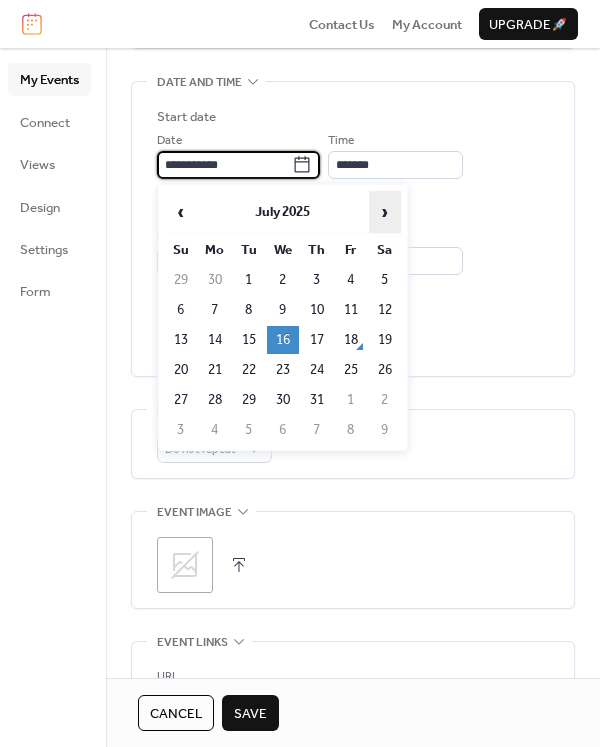 click on "›" at bounding box center [385, 212] 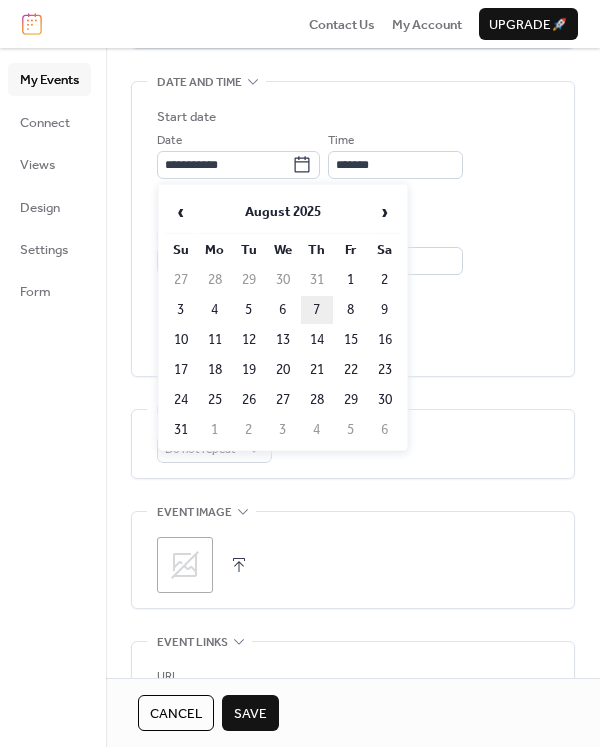 click on "7" at bounding box center [317, 310] 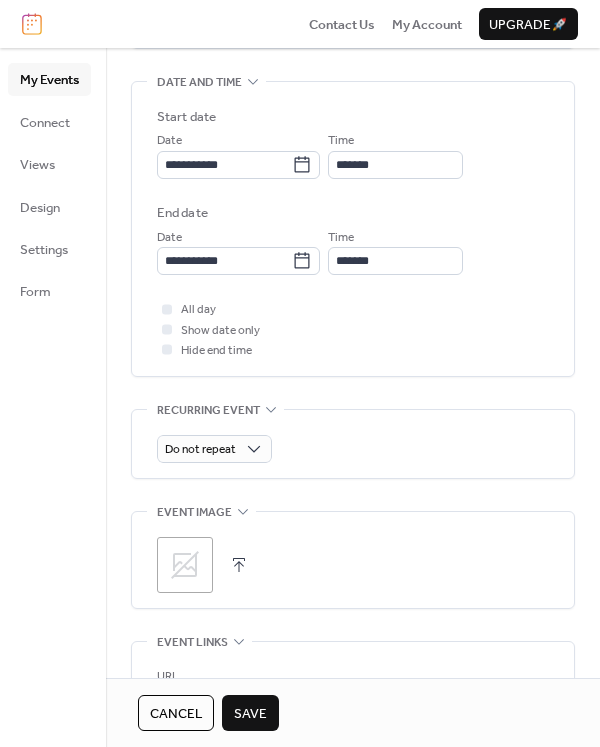 click on "Save" at bounding box center [250, 714] 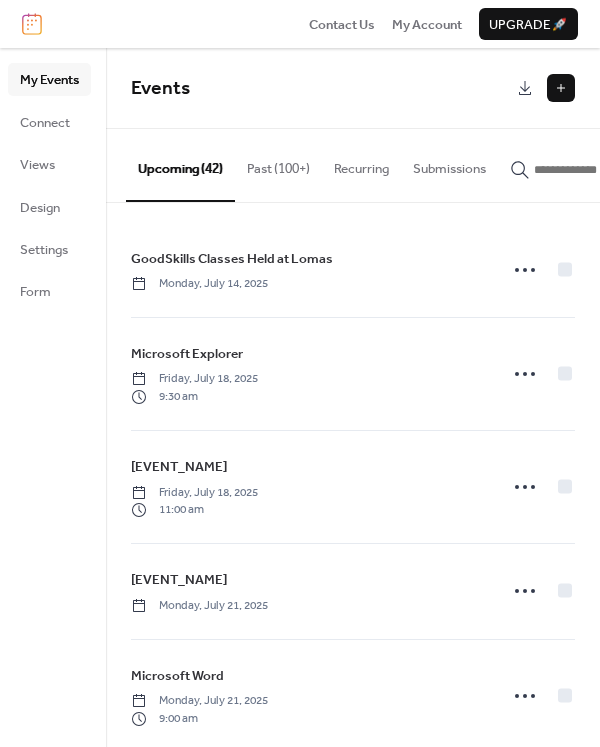 click at bounding box center [594, 170] 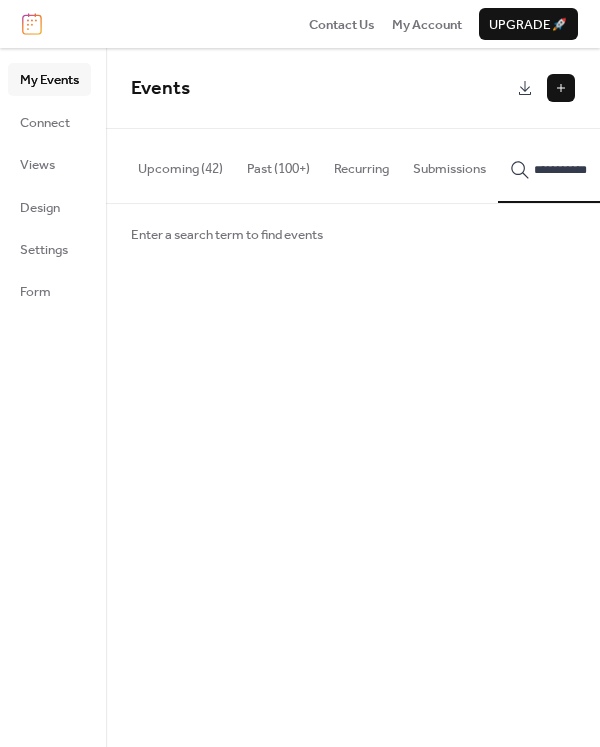 click on "**********" at bounding box center [582, 165] 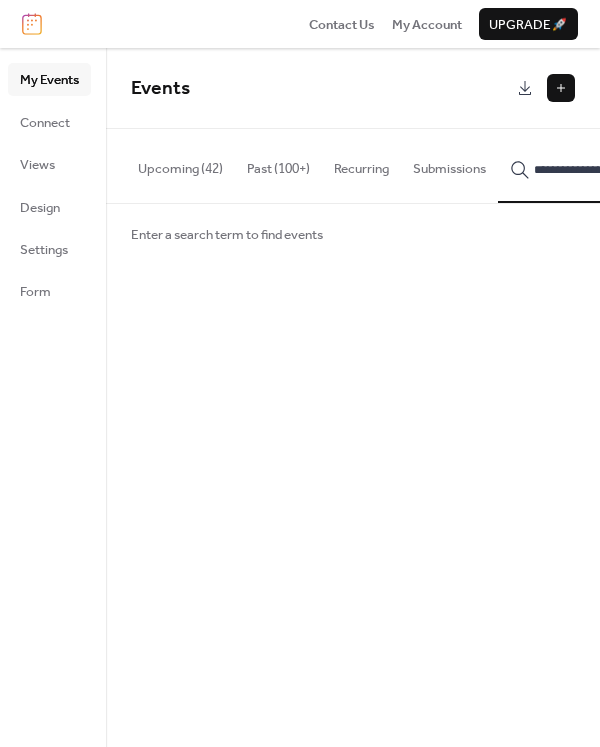 scroll, scrollTop: 0, scrollLeft: 26, axis: horizontal 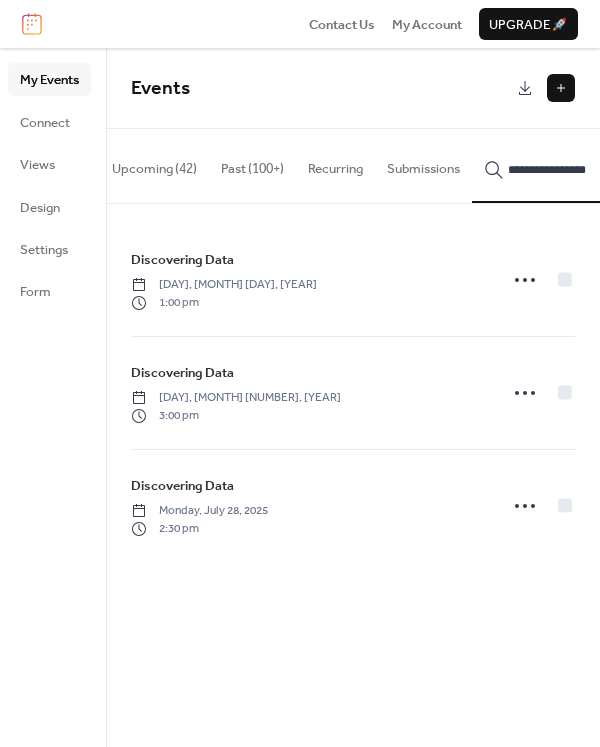 type on "**********" 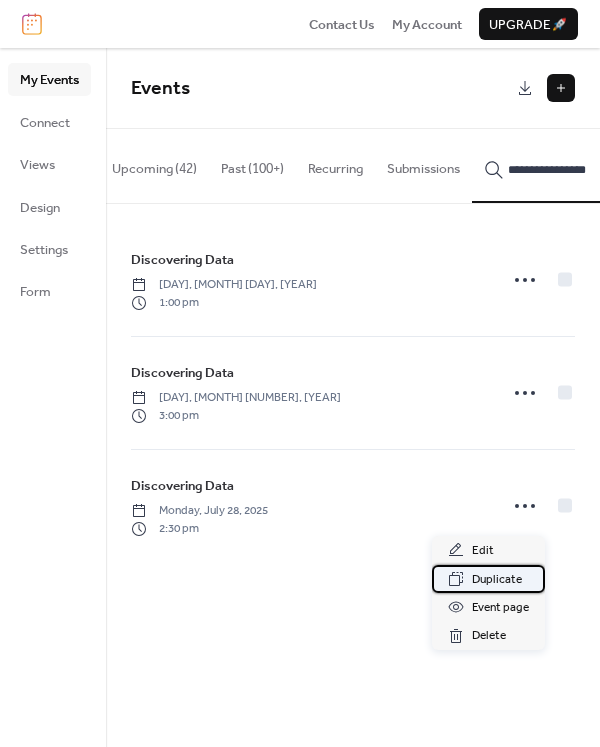 click on "Duplicate" at bounding box center (497, 580) 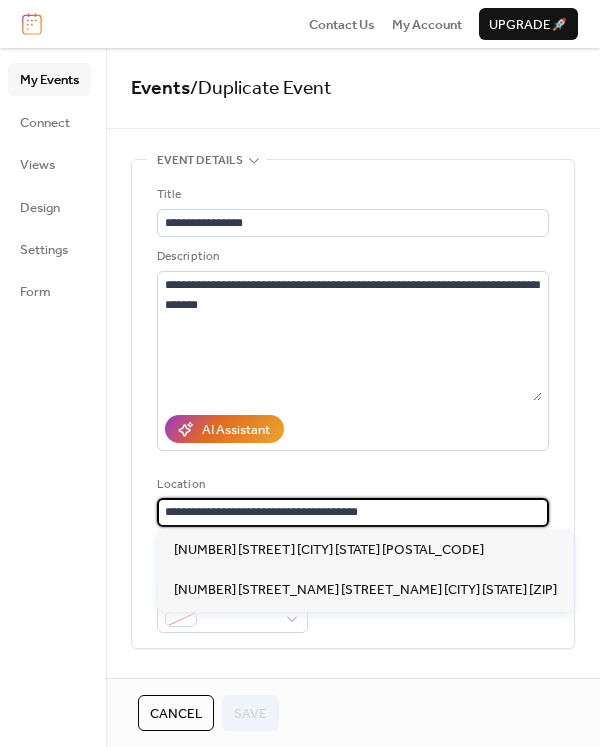drag, startPoint x: 427, startPoint y: 503, endPoint x: 15, endPoint y: 487, distance: 412.31058 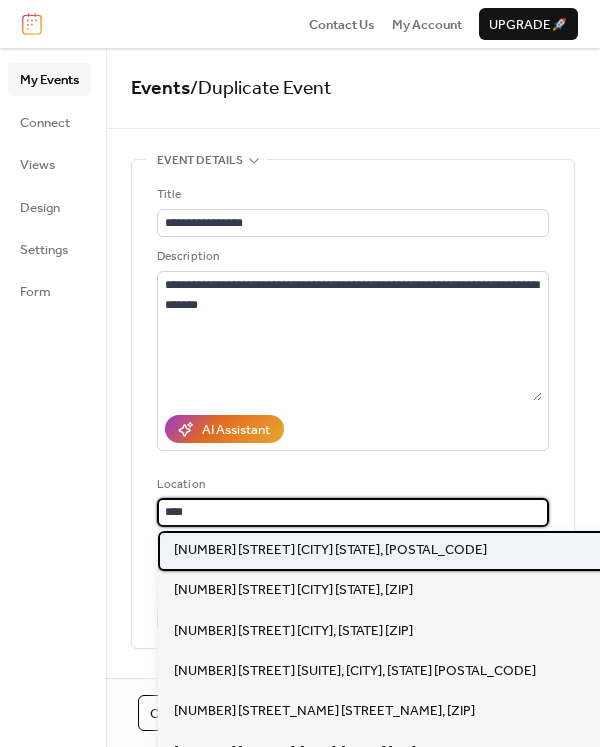 click on "[NUMBER] [STREET] [CITY] [STATE], [POSTAL_CODE]" at bounding box center [330, 550] 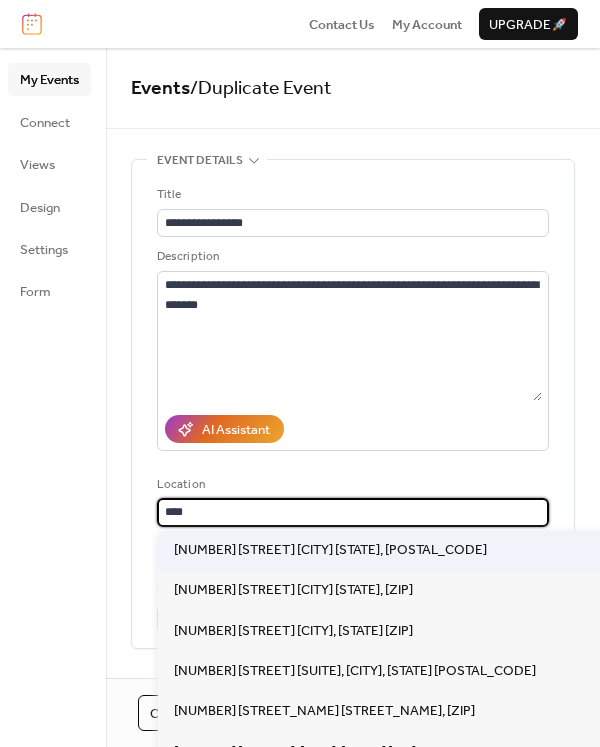 type on "**********" 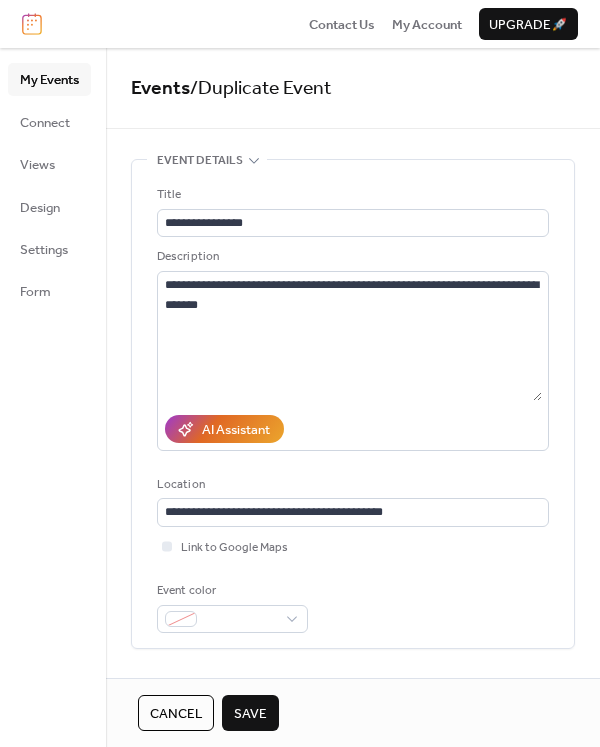 scroll, scrollTop: 600, scrollLeft: 0, axis: vertical 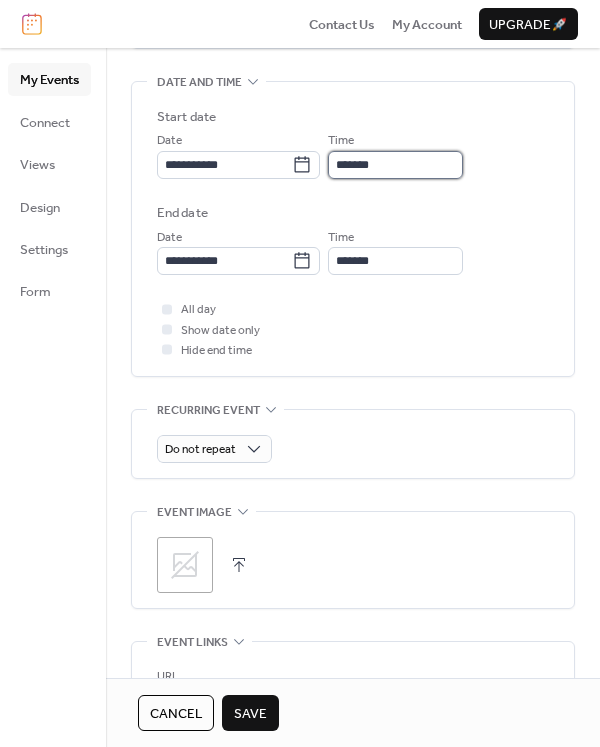 click on "*******" at bounding box center (395, 165) 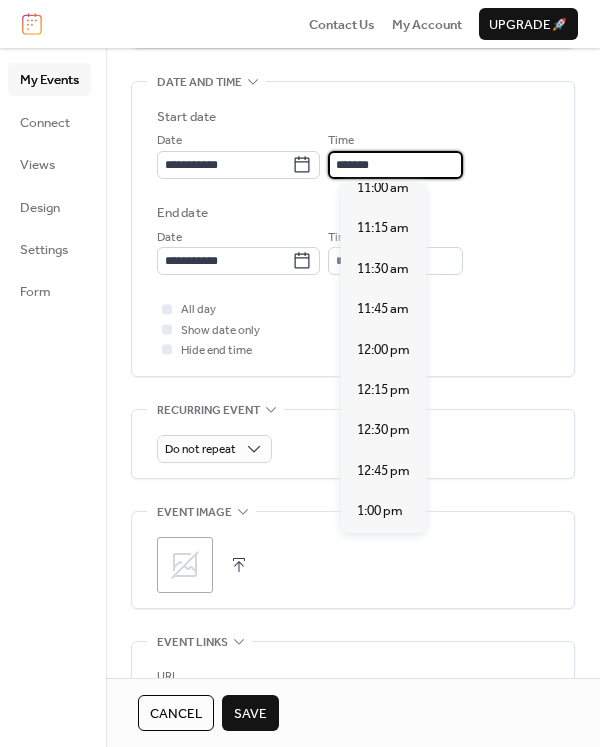 scroll, scrollTop: 1744, scrollLeft: 0, axis: vertical 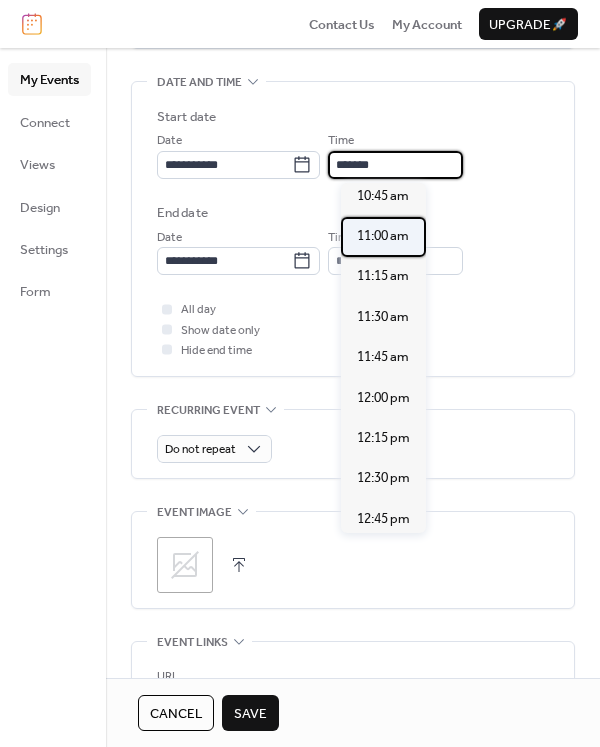 click on "11:00 am" at bounding box center [383, 236] 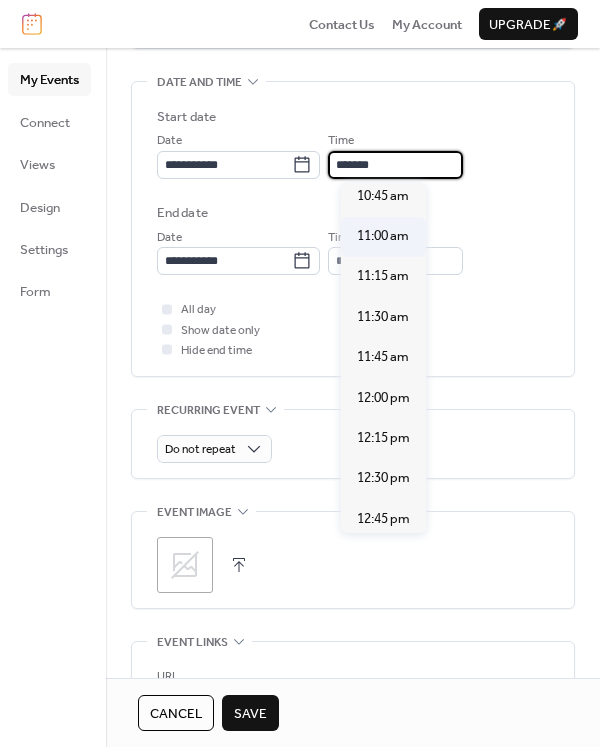 type on "********" 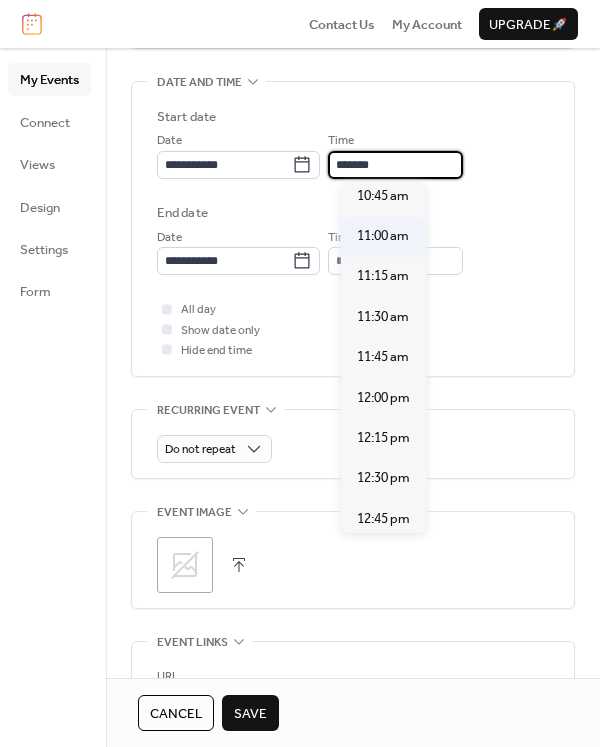 type on "********" 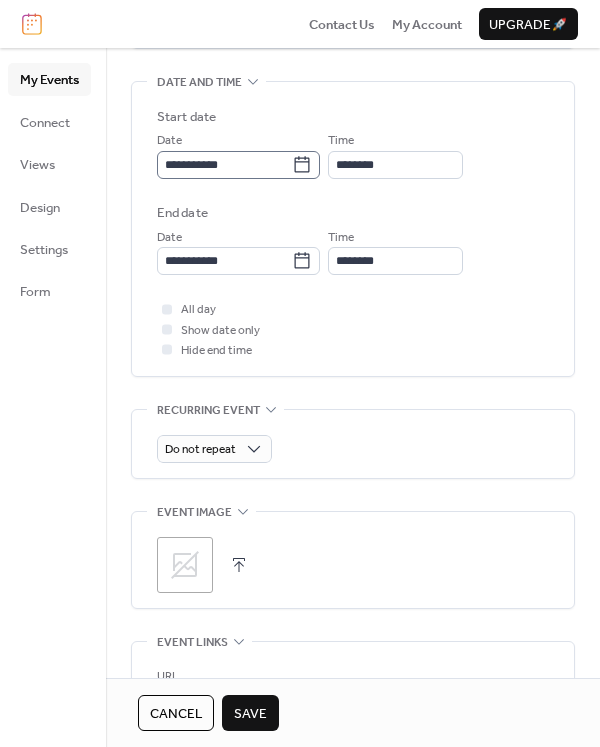 click 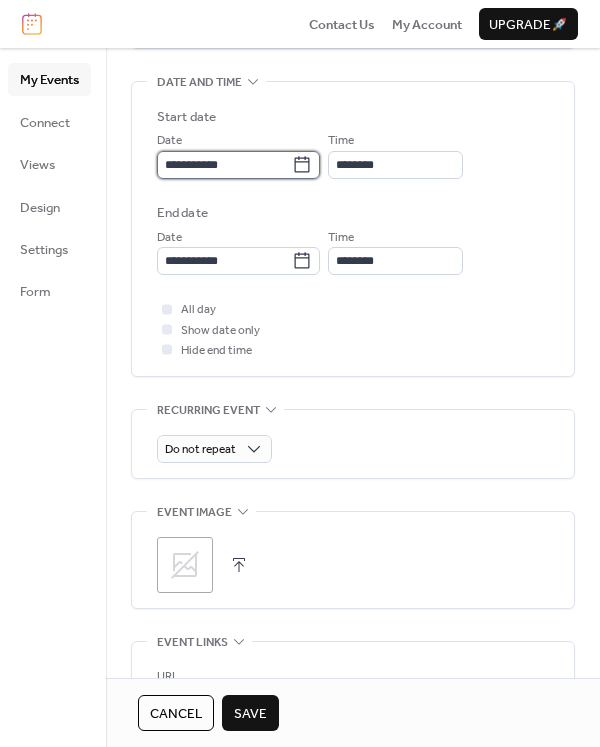 click on "**********" at bounding box center [224, 165] 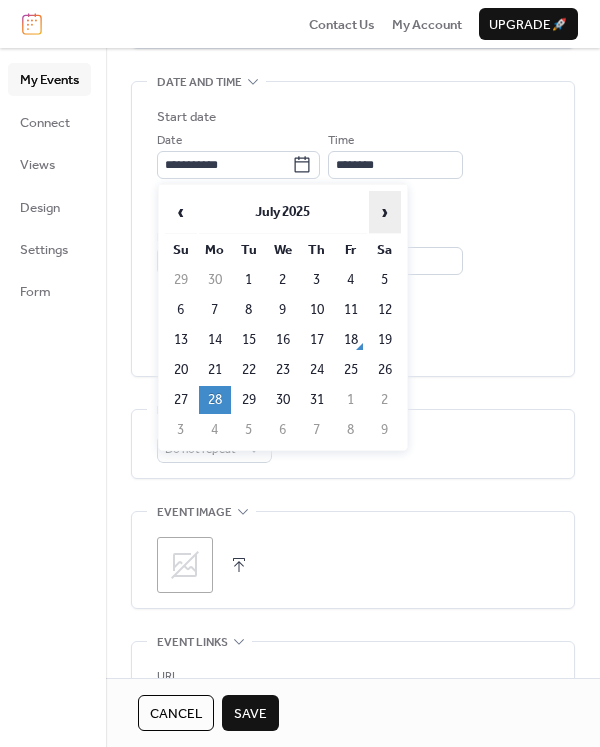 click on "›" at bounding box center (385, 212) 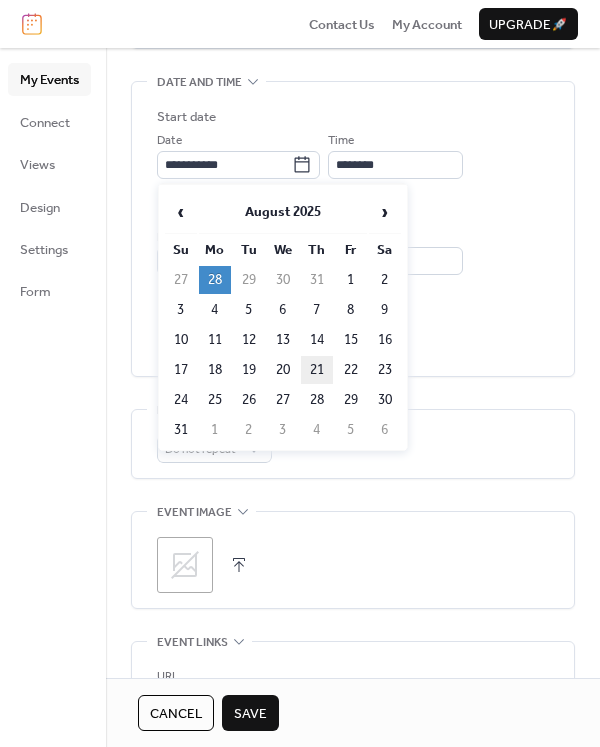 click on "21" at bounding box center [317, 370] 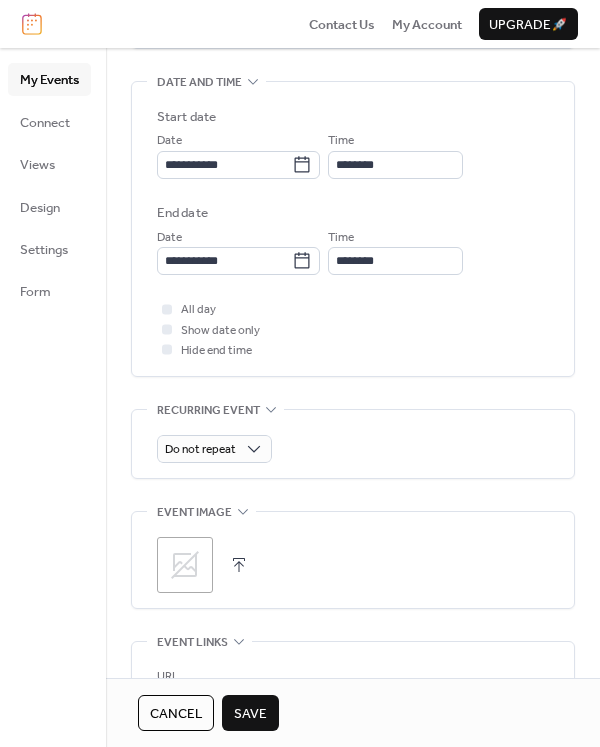 click on "Save" at bounding box center [250, 713] 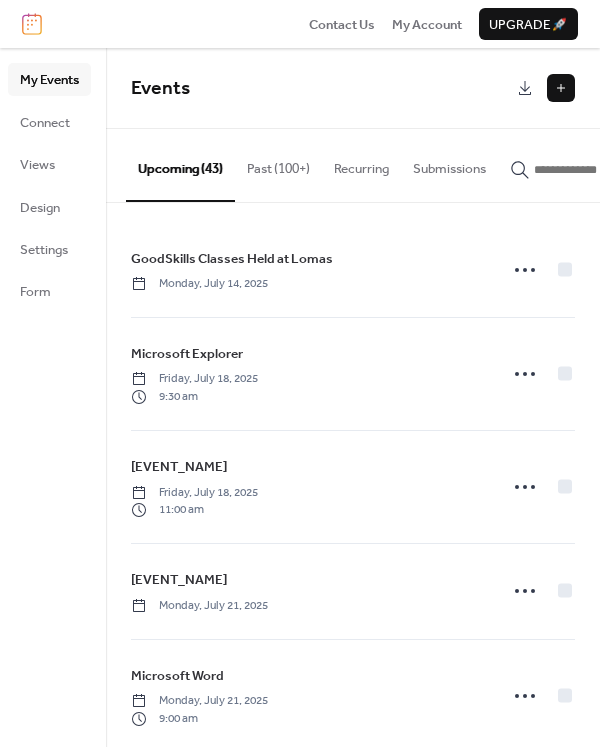 click at bounding box center [594, 170] 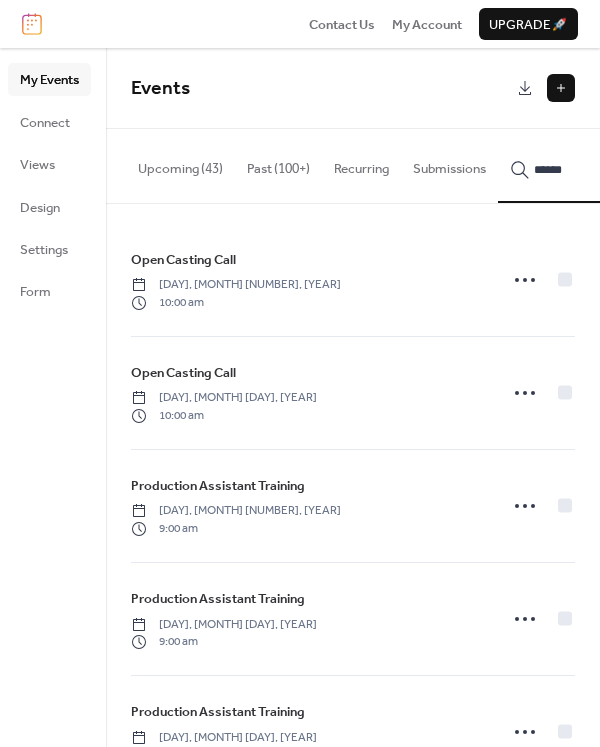 click on "*****" at bounding box center (582, 165) 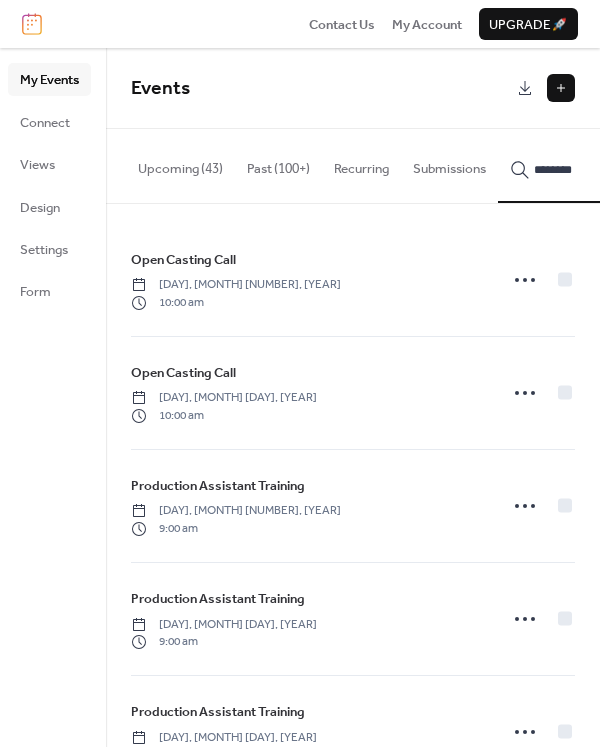 click on "********" at bounding box center [582, 165] 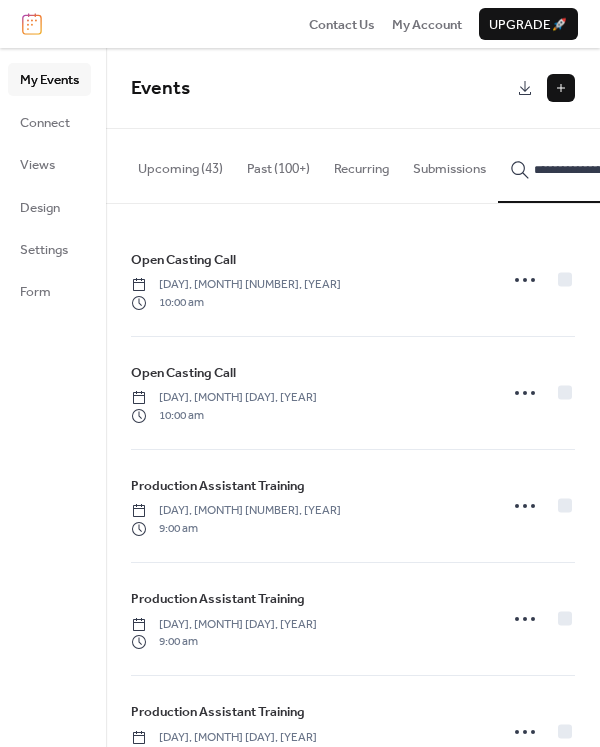 scroll, scrollTop: 0, scrollLeft: 16, axis: horizontal 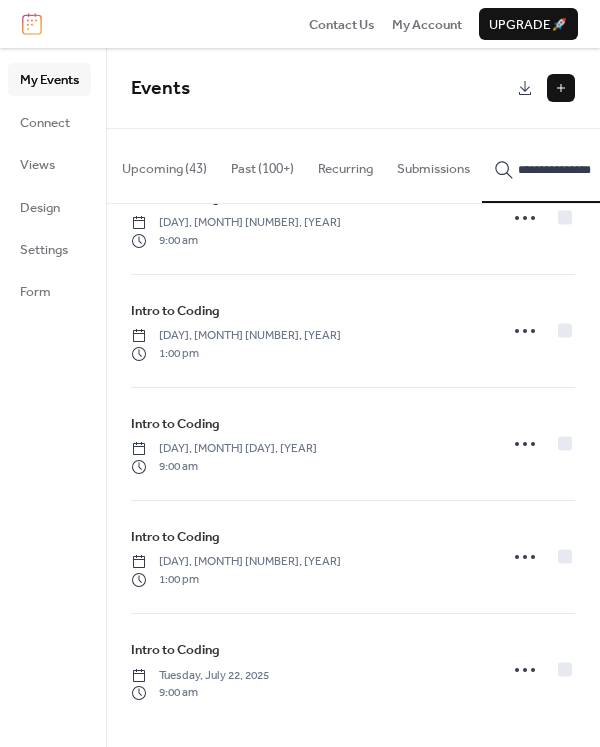 type on "**********" 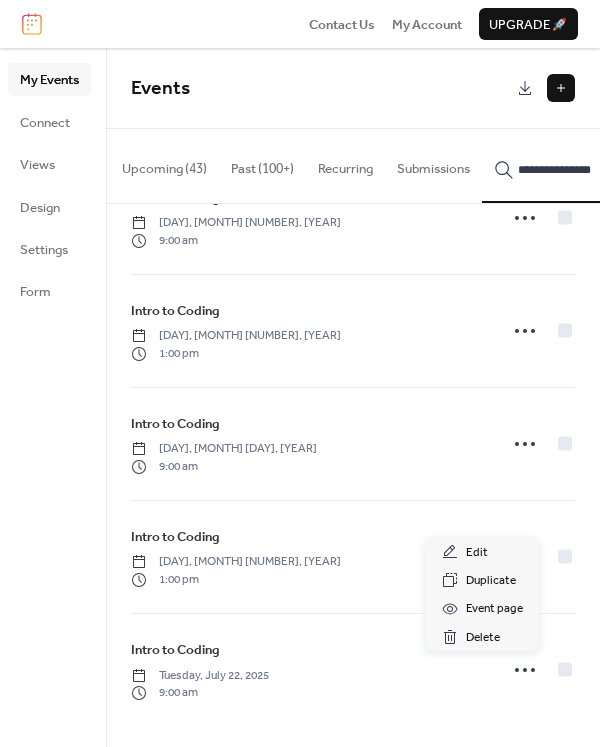 click 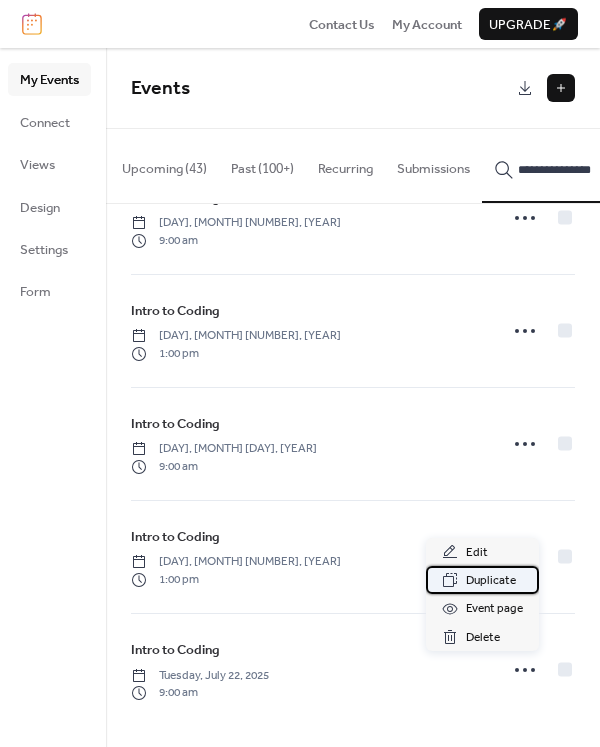 click on "Duplicate" at bounding box center (491, 581) 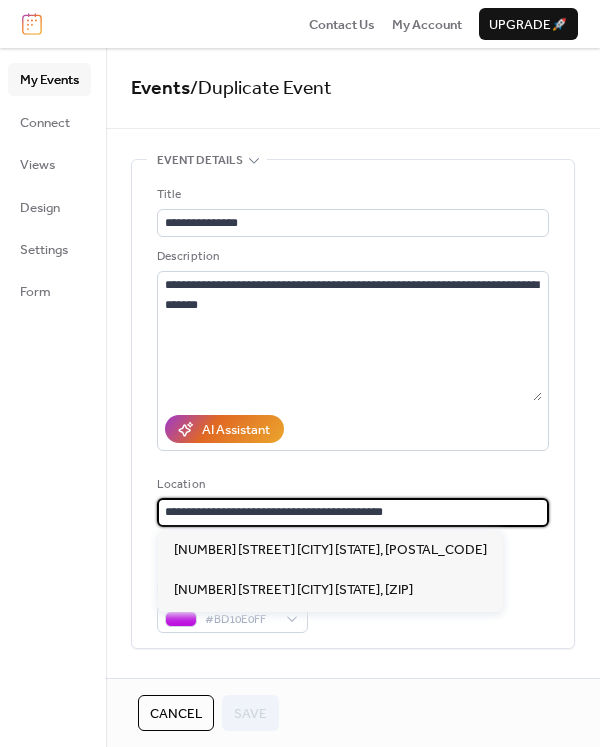 scroll, scrollTop: 1, scrollLeft: 0, axis: vertical 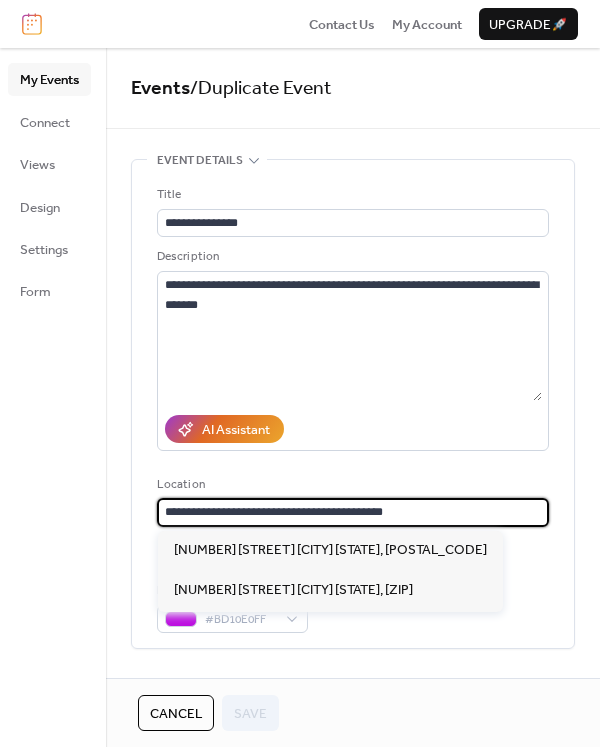 drag, startPoint x: 431, startPoint y: 519, endPoint x: 61, endPoint y: 525, distance: 370.04865 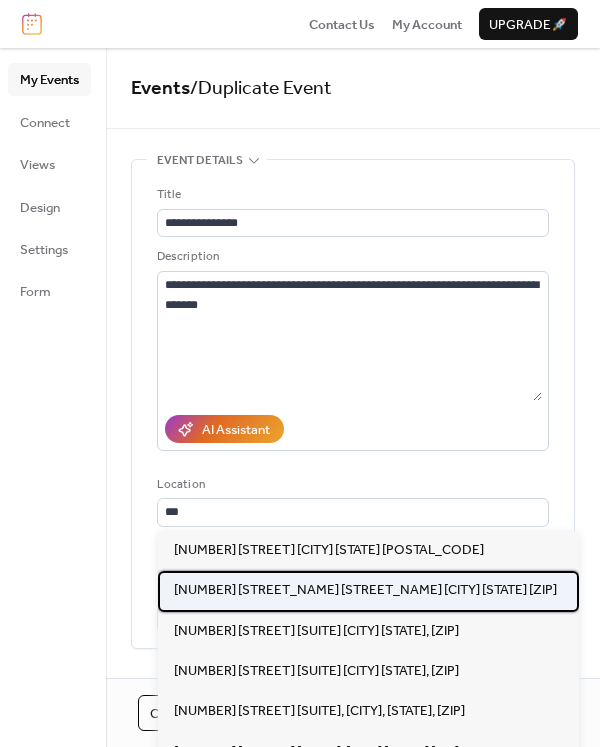 scroll, scrollTop: 0, scrollLeft: 0, axis: both 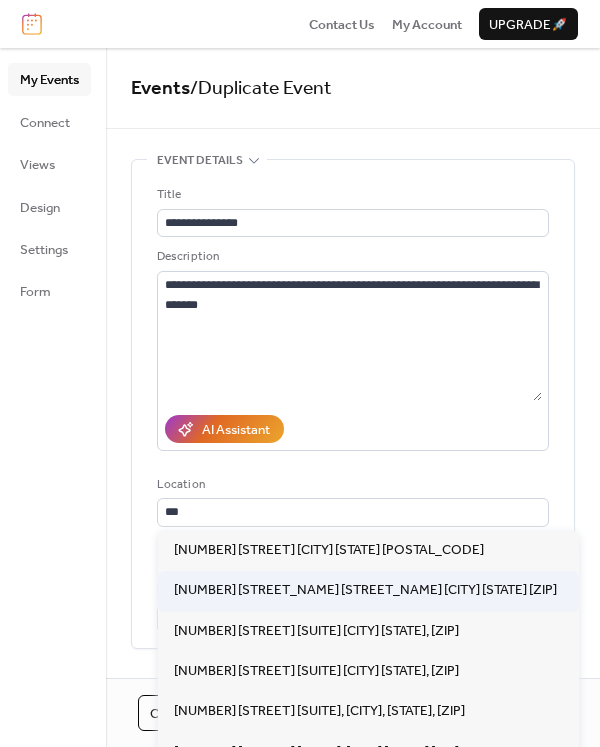 type on "**********" 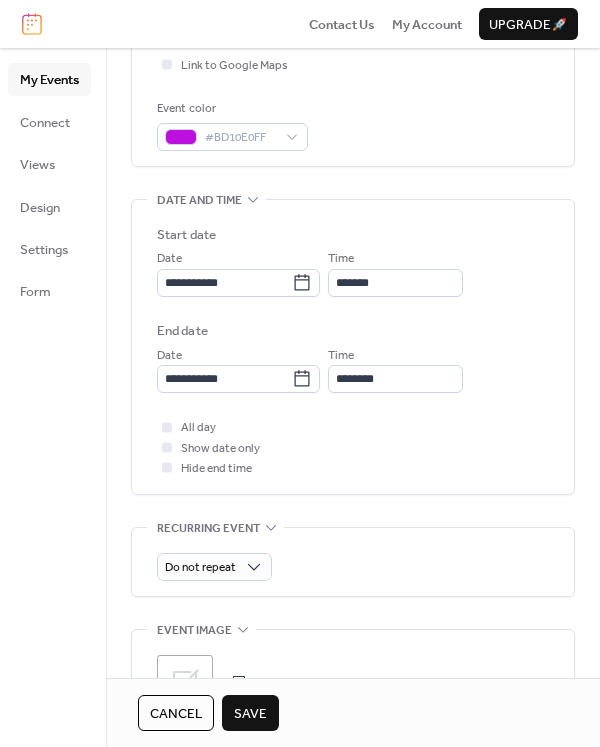 scroll, scrollTop: 500, scrollLeft: 0, axis: vertical 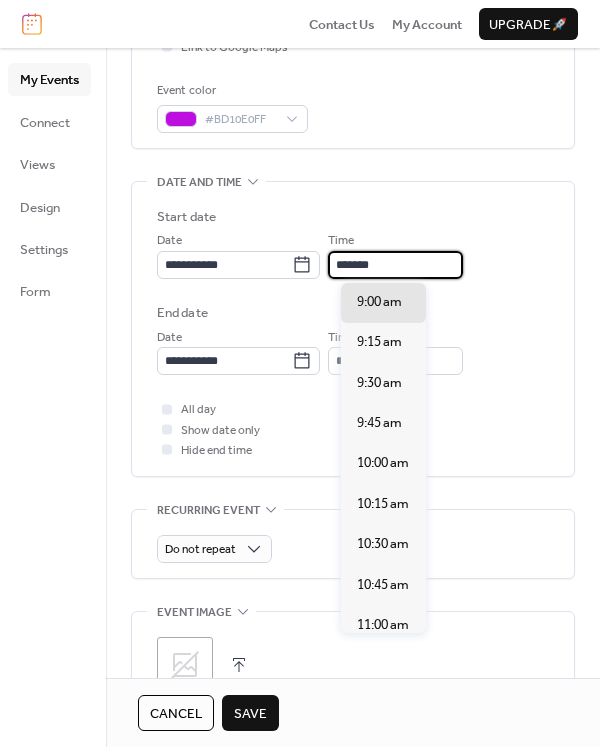 click on "*******" at bounding box center [395, 265] 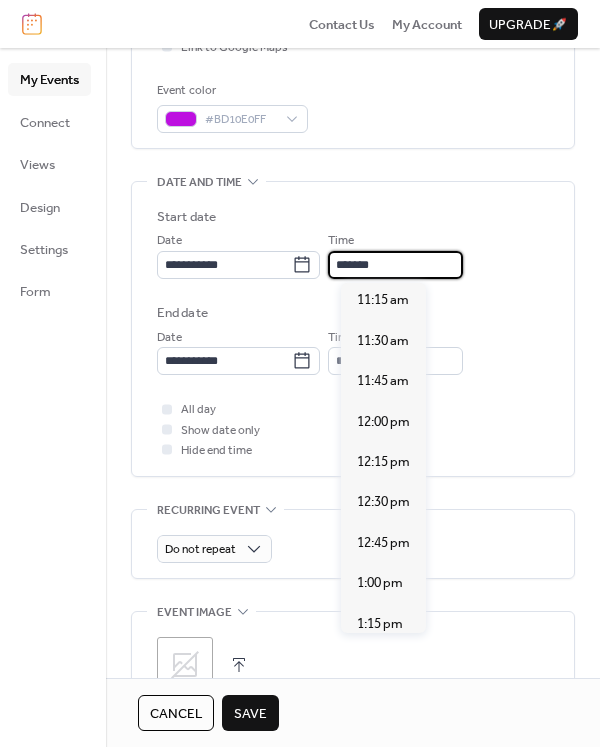 scroll, scrollTop: 1855, scrollLeft: 0, axis: vertical 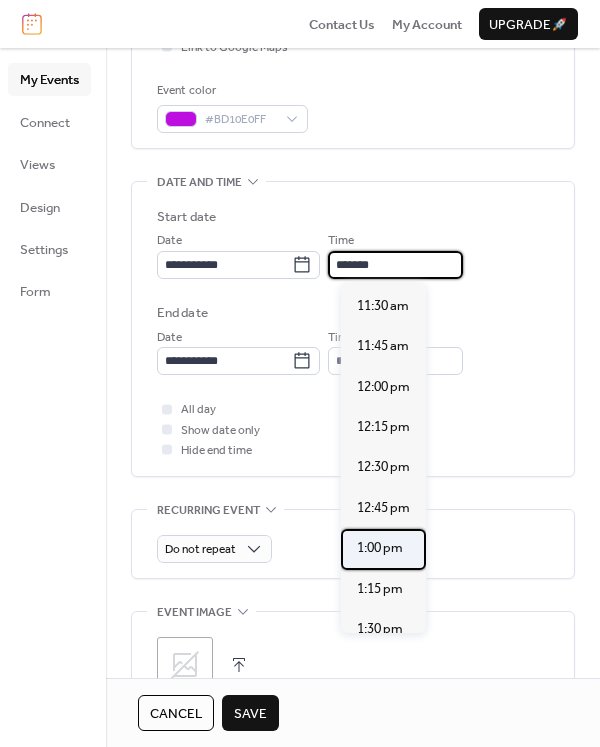 click on "1:00 pm" at bounding box center (380, 548) 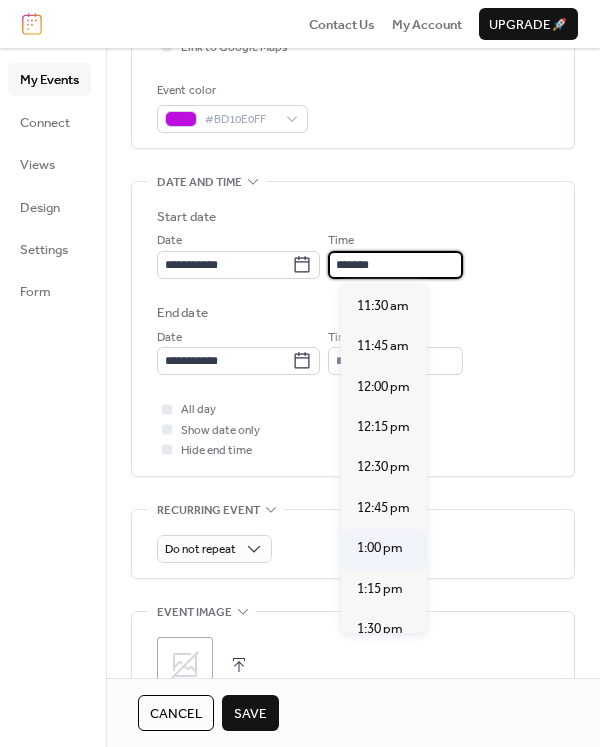 type on "*******" 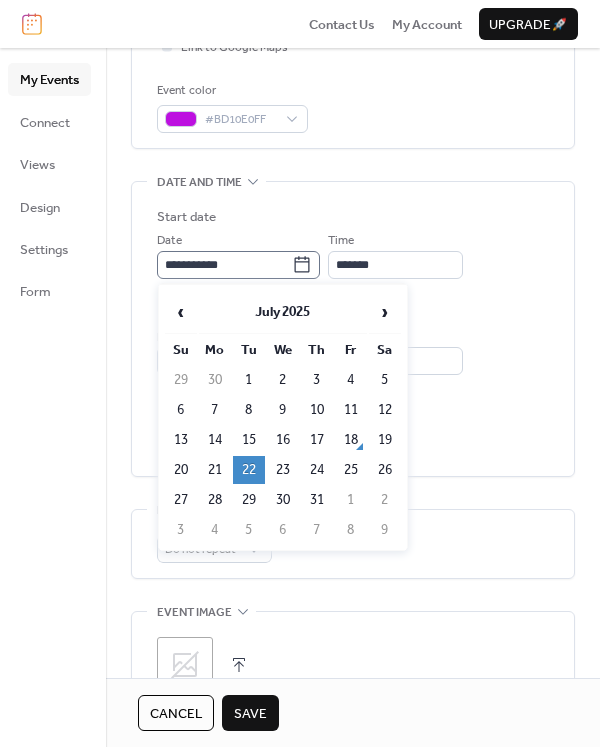 click 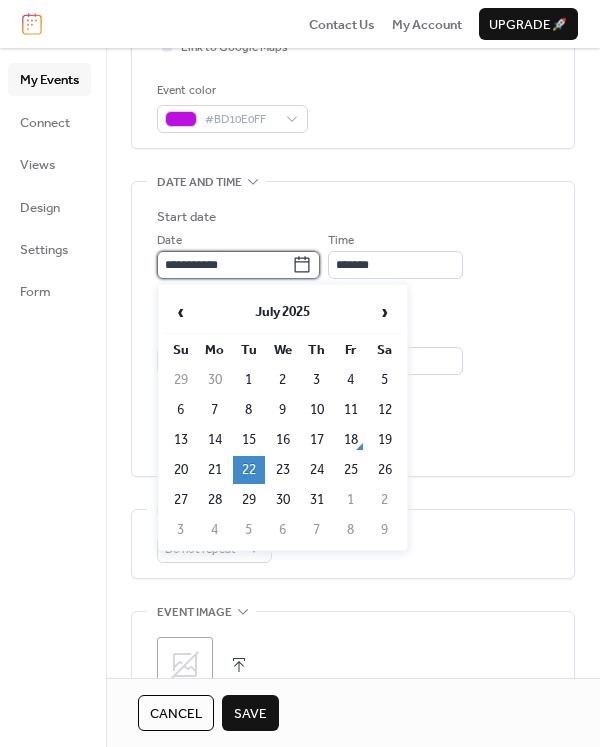 click on "**********" at bounding box center [224, 265] 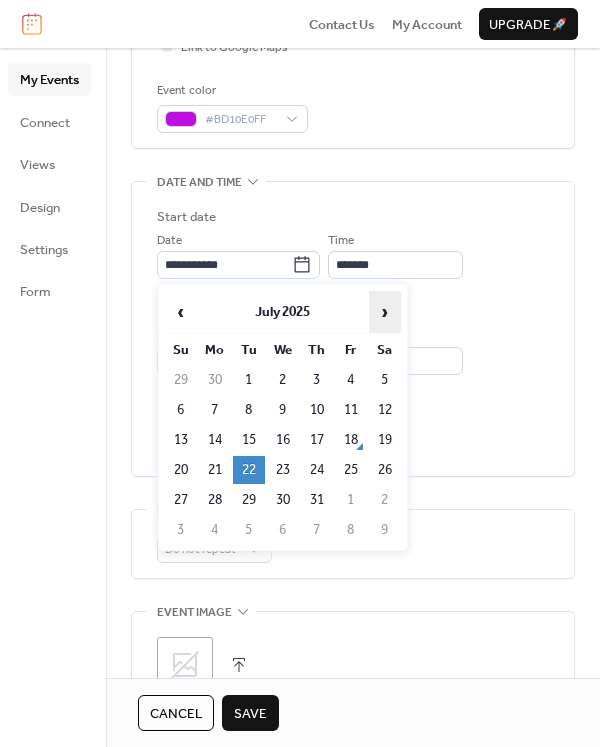click on "›" at bounding box center [385, 312] 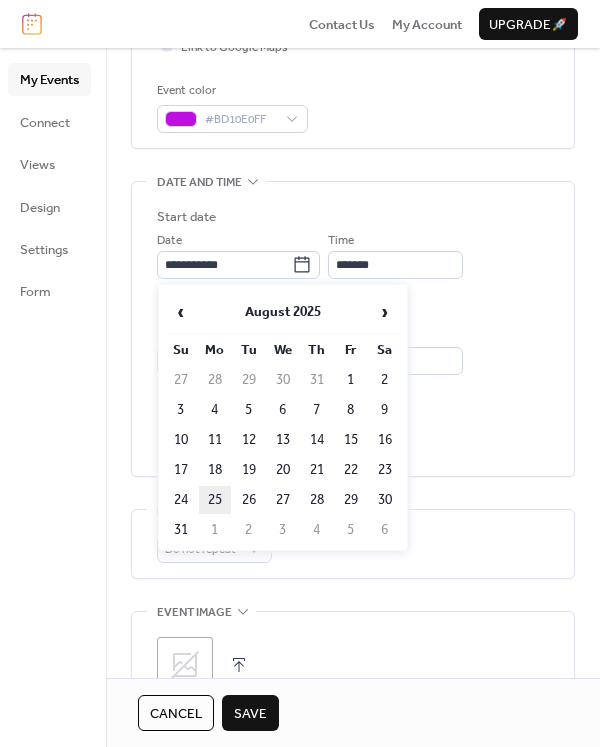 click on "25" at bounding box center [215, 500] 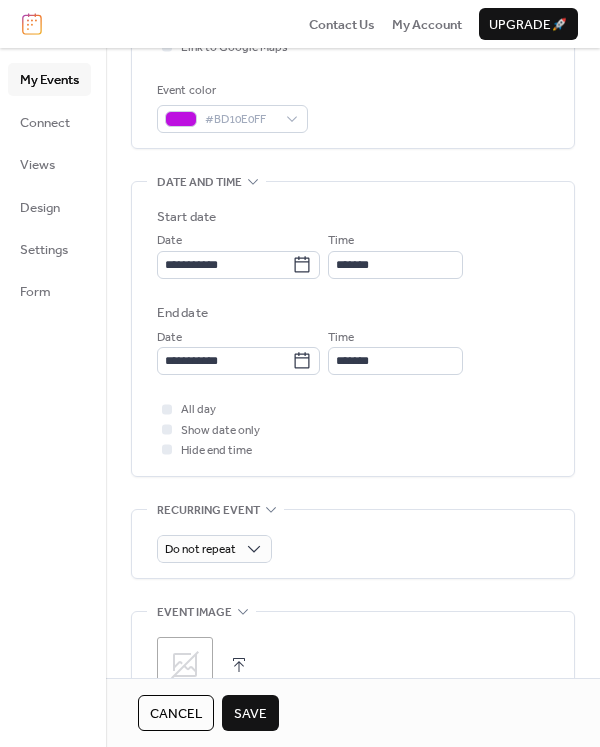 click on "Save" at bounding box center (250, 713) 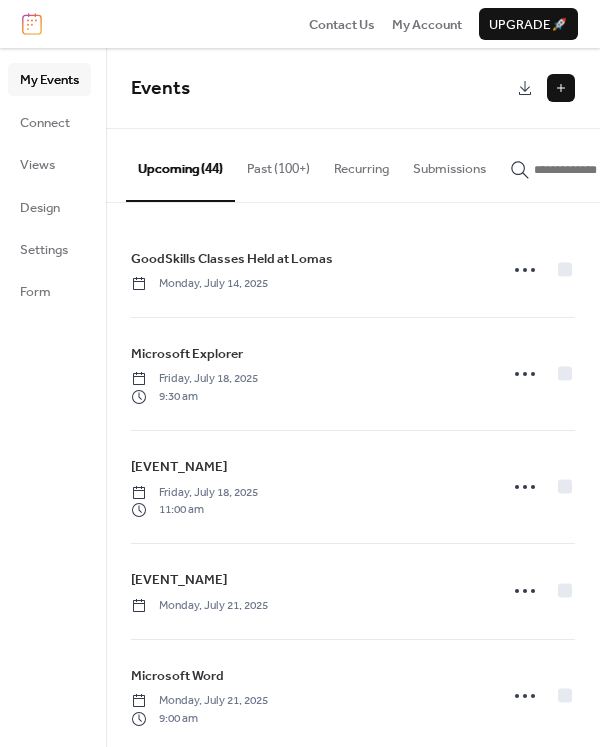 click at bounding box center [582, 164] 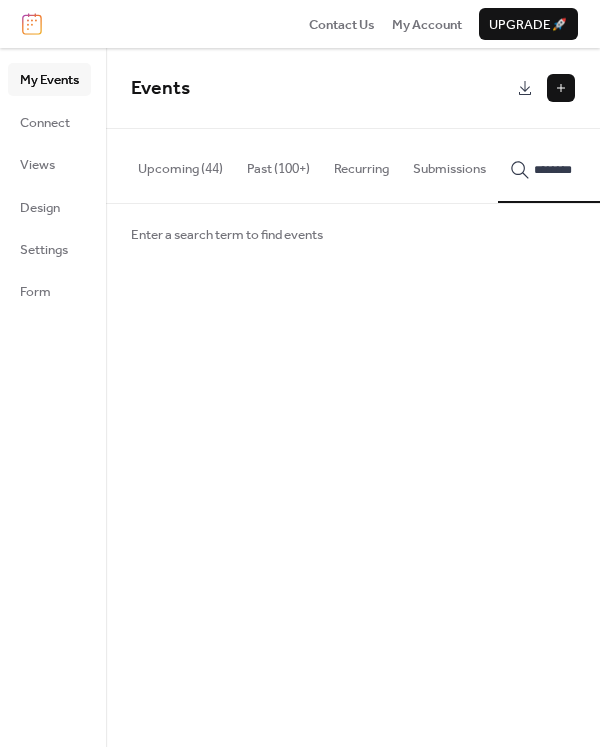 click on "********" at bounding box center (582, 165) 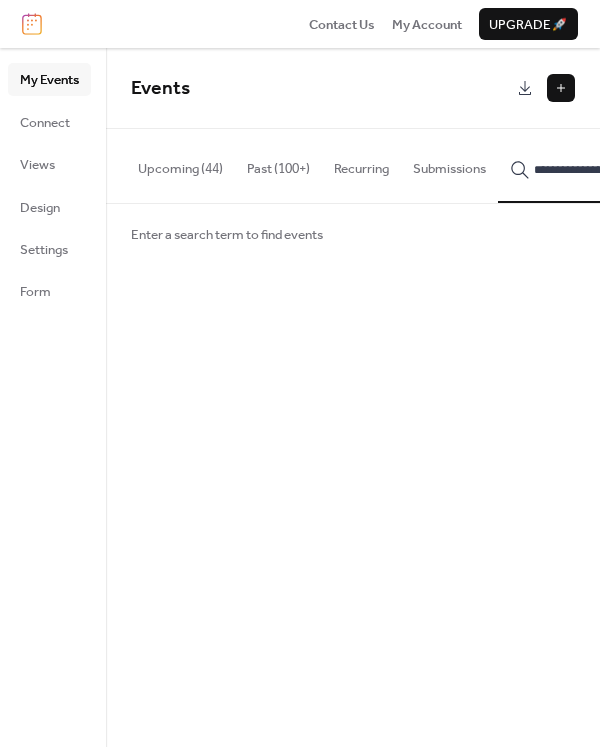 scroll, scrollTop: 0, scrollLeft: 29, axis: horizontal 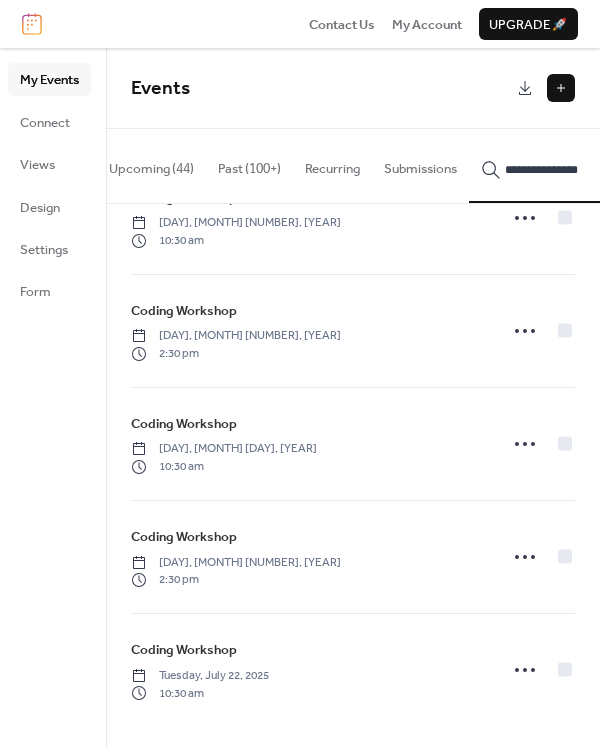 type on "**********" 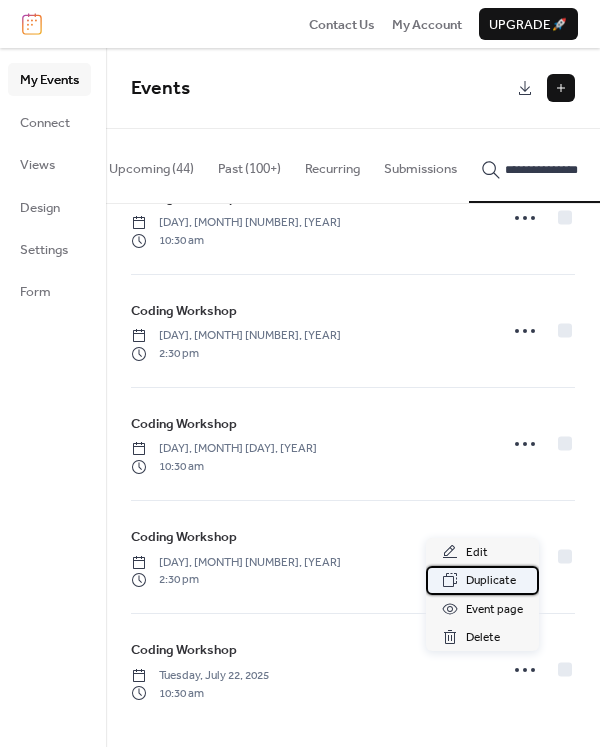 click on "Duplicate" at bounding box center [482, 580] 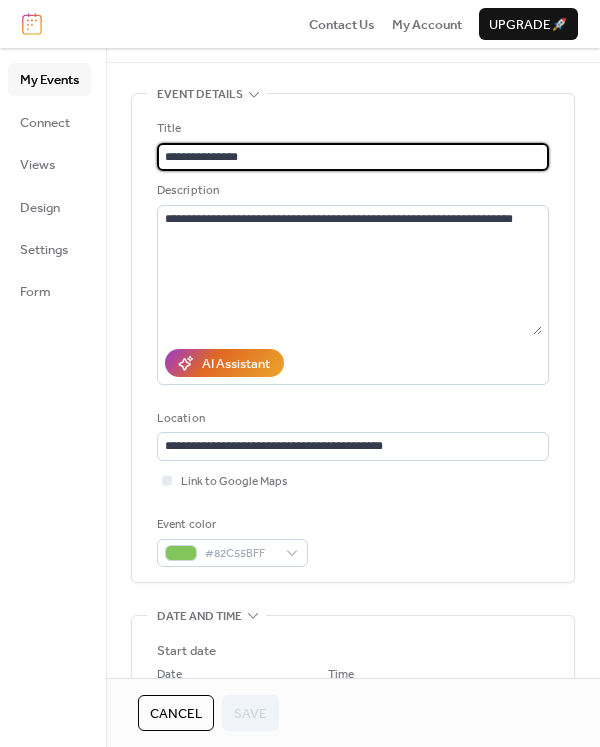 scroll, scrollTop: 100, scrollLeft: 0, axis: vertical 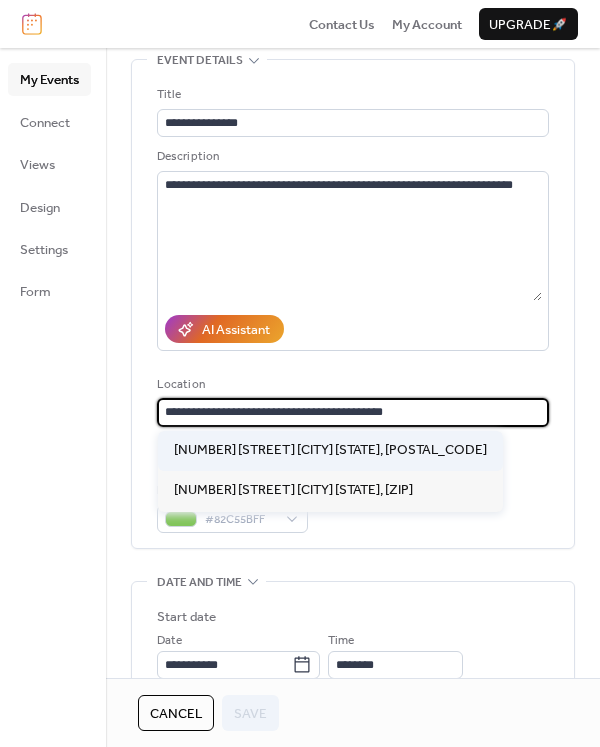 drag, startPoint x: 430, startPoint y: 414, endPoint x: 157, endPoint y: 446, distance: 274.86905 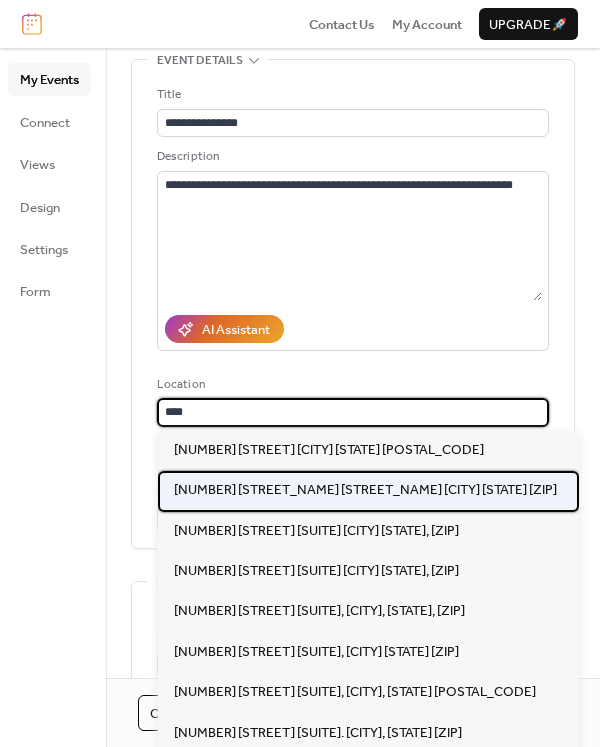 scroll, scrollTop: 0, scrollLeft: 0, axis: both 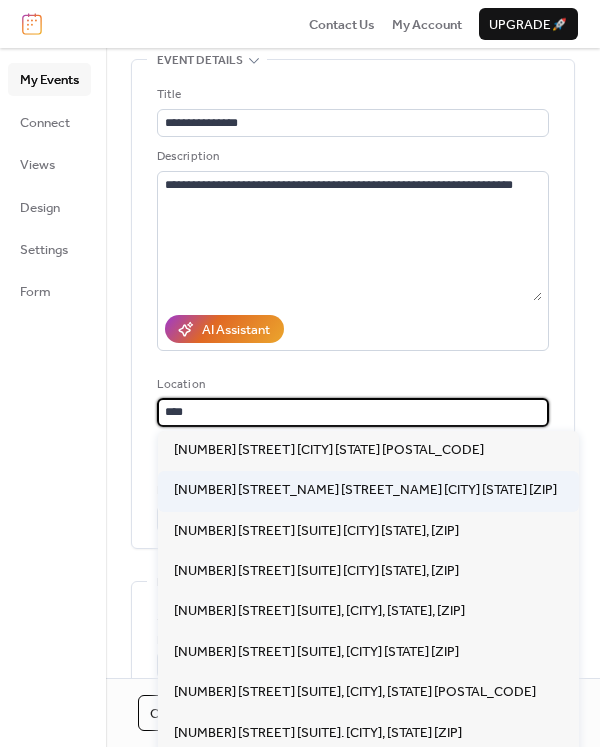 type on "**********" 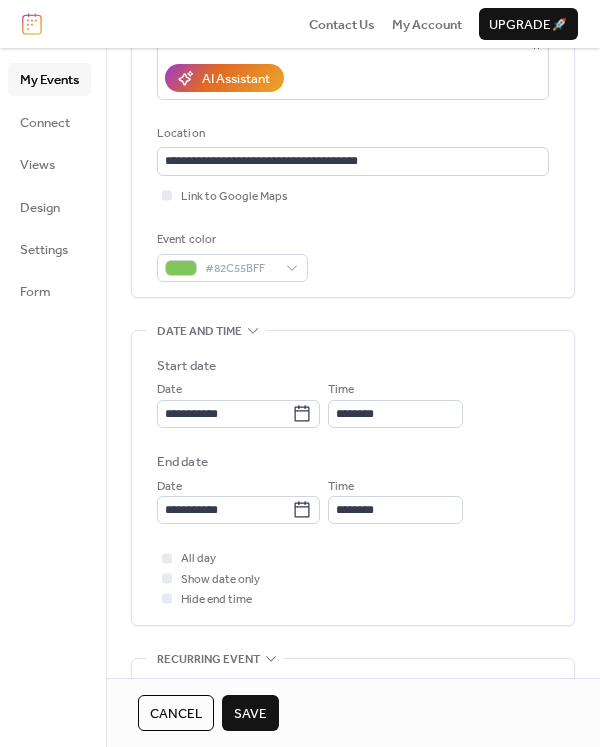 scroll, scrollTop: 400, scrollLeft: 0, axis: vertical 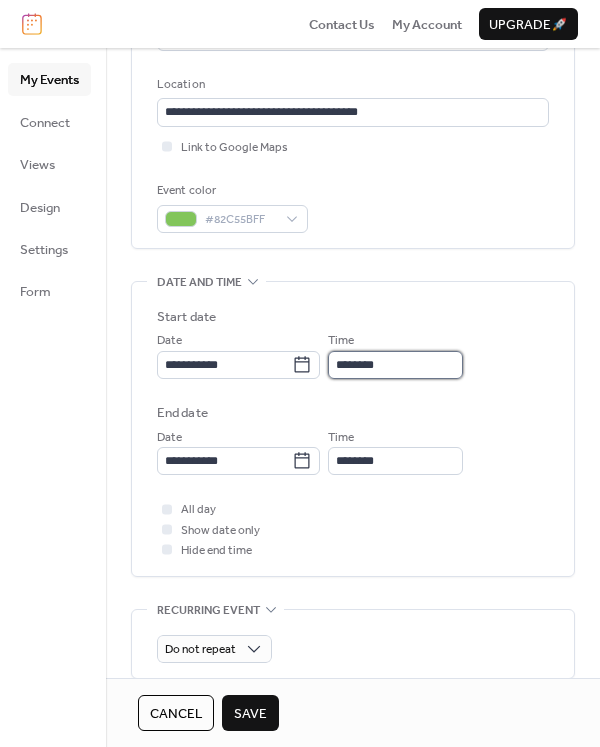 click on "********" at bounding box center (395, 365) 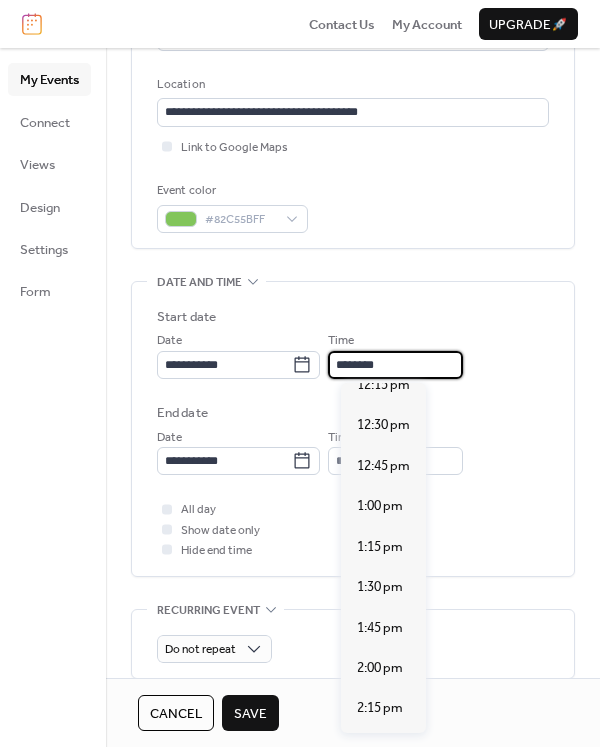 scroll, scrollTop: 2097, scrollLeft: 0, axis: vertical 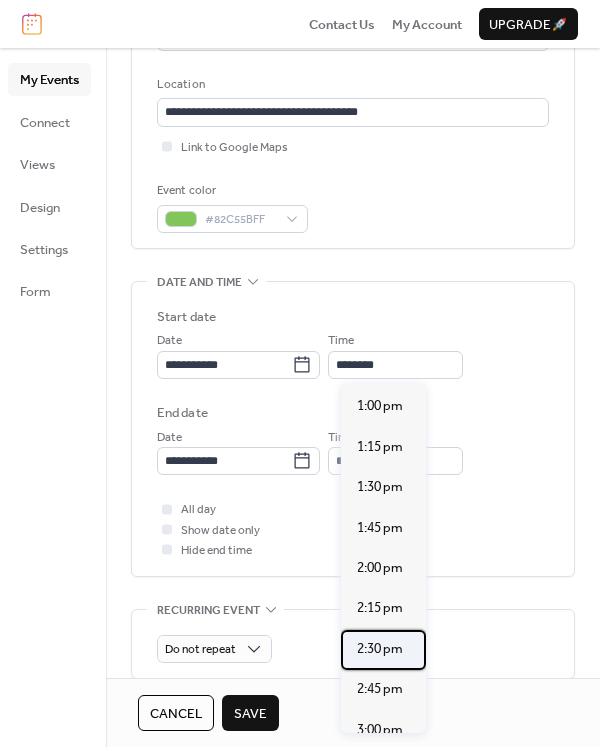 click on "2:30 pm" at bounding box center [380, 649] 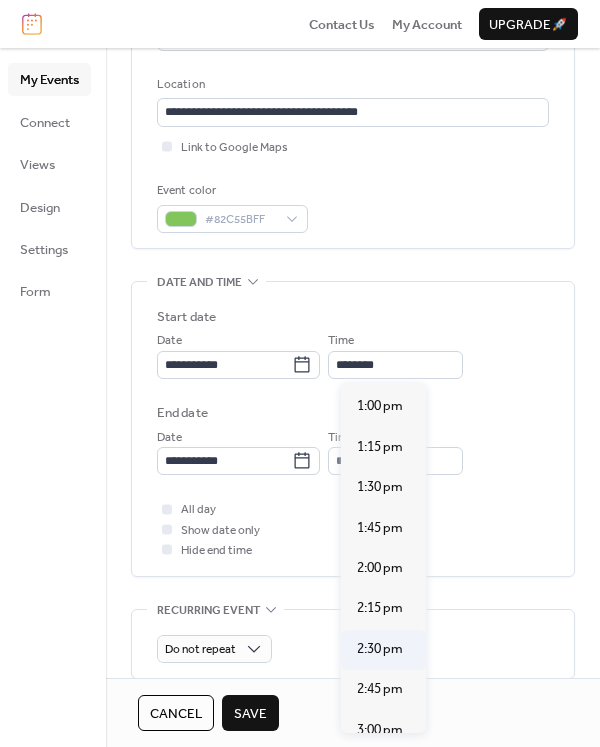 type on "*******" 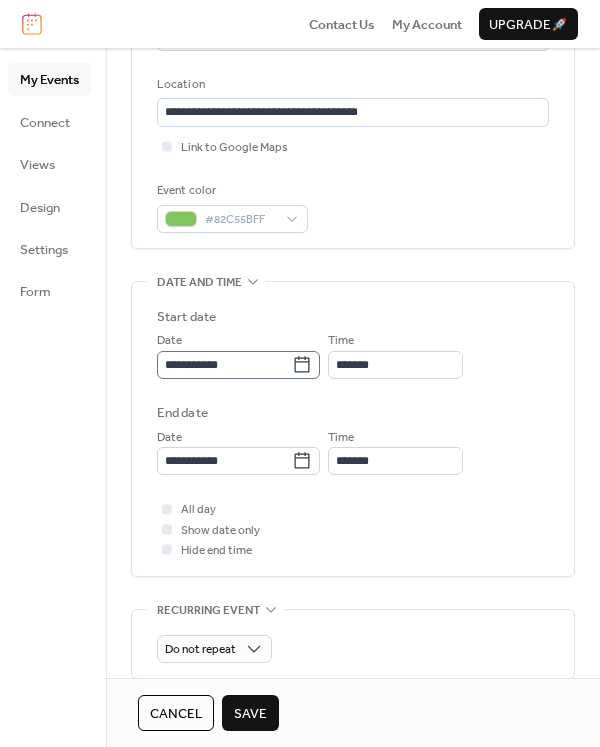 click 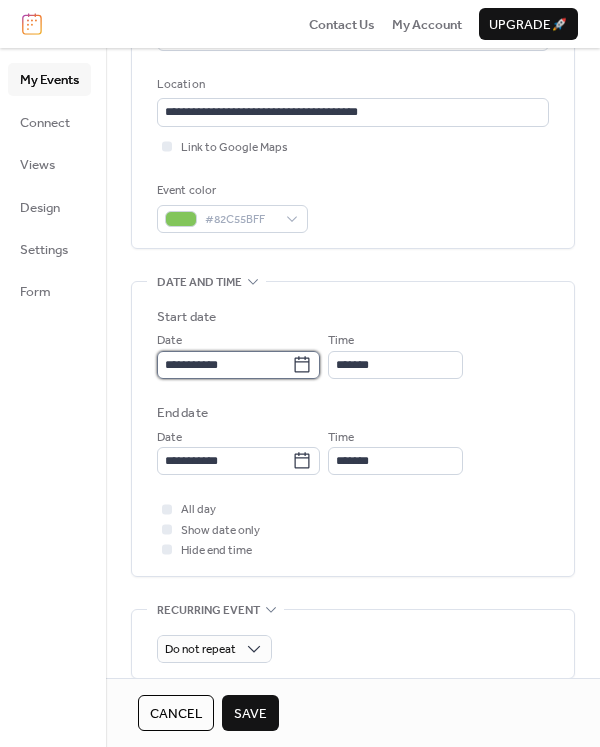 click on "**********" at bounding box center (224, 365) 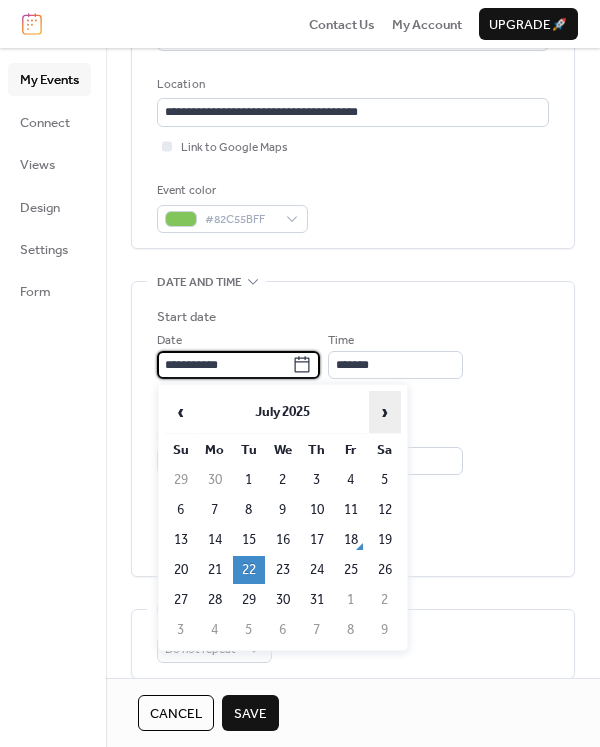click on "›" at bounding box center [385, 412] 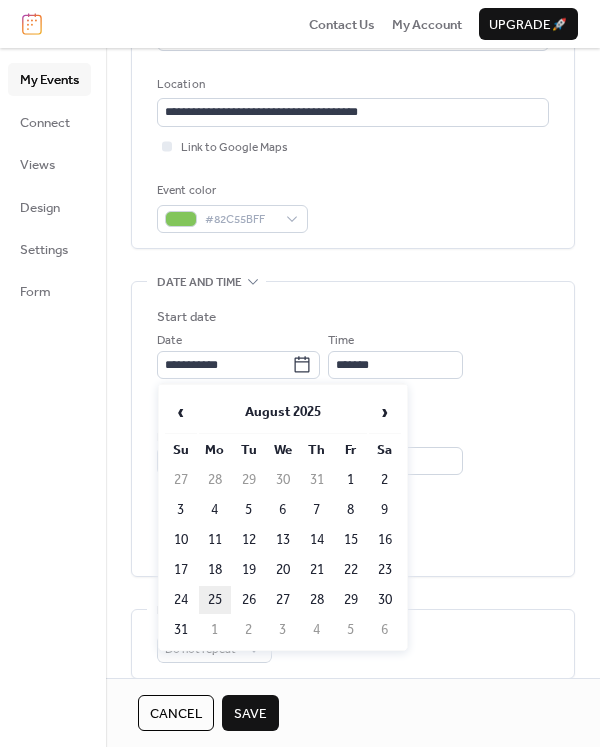 click on "25" at bounding box center [215, 600] 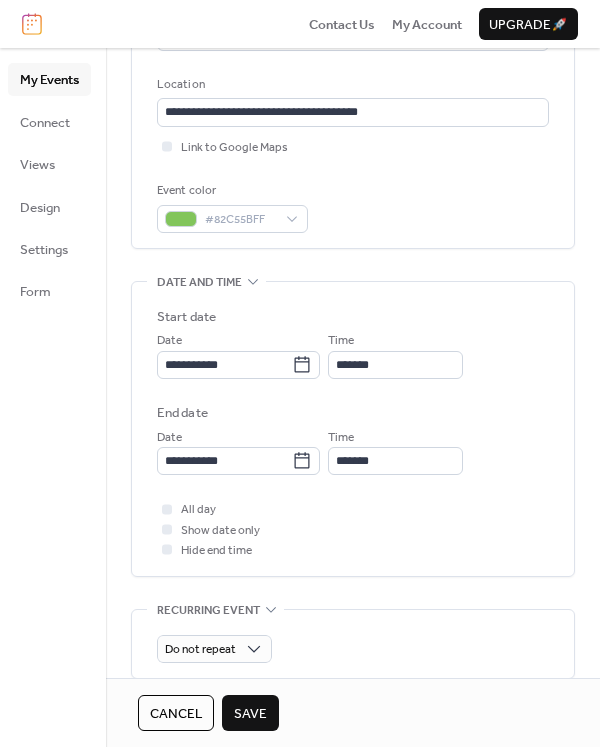 click on "Save" at bounding box center (250, 714) 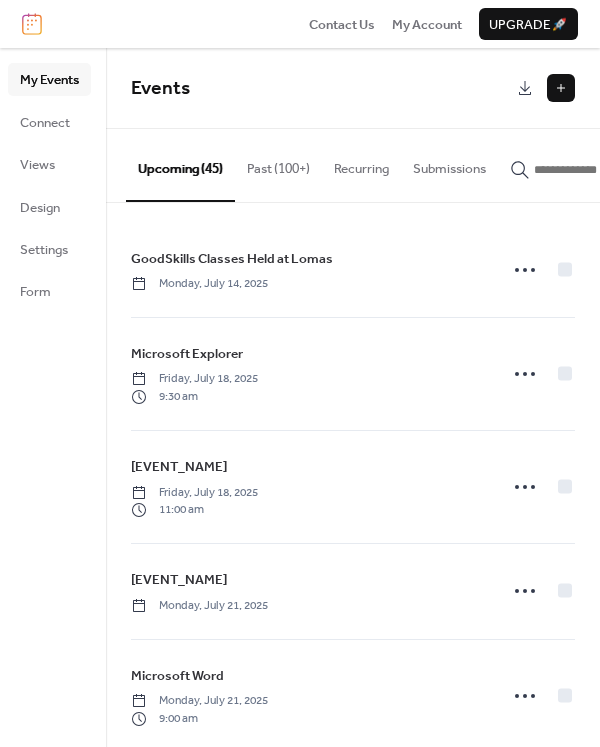 click at bounding box center [594, 170] 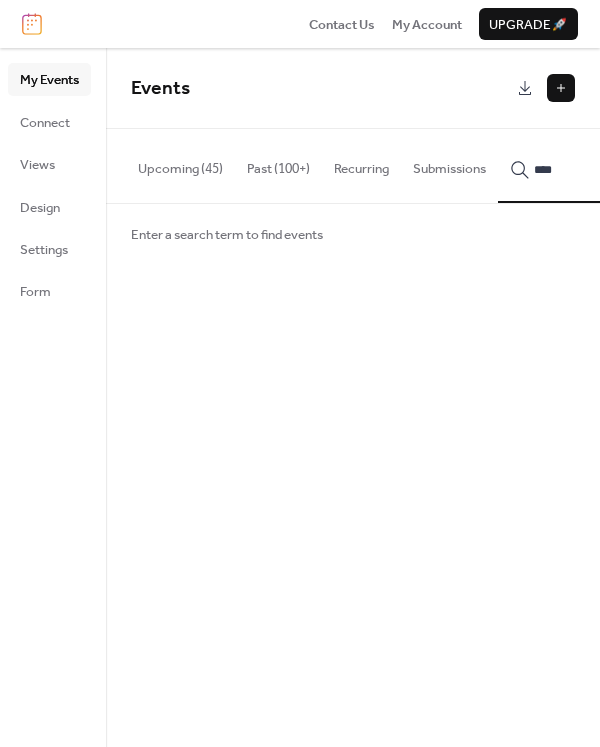 click on "****" at bounding box center (582, 165) 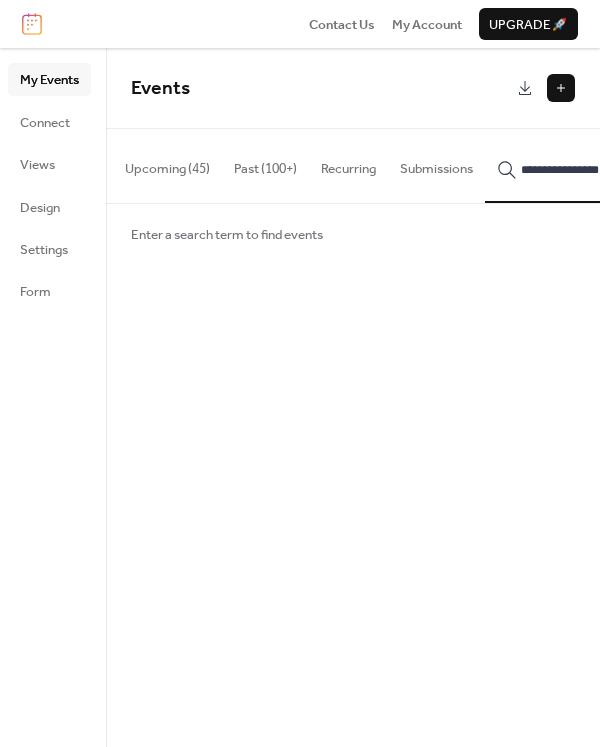 scroll, scrollTop: 0, scrollLeft: 41, axis: horizontal 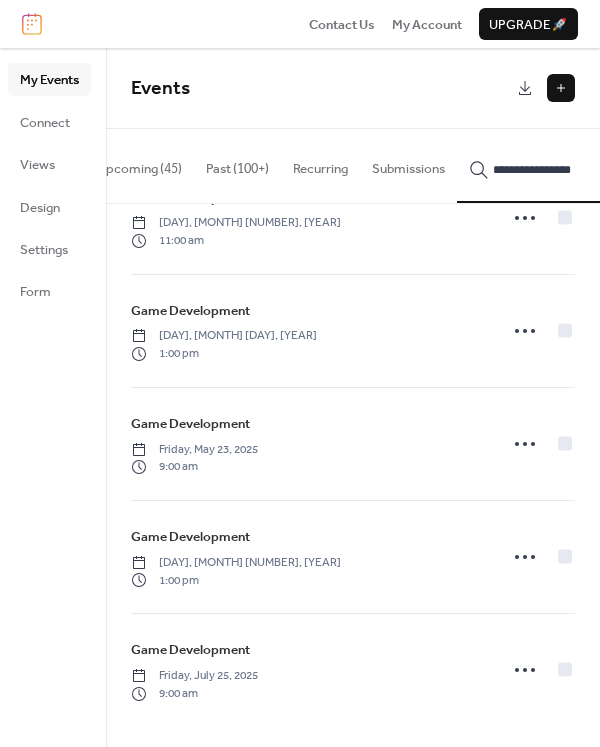 type on "**********" 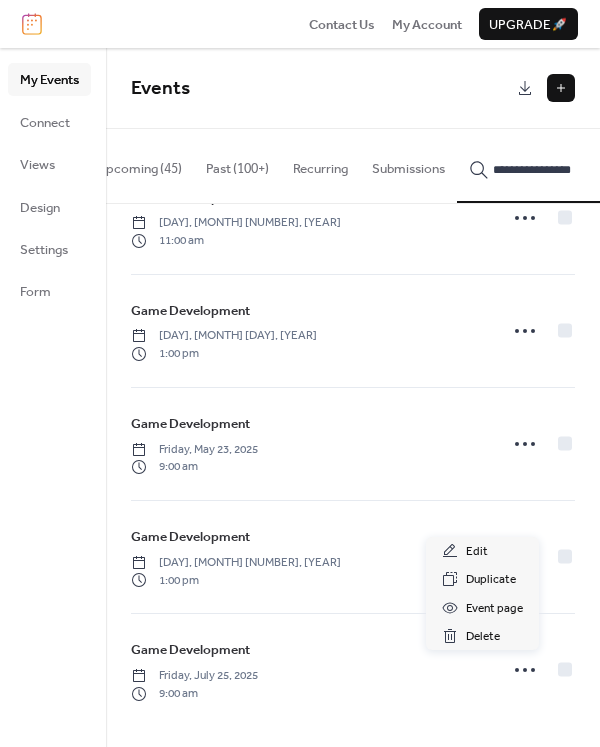 click 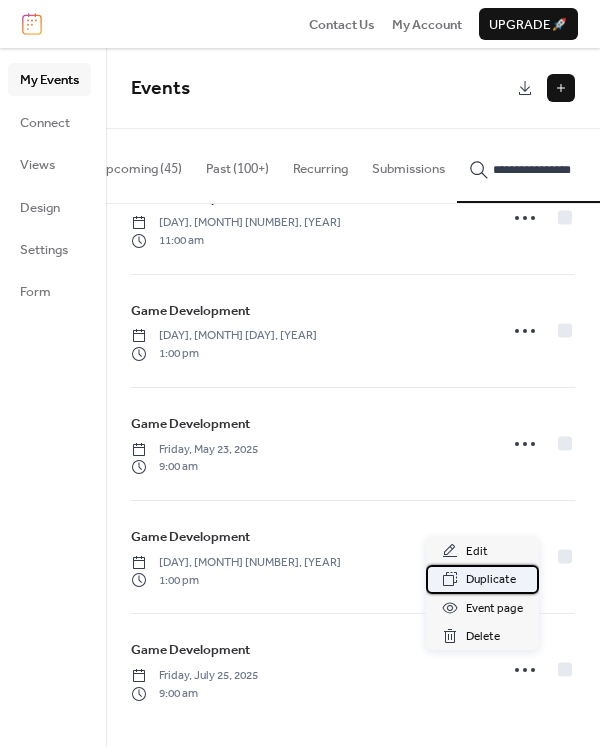 click on "Duplicate" at bounding box center (482, 579) 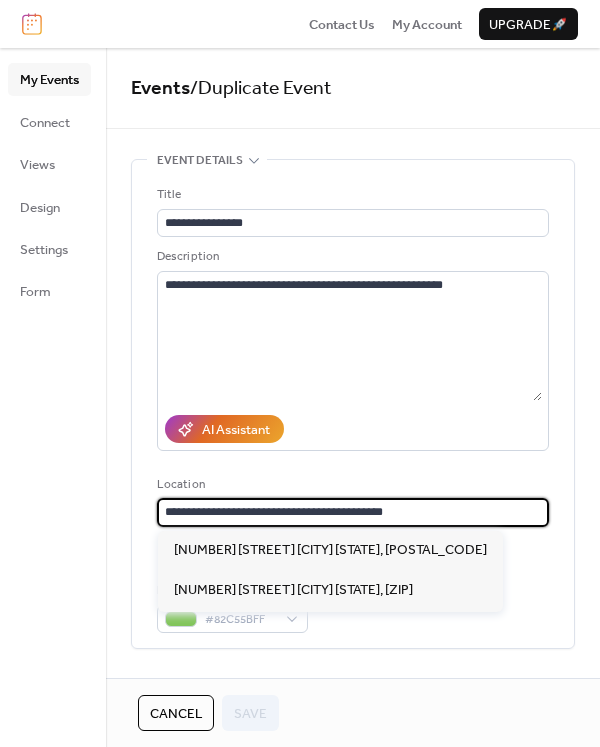 drag, startPoint x: 446, startPoint y: 508, endPoint x: 73, endPoint y: 496, distance: 373.193 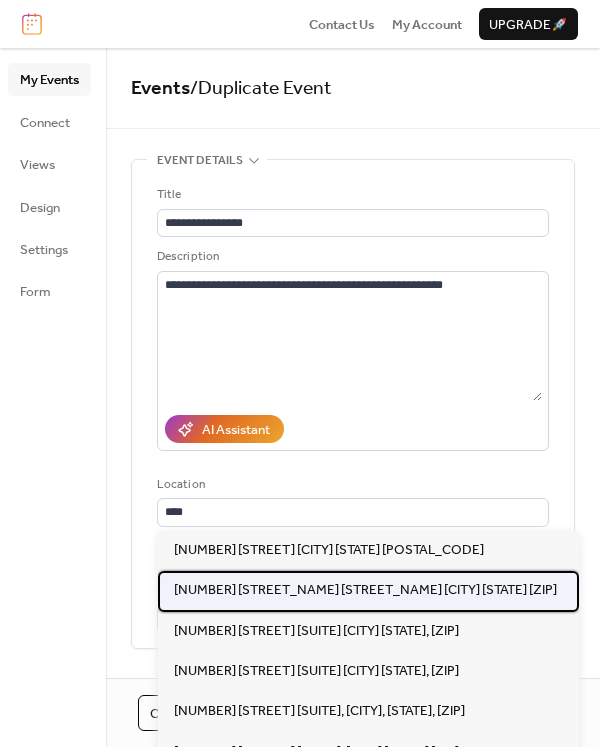 click on "[NUMBER] [STREET], [CITY] [STATE] [POSTAL_CODE]" at bounding box center (365, 590) 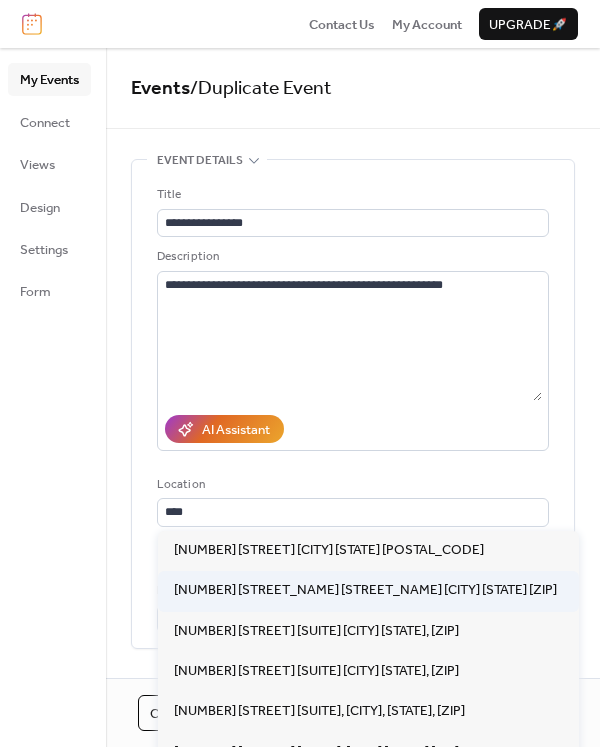 type on "**********" 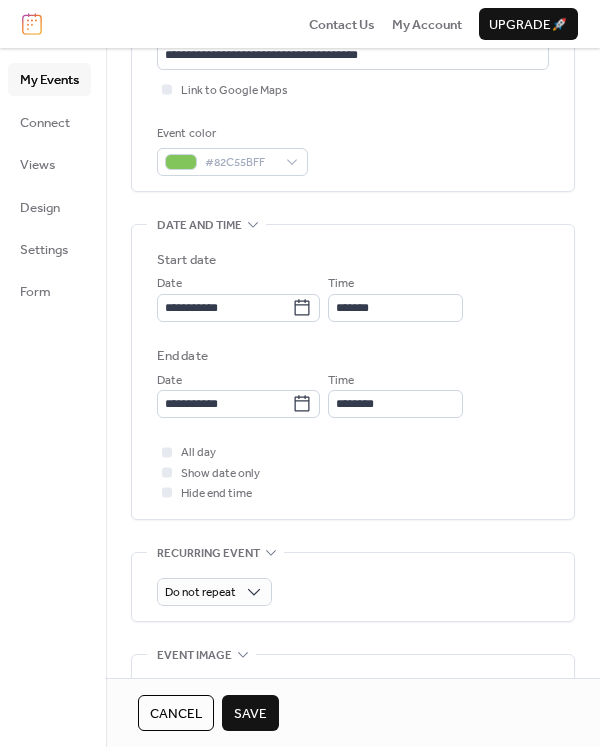scroll, scrollTop: 500, scrollLeft: 0, axis: vertical 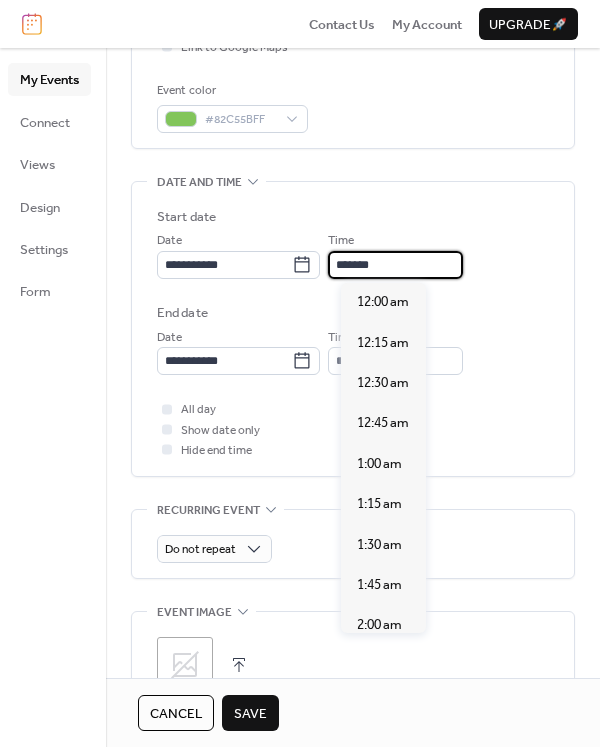 click on "*******" at bounding box center [395, 265] 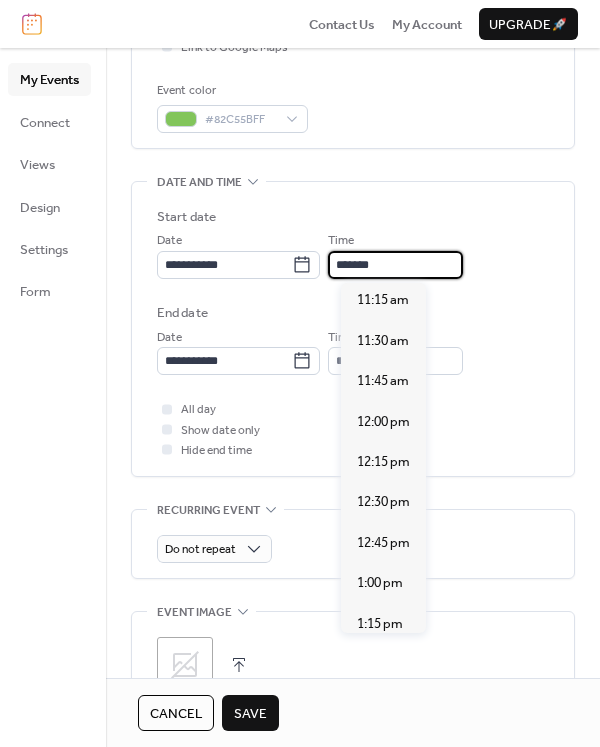 scroll, scrollTop: 1955, scrollLeft: 0, axis: vertical 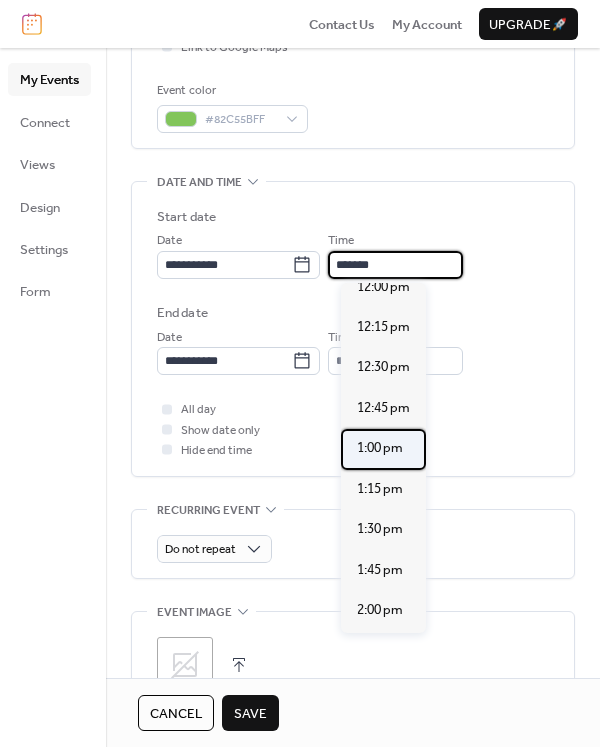 click on "1:00 pm" at bounding box center [380, 448] 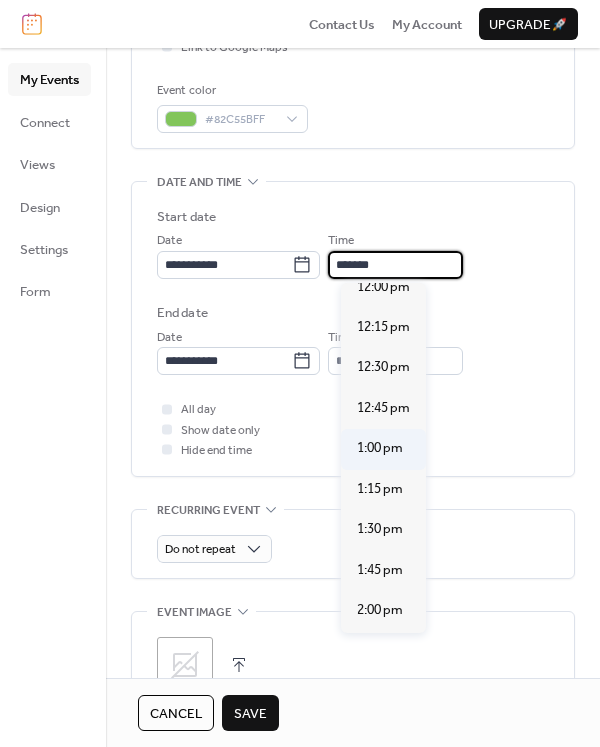 type on "*******" 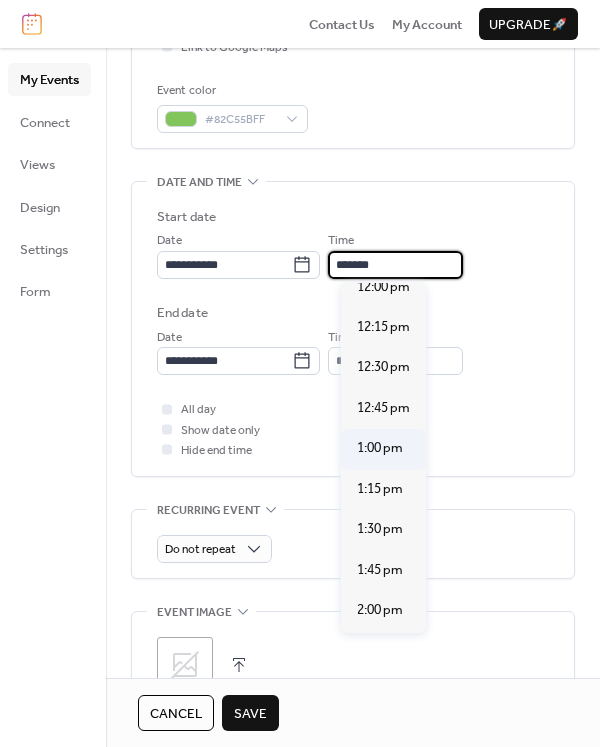 type on "*******" 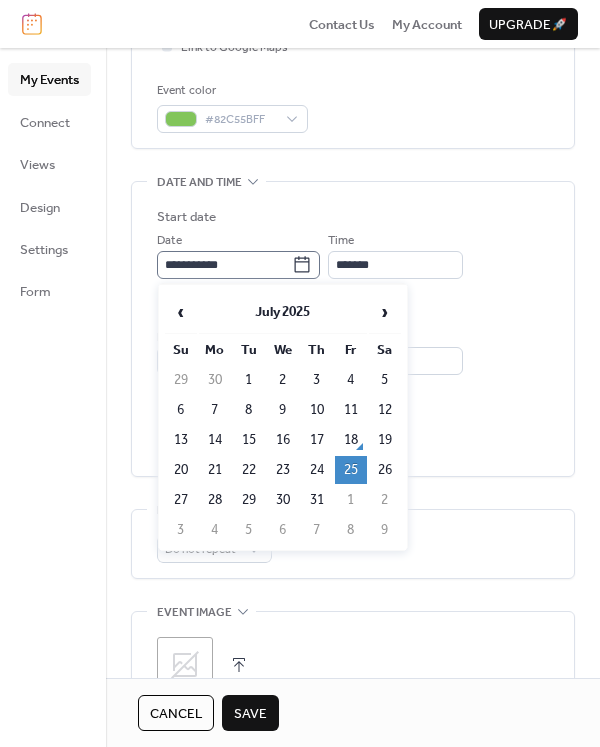 click 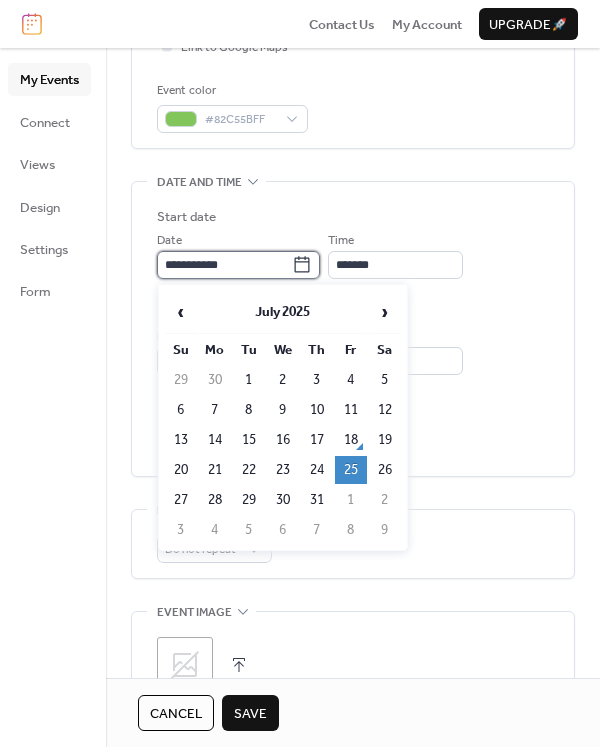 click on "**********" at bounding box center (224, 265) 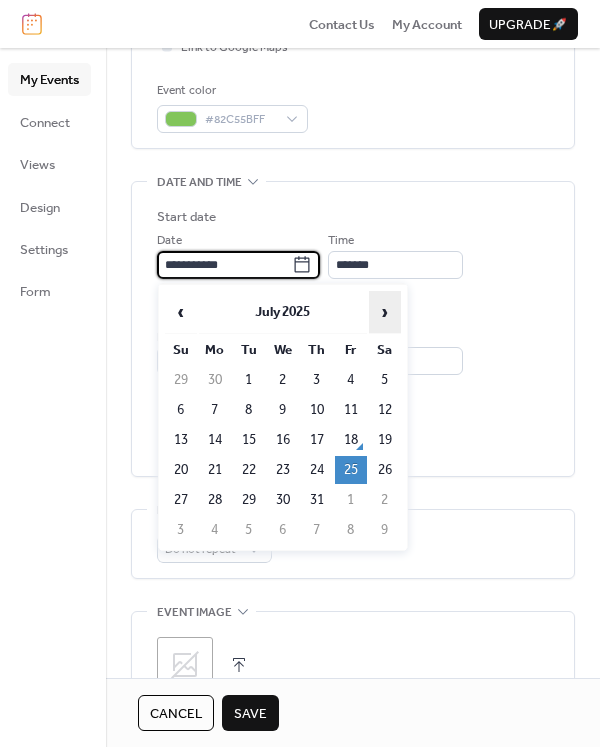 click on "›" at bounding box center [385, 312] 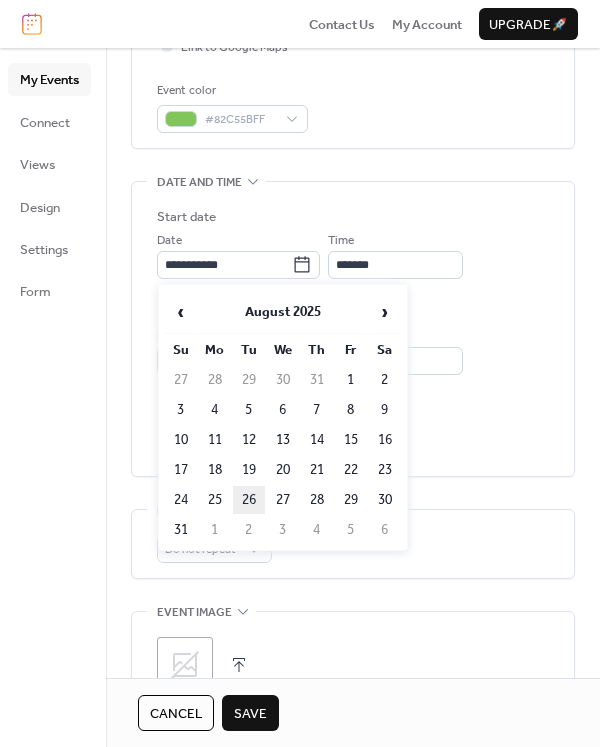 click on "26" at bounding box center (249, 500) 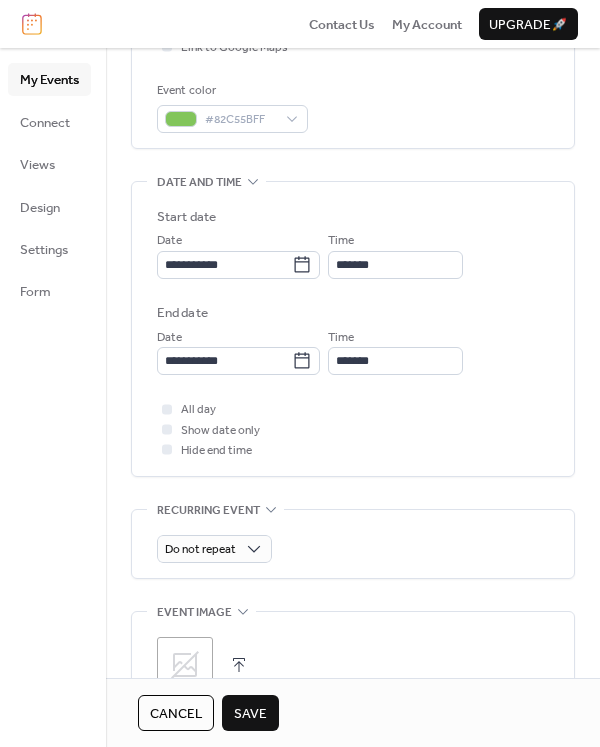 click on "Save" at bounding box center [250, 714] 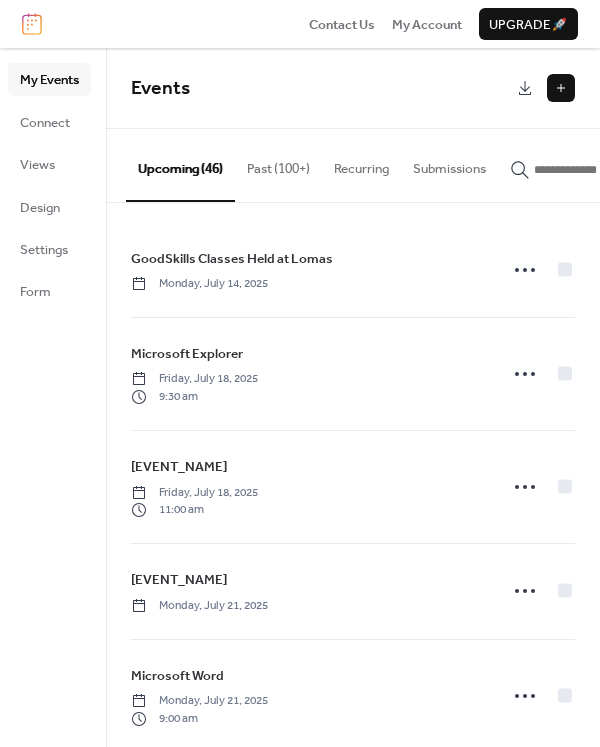 click at bounding box center [594, 170] 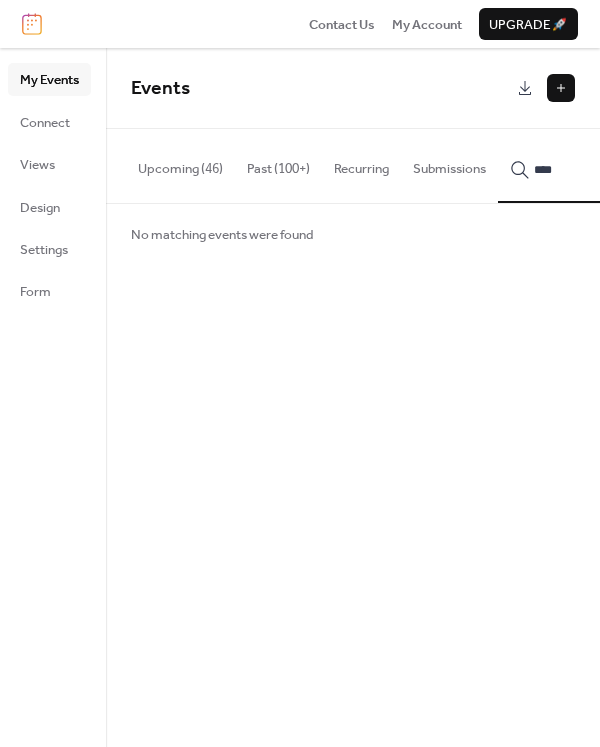 click on "***" at bounding box center [582, 165] 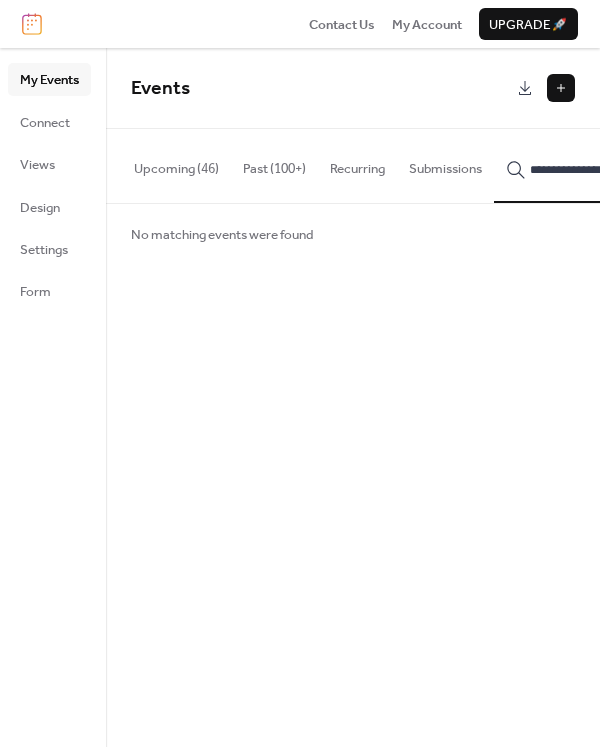scroll, scrollTop: 0, scrollLeft: 31, axis: horizontal 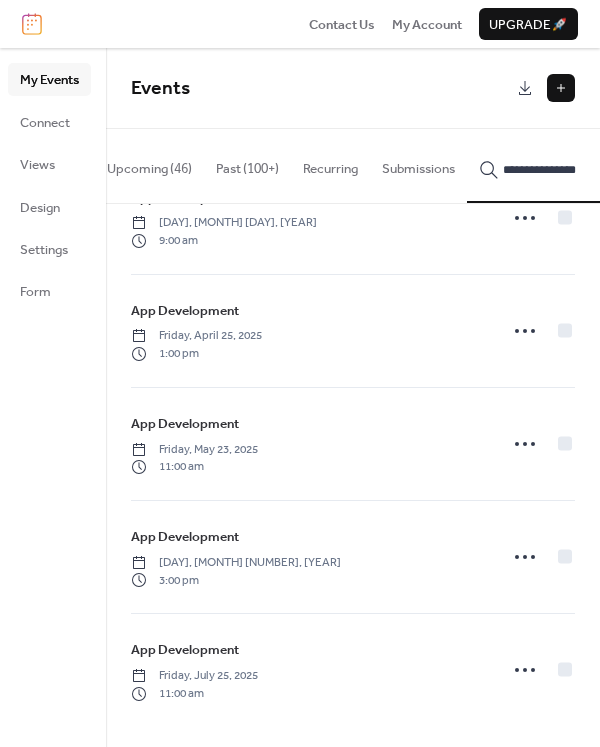 type on "**********" 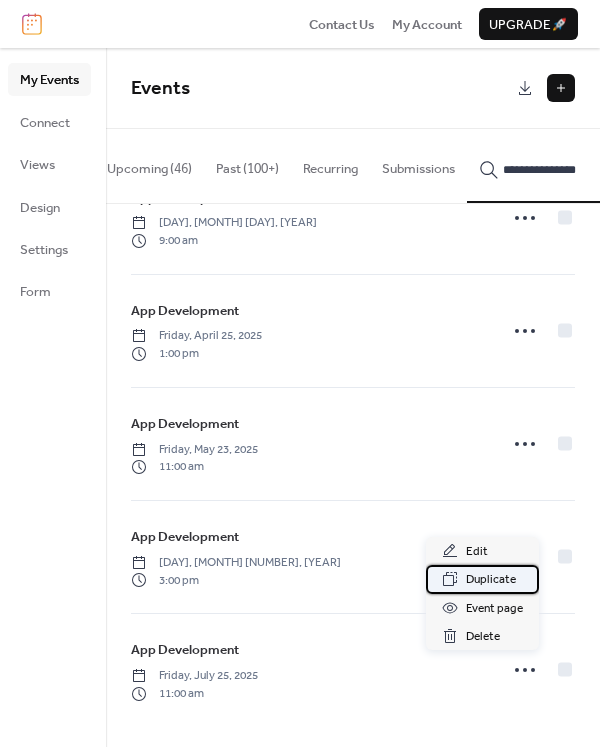 click on "Duplicate" at bounding box center [491, 580] 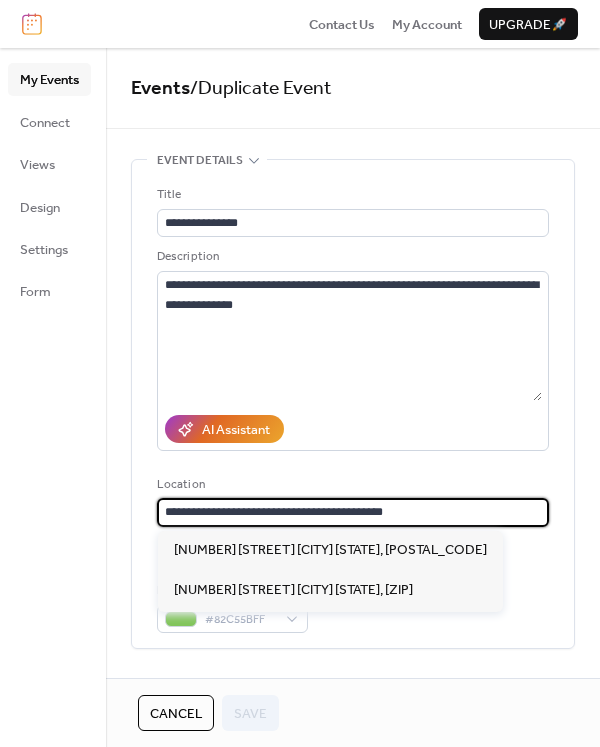 drag, startPoint x: 428, startPoint y: 503, endPoint x: 19, endPoint y: 517, distance: 409.23953 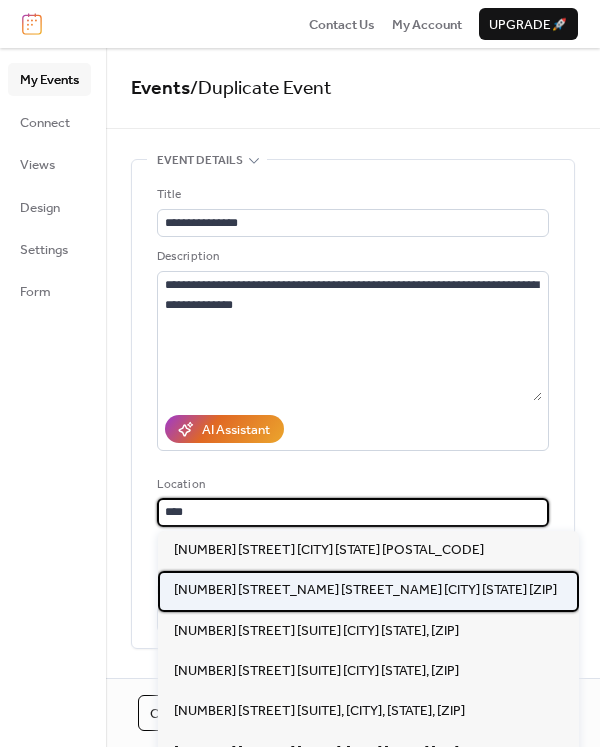 click on "[NUMBER] [STREET], [CITY] [STATE] [POSTAL_CODE]" at bounding box center [365, 590] 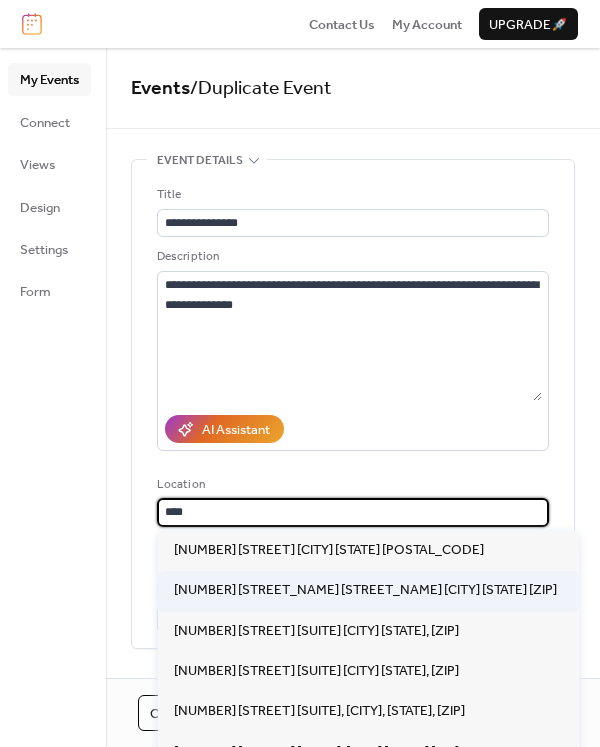 type on "**********" 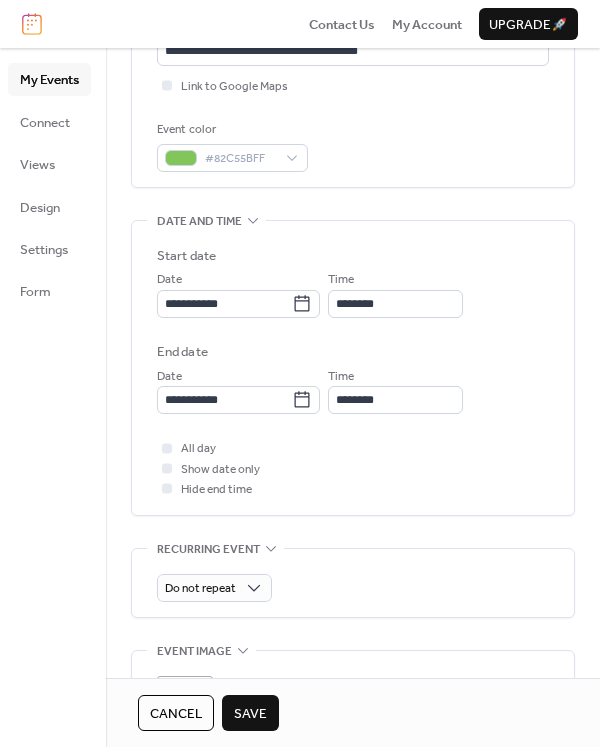 scroll, scrollTop: 500, scrollLeft: 0, axis: vertical 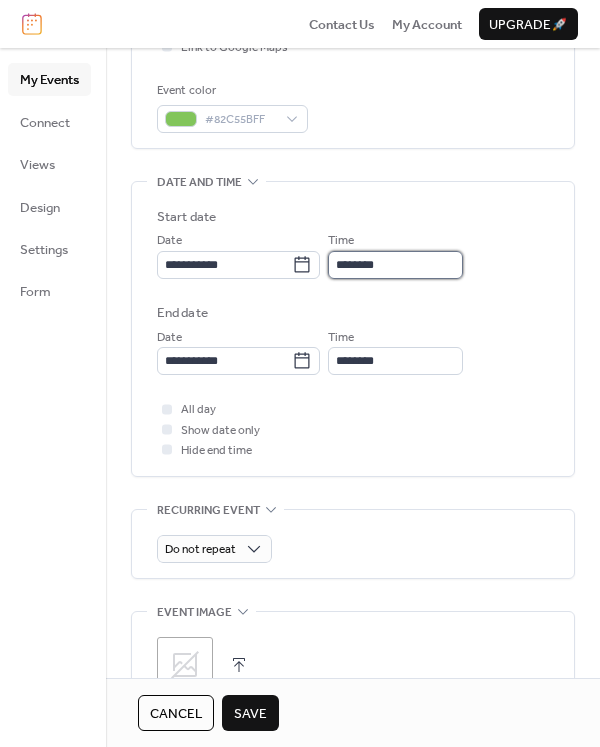 click on "********" at bounding box center (395, 265) 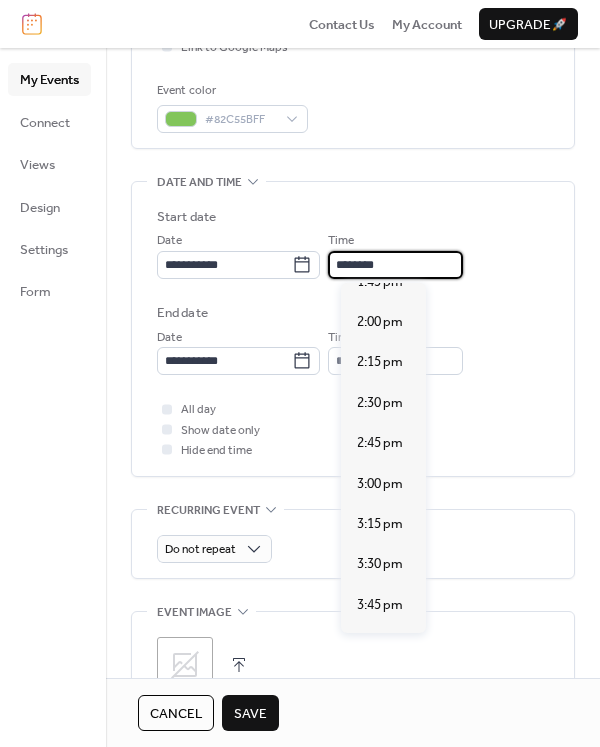 scroll, scrollTop: 2278, scrollLeft: 0, axis: vertical 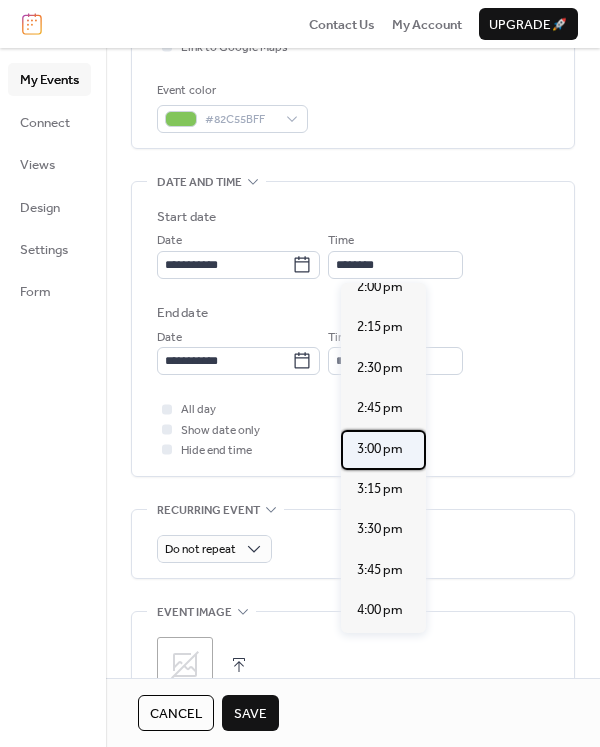 click on "3:00 pm" at bounding box center [380, 449] 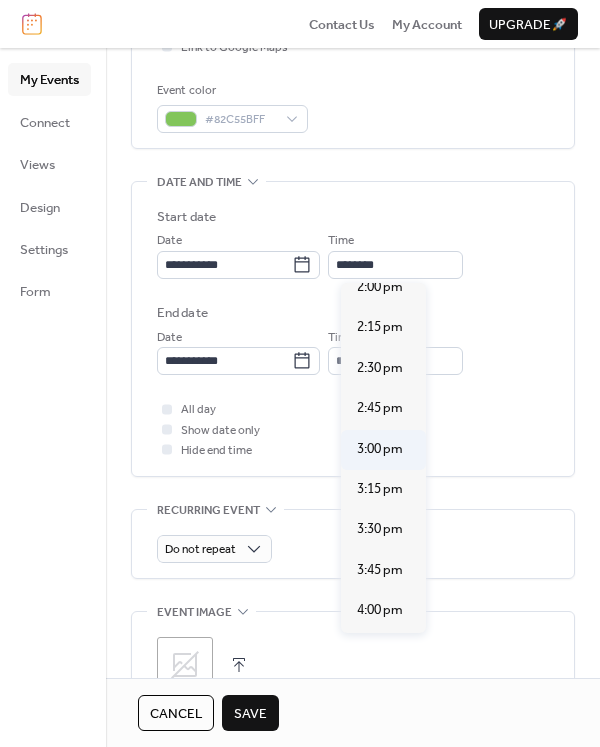 type on "*******" 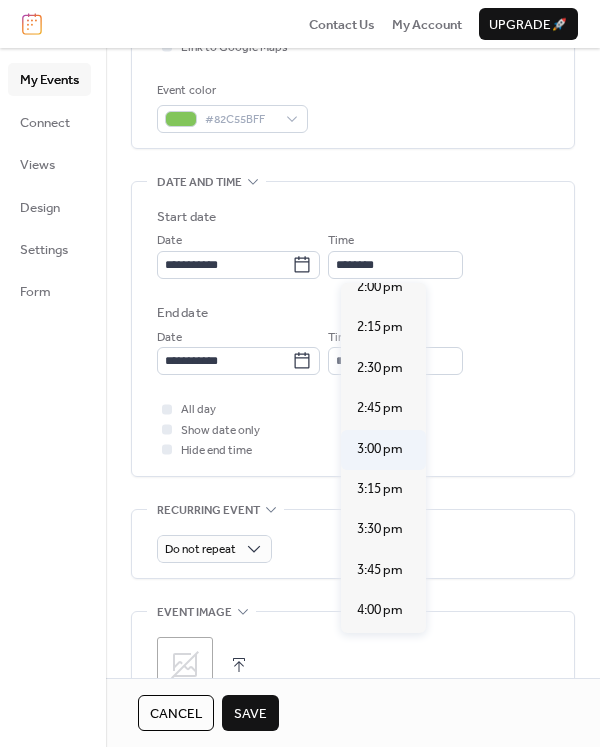 type on "*******" 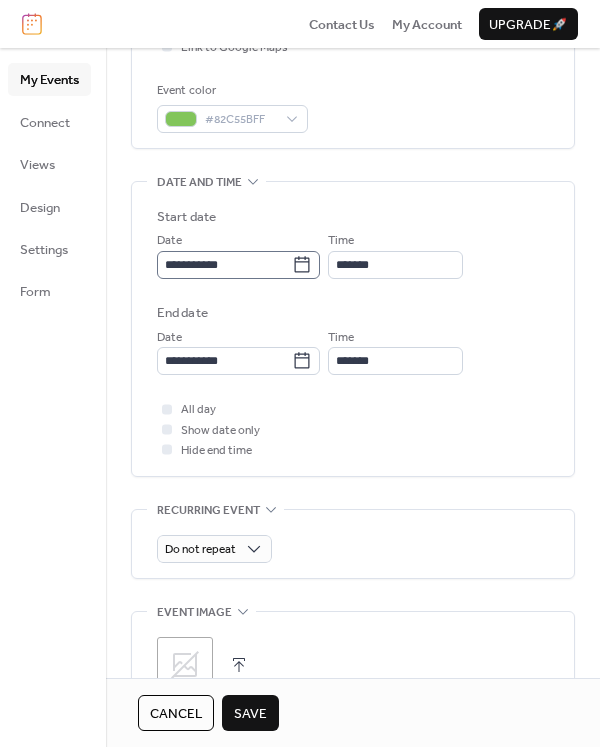 click 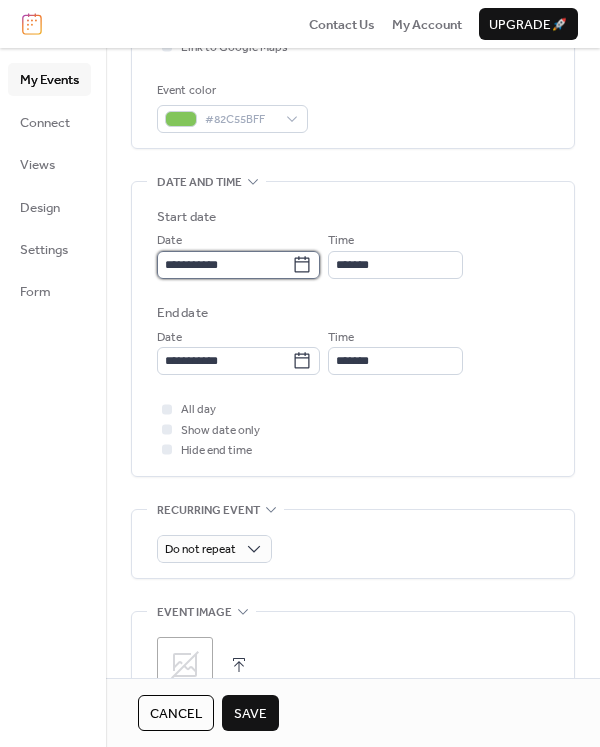 click on "**********" at bounding box center [224, 265] 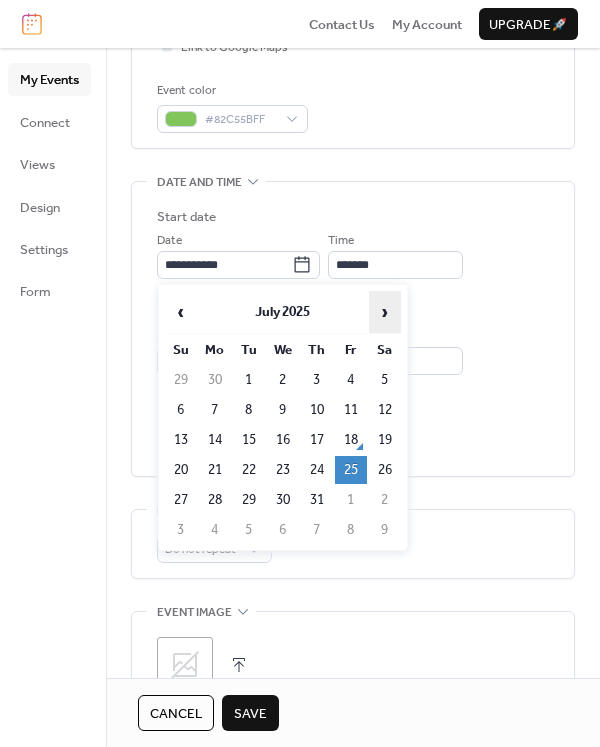 click on "›" at bounding box center [385, 312] 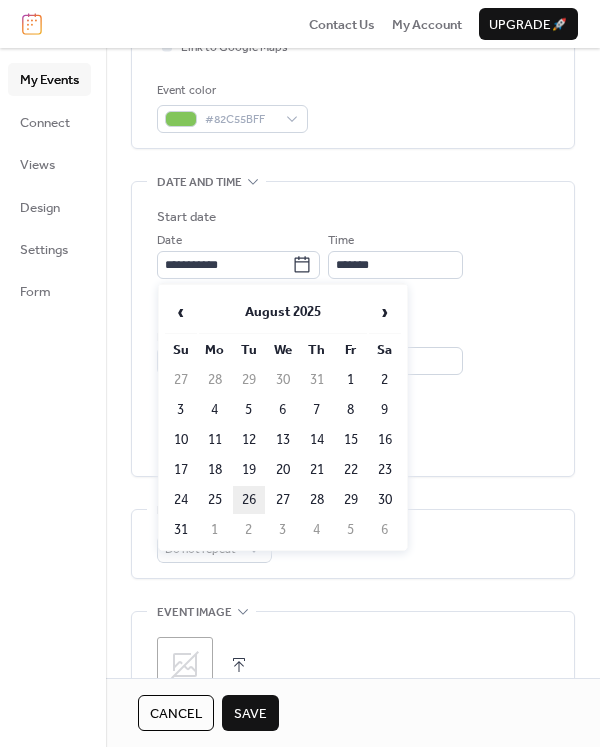 click on "26" at bounding box center [249, 500] 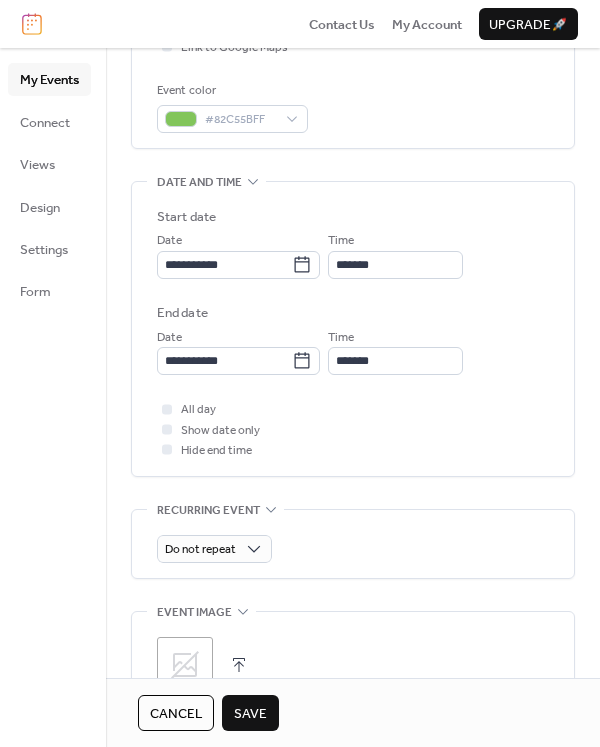 click on "Save" at bounding box center (250, 714) 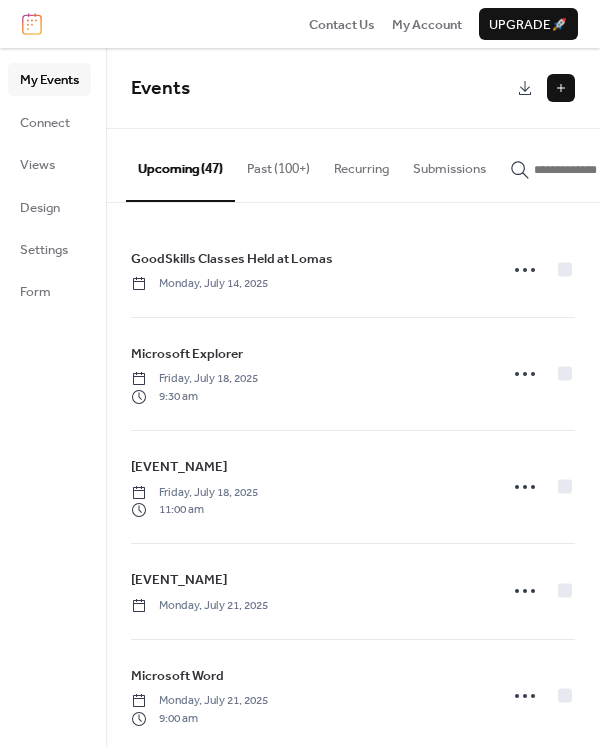 click at bounding box center [594, 170] 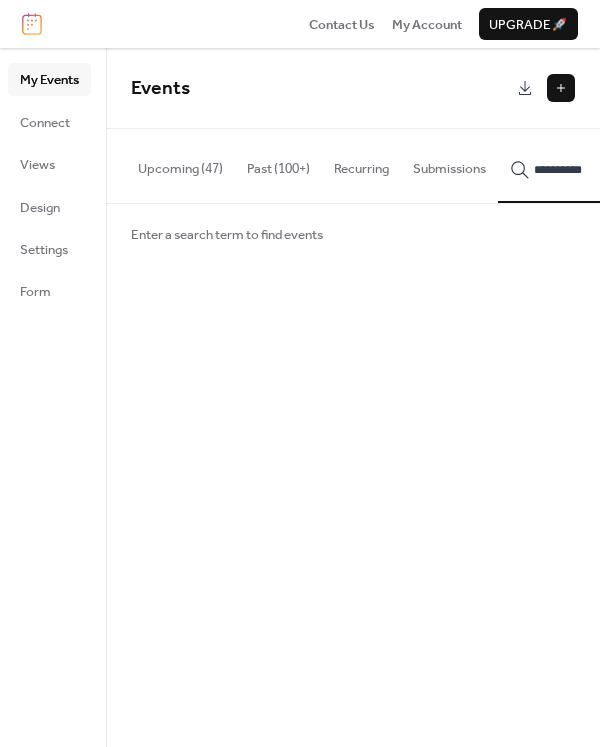 click on "**********" at bounding box center [582, 165] 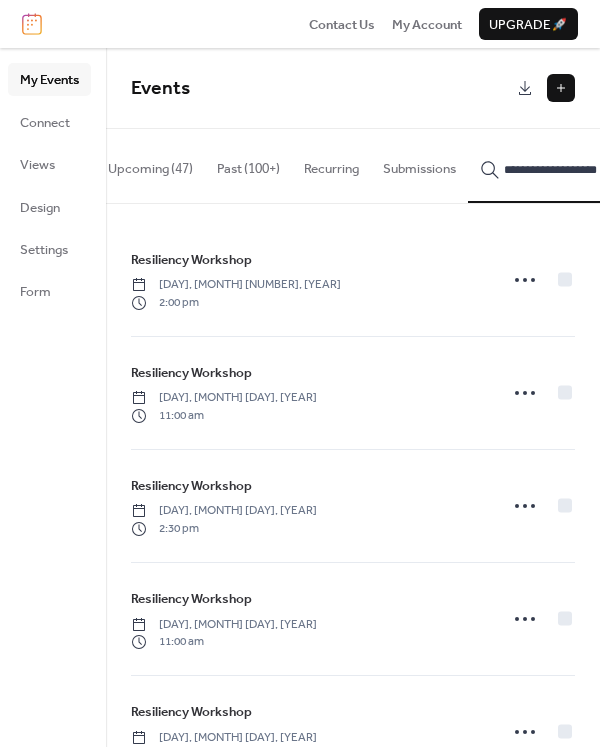 scroll, scrollTop: 0, scrollLeft: 43, axis: horizontal 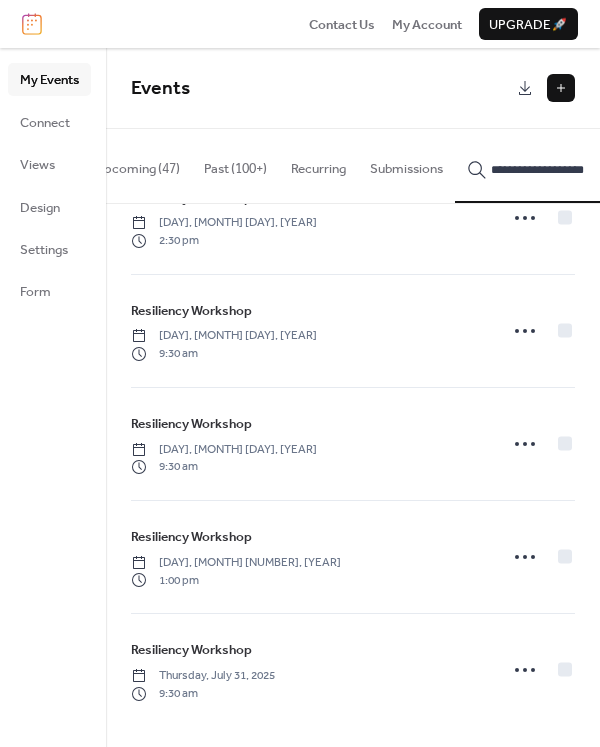 type on "**********" 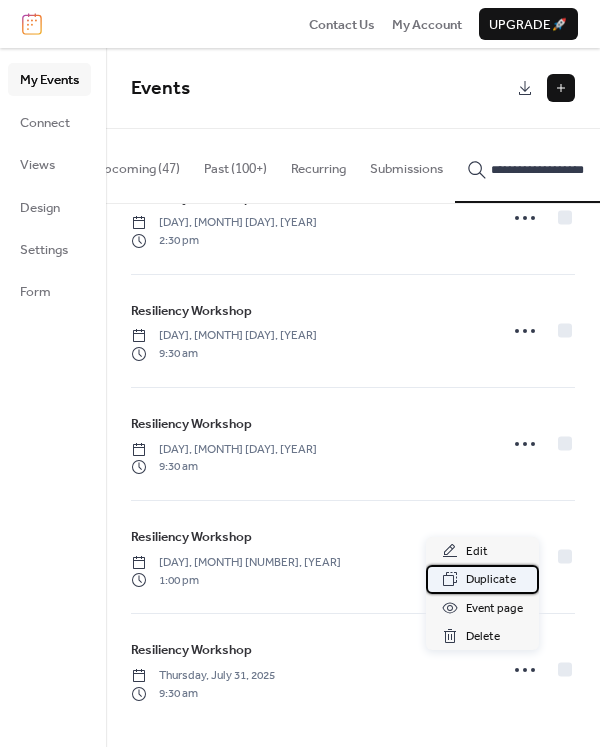 click on "Duplicate" at bounding box center [491, 580] 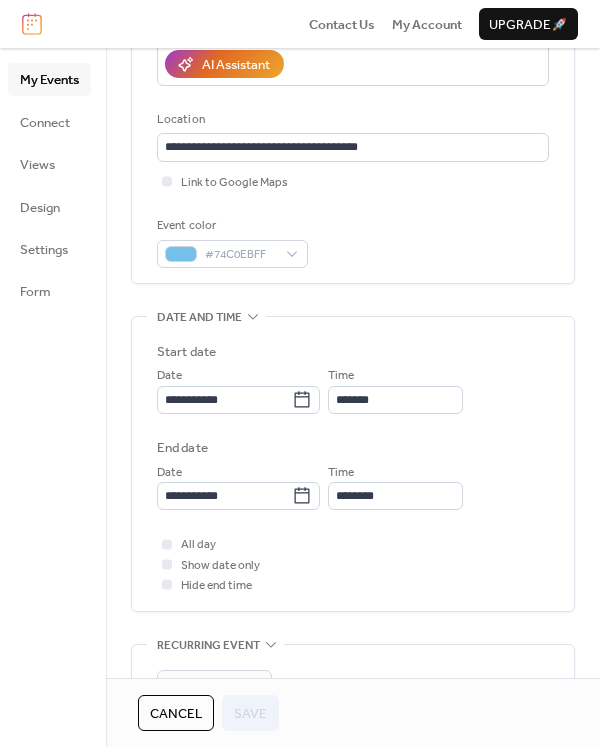 scroll, scrollTop: 400, scrollLeft: 0, axis: vertical 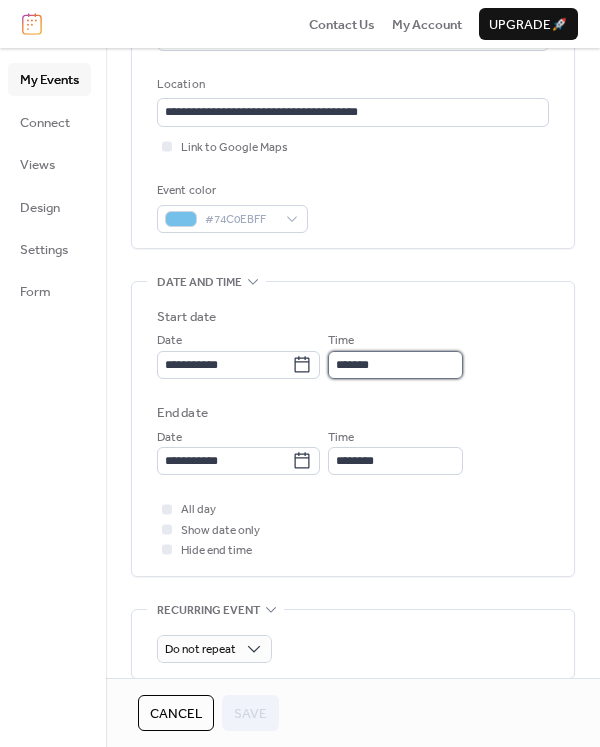 click on "*******" at bounding box center [395, 365] 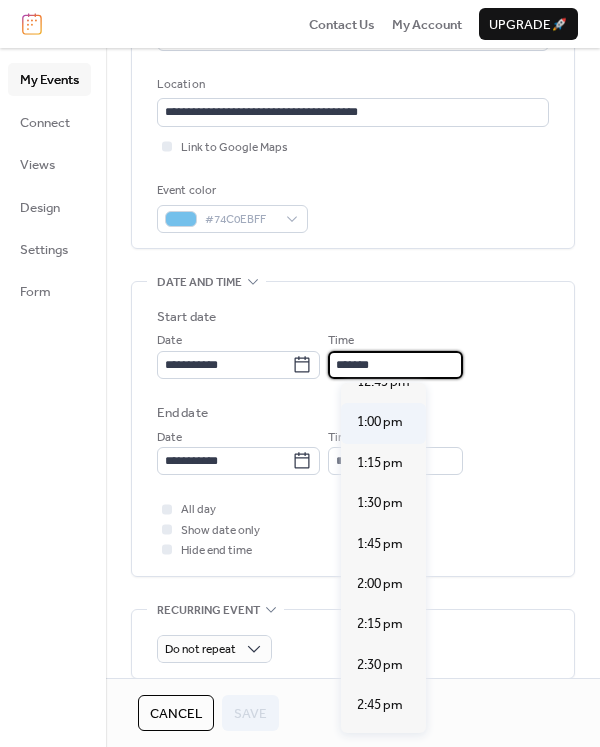 scroll, scrollTop: 2035, scrollLeft: 0, axis: vertical 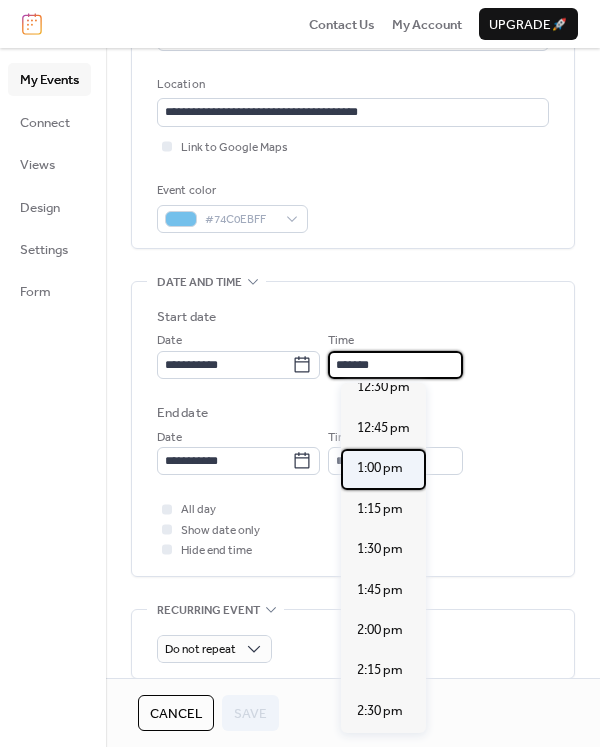 click on "1:00 pm" at bounding box center (380, 468) 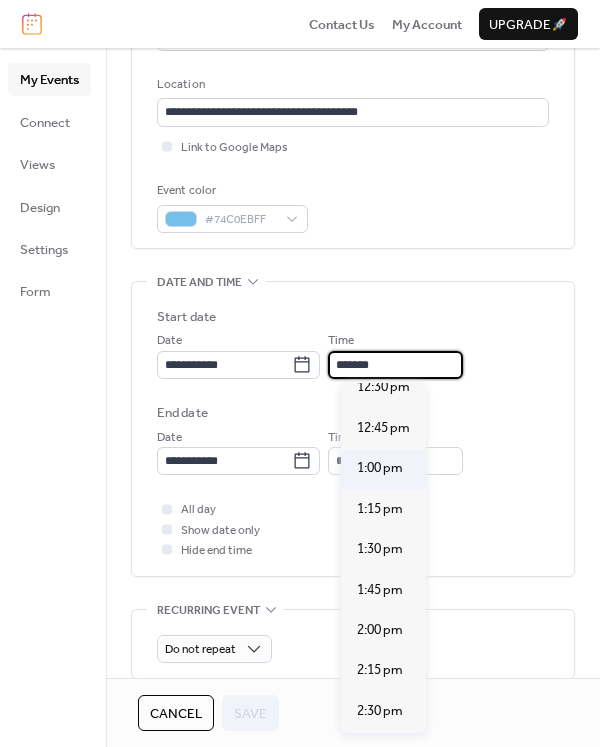 type on "*******" 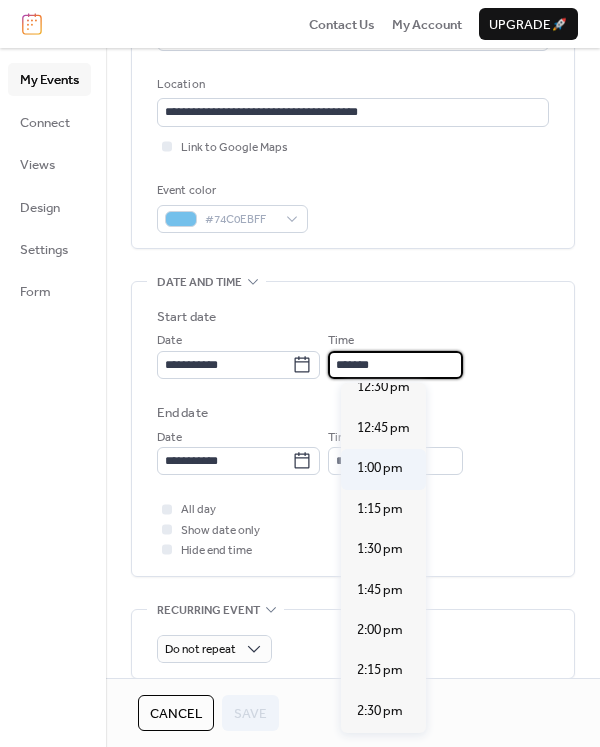type on "*******" 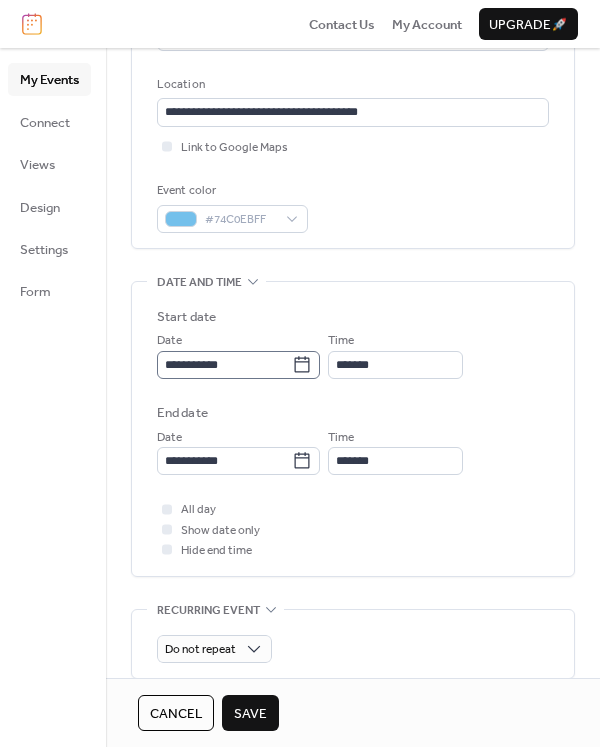 click 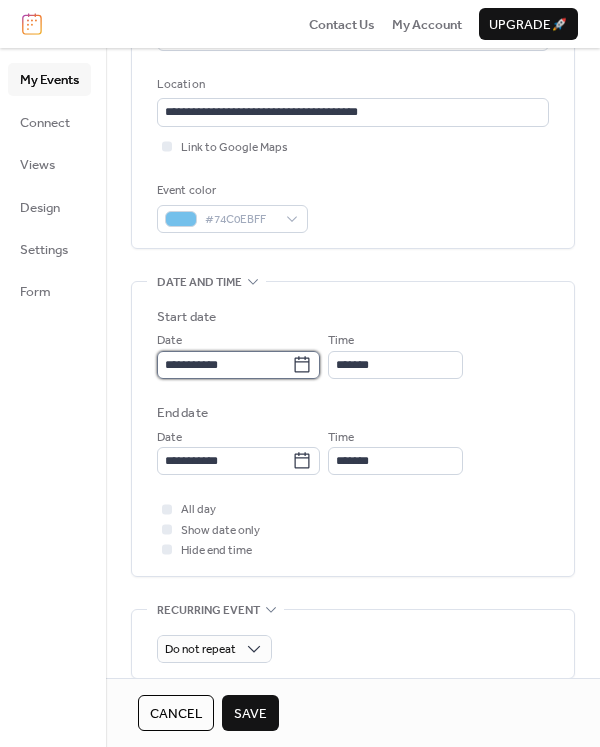 click on "**********" at bounding box center (224, 365) 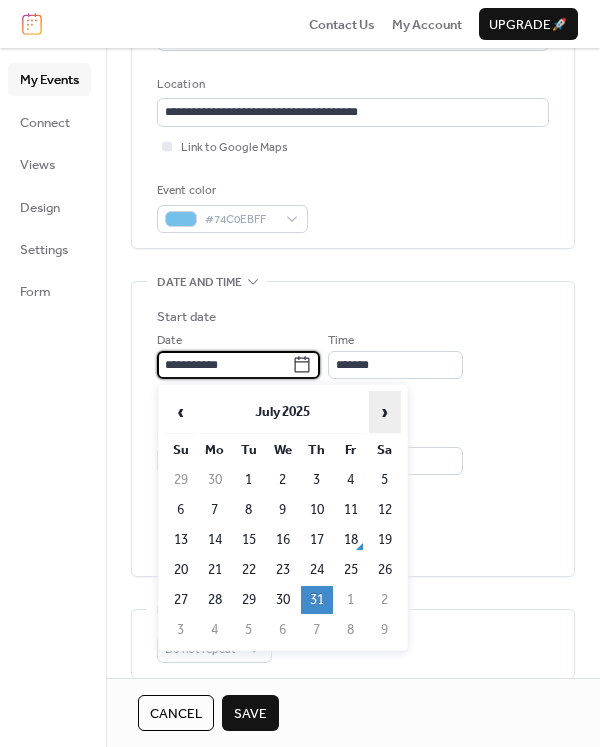 click on "›" at bounding box center (385, 412) 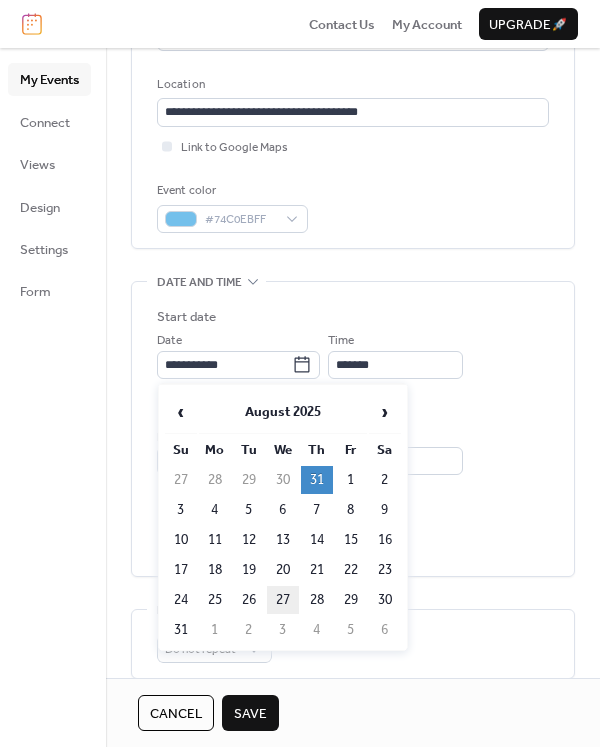 click on "27" at bounding box center [283, 600] 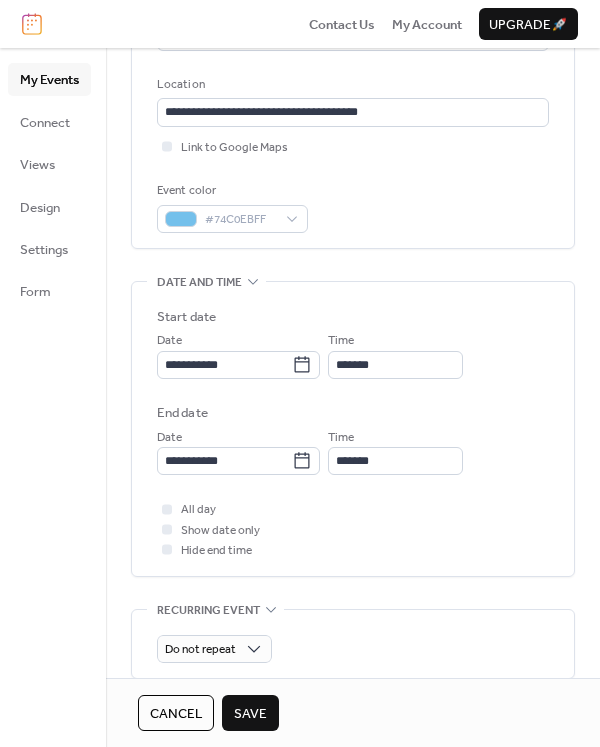 click on "Save" at bounding box center (250, 714) 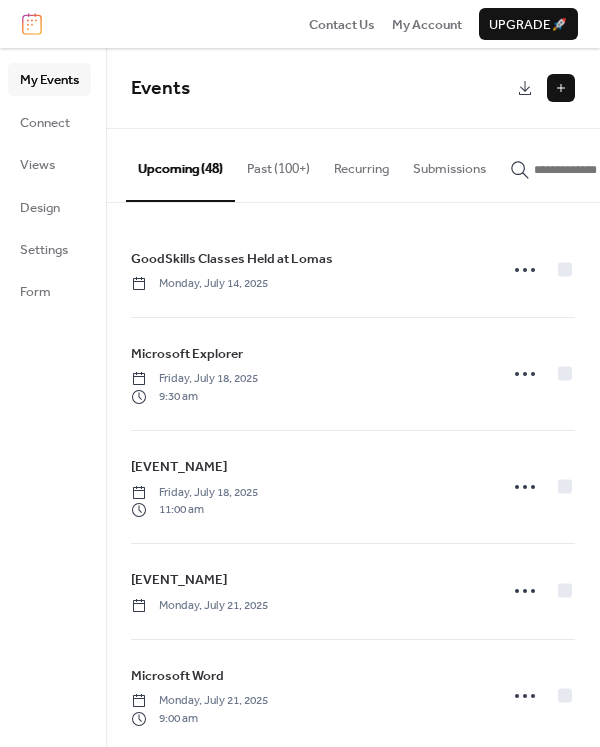 click at bounding box center (594, 170) 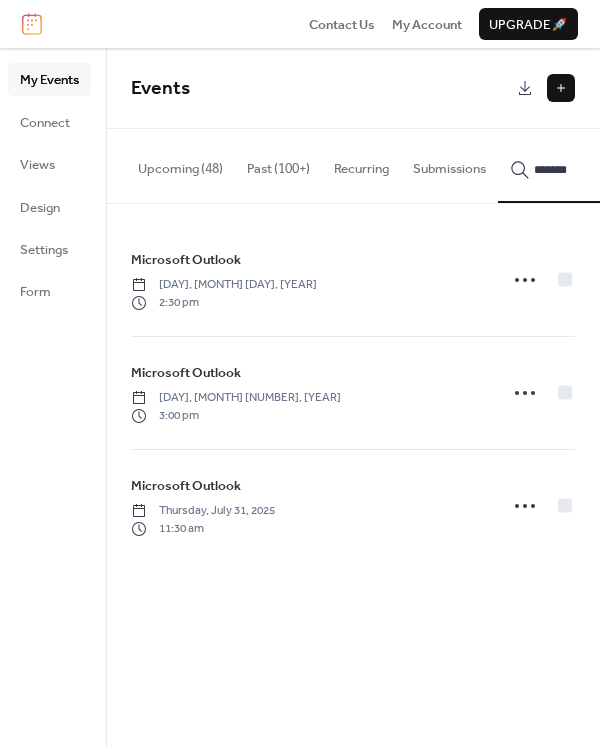 type on "*******" 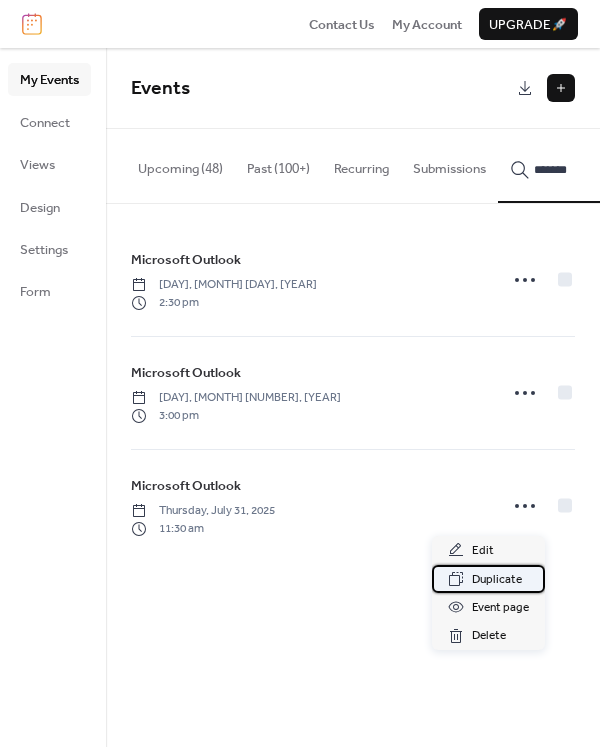 click on "Duplicate" at bounding box center (488, 579) 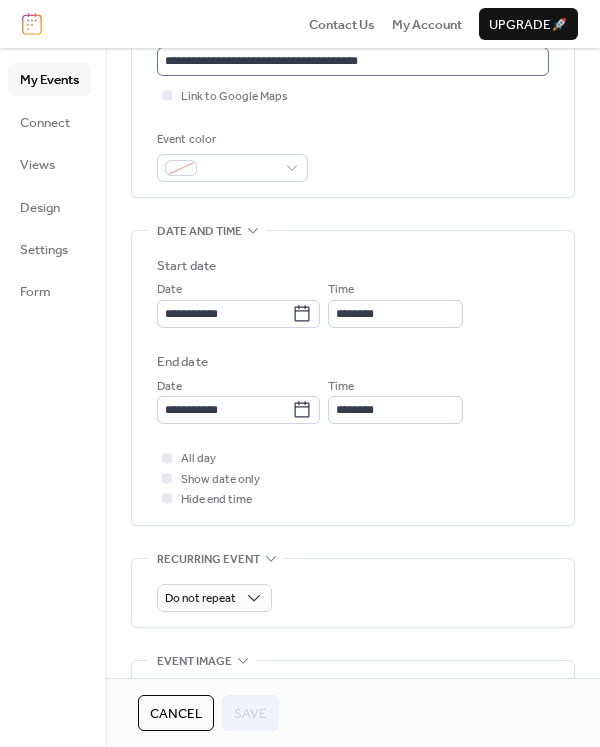 scroll, scrollTop: 500, scrollLeft: 0, axis: vertical 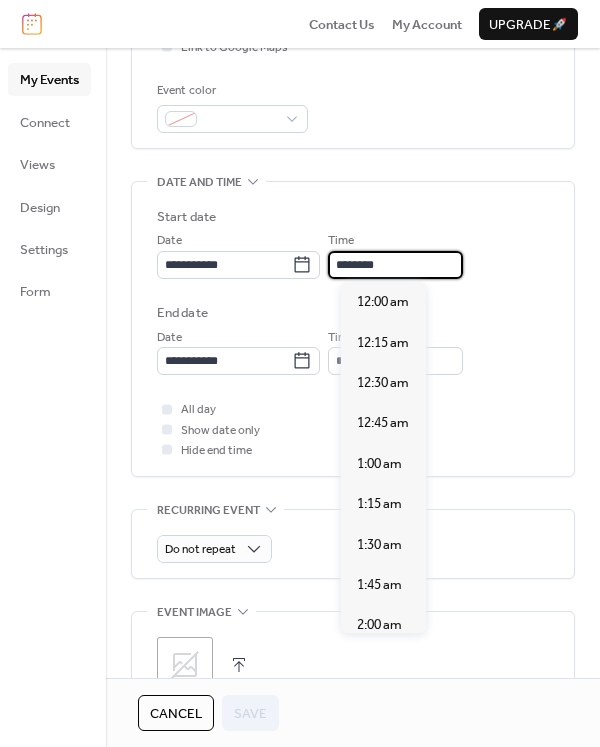 click on "********" at bounding box center [395, 265] 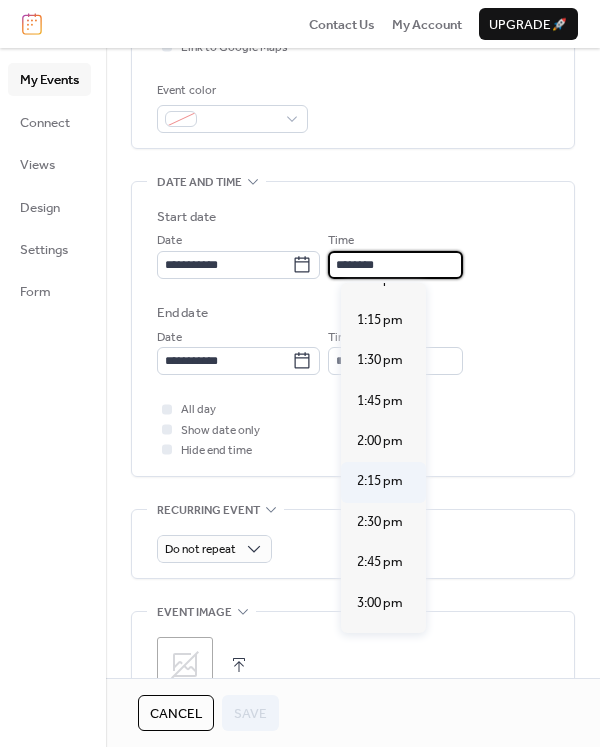 scroll, scrollTop: 2159, scrollLeft: 0, axis: vertical 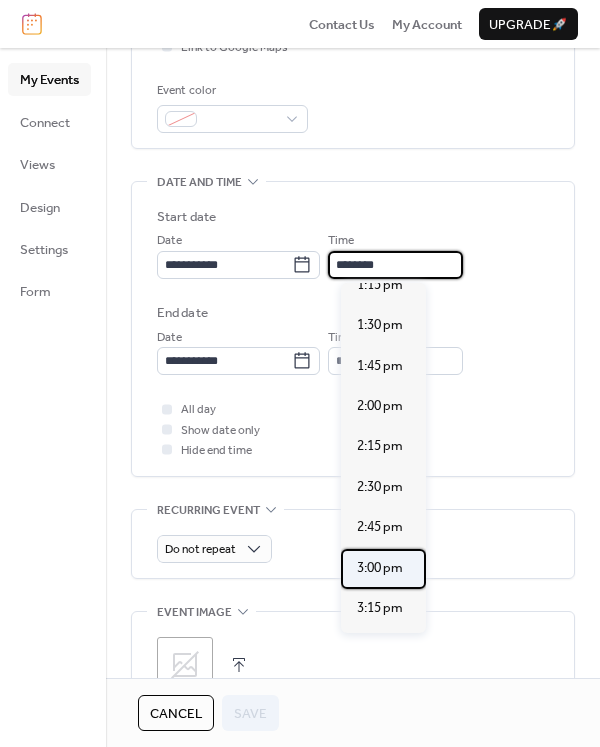 click on "3:00 pm" at bounding box center (380, 568) 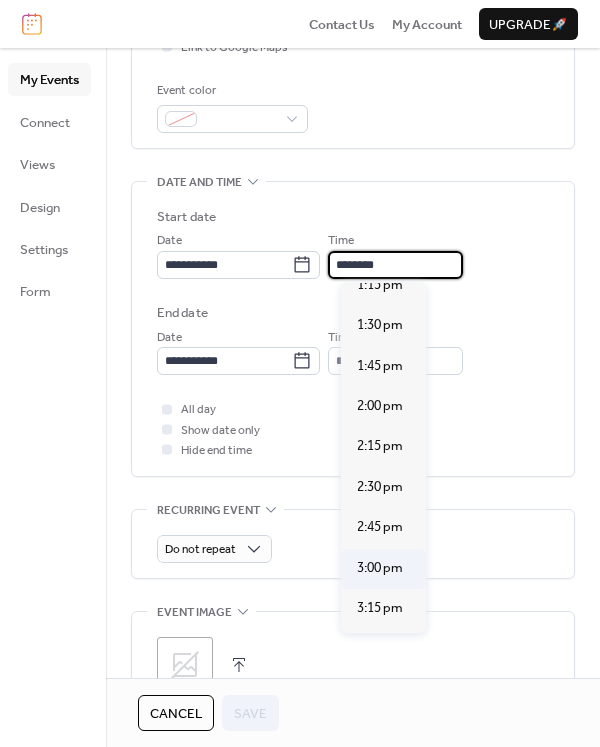 type on "*******" 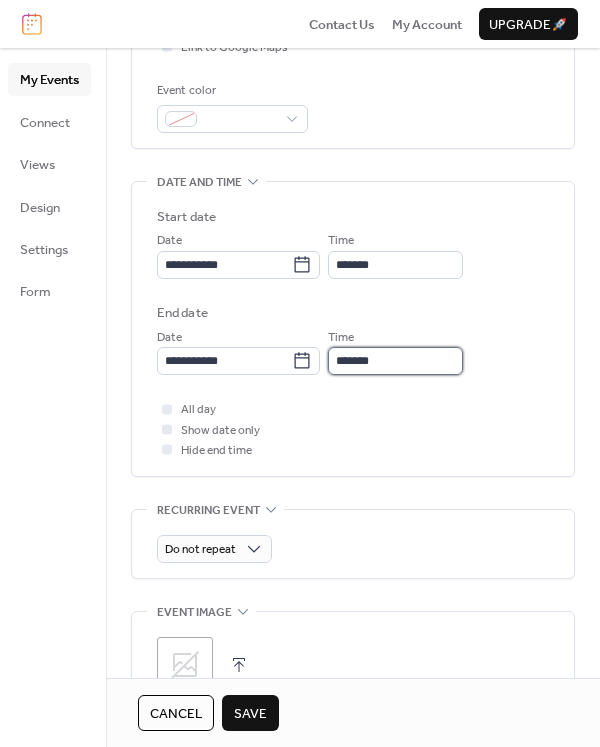 click on "*******" at bounding box center [395, 361] 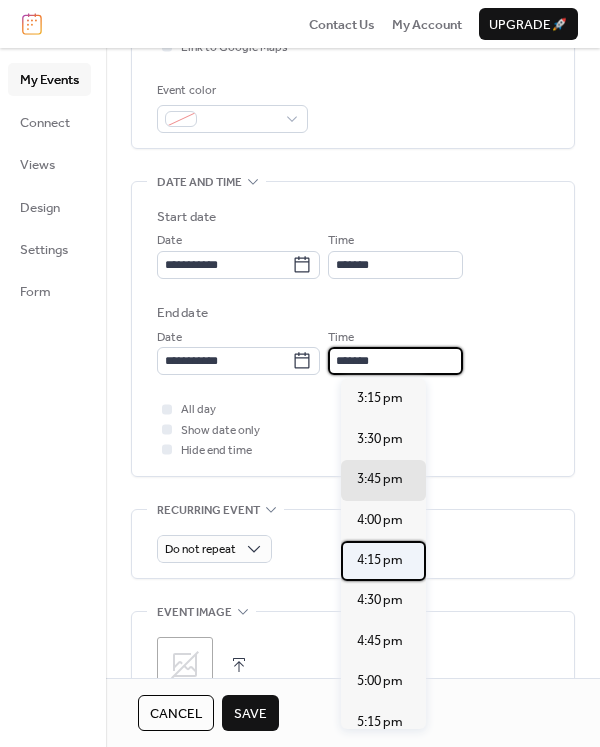 click on "4:15 pm" at bounding box center (380, 560) 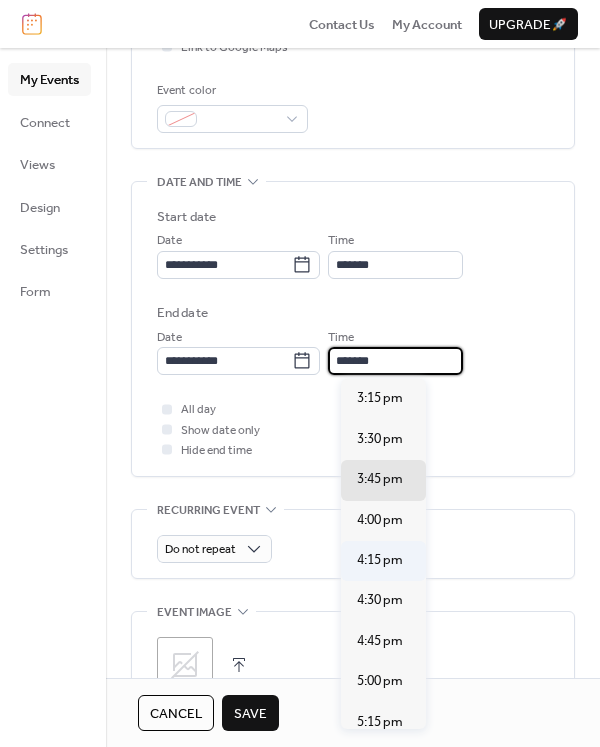 type on "*******" 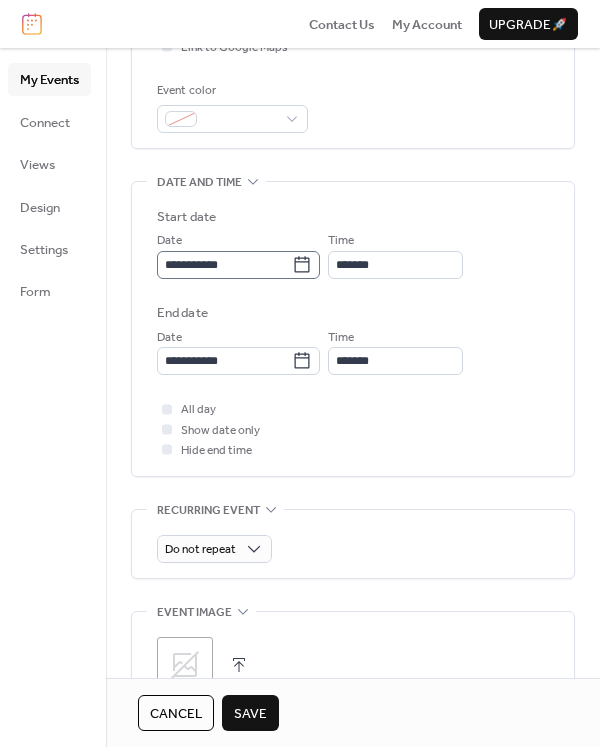 click 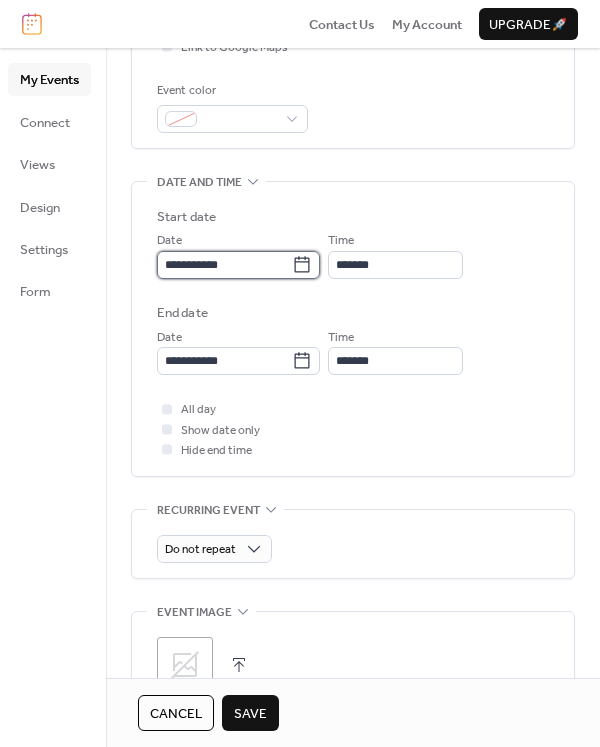 click on "**********" at bounding box center [224, 265] 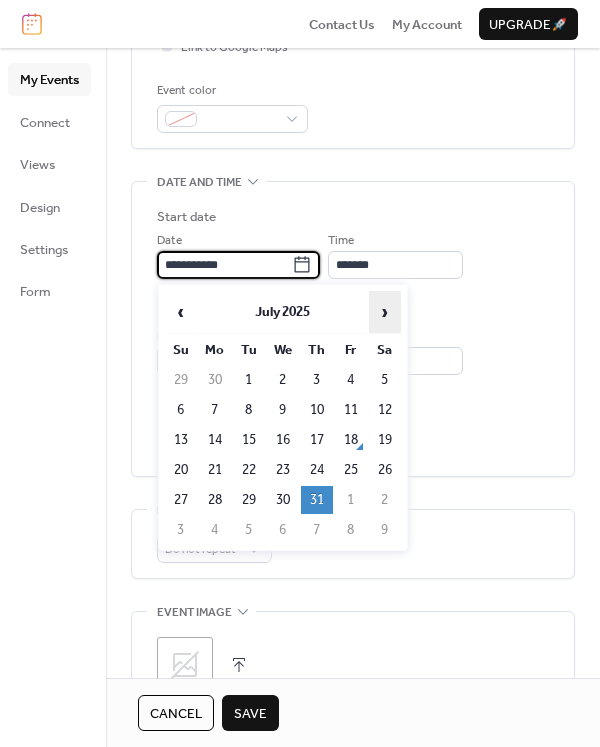 click on "›" at bounding box center [385, 312] 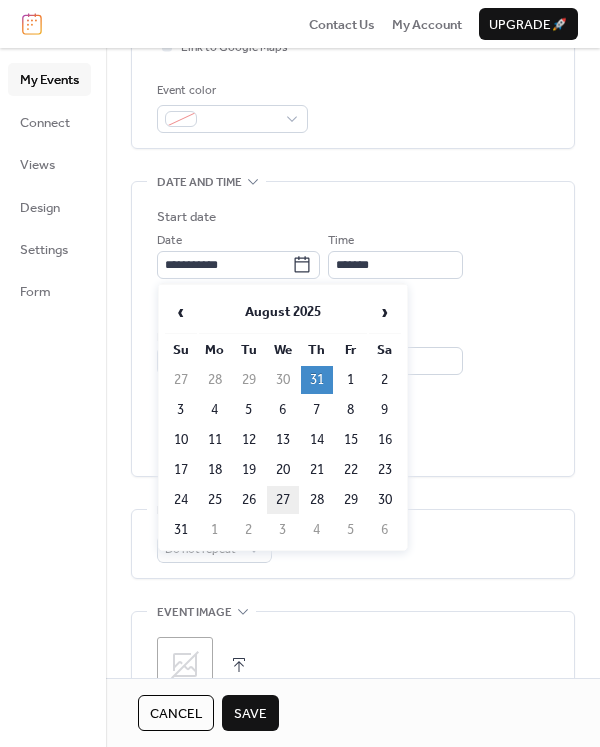 click on "27" at bounding box center (283, 500) 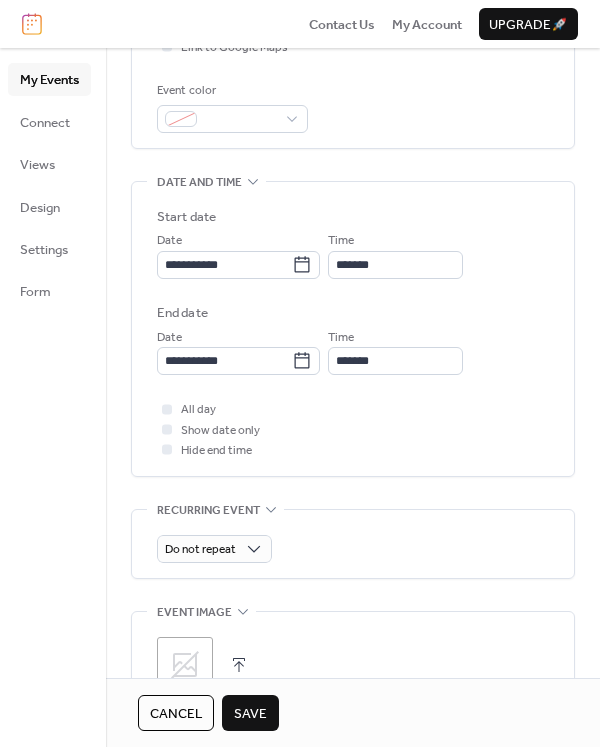 click on "Save" at bounding box center (250, 714) 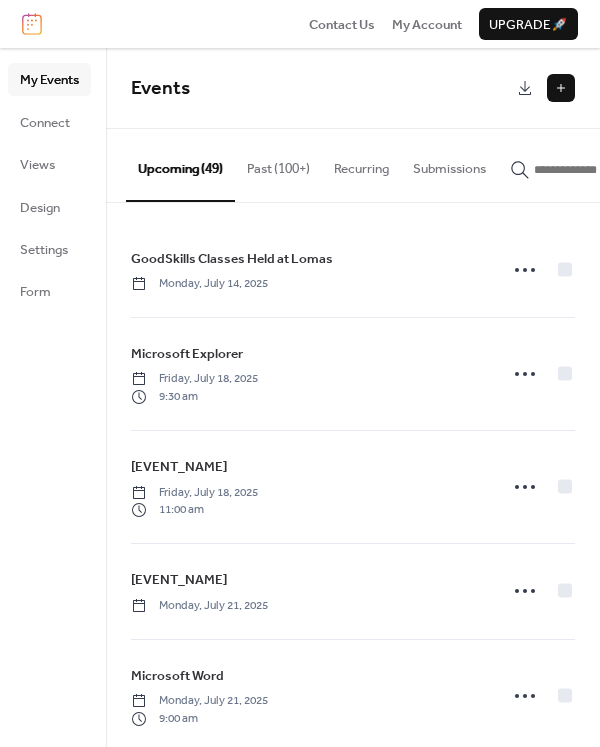 click at bounding box center (594, 170) 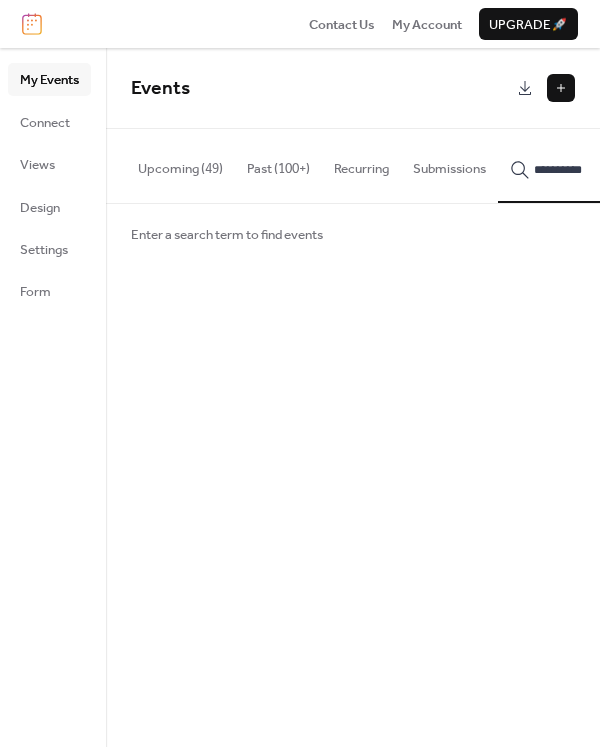 click on "*********" at bounding box center [582, 165] 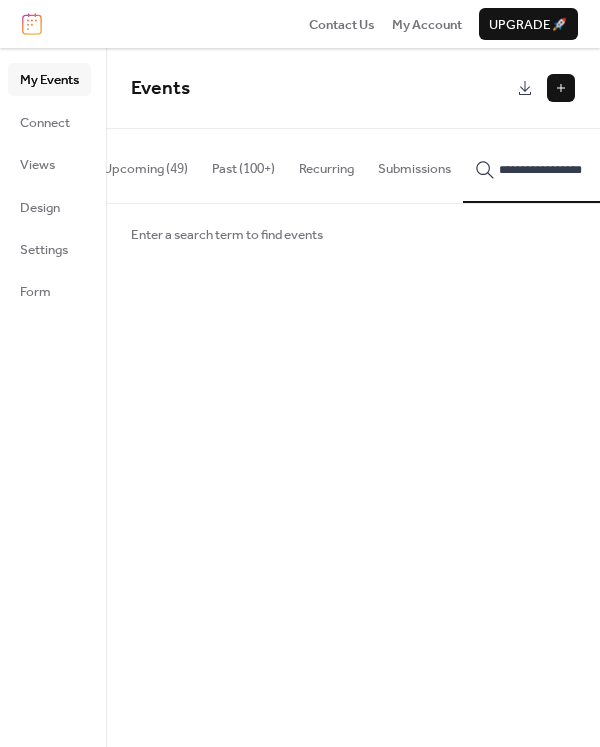click on "**********" at bounding box center (547, 165) 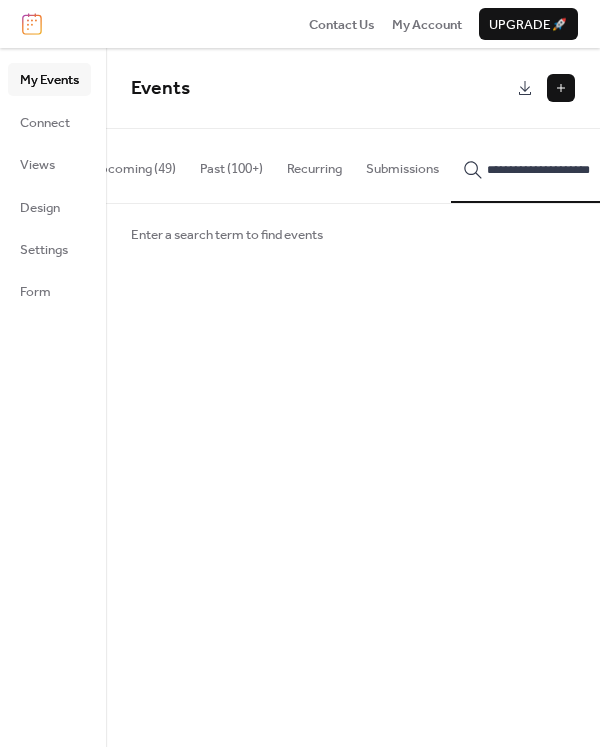 scroll, scrollTop: 0, scrollLeft: 54, axis: horizontal 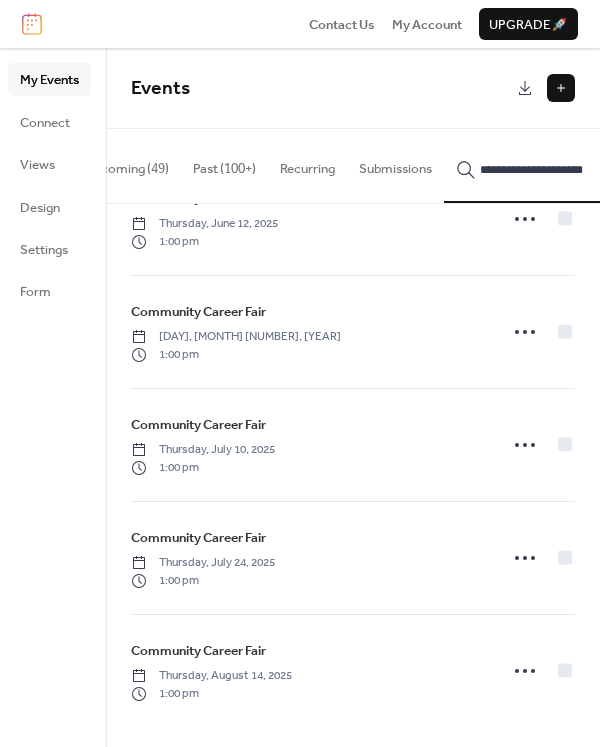 type on "**********" 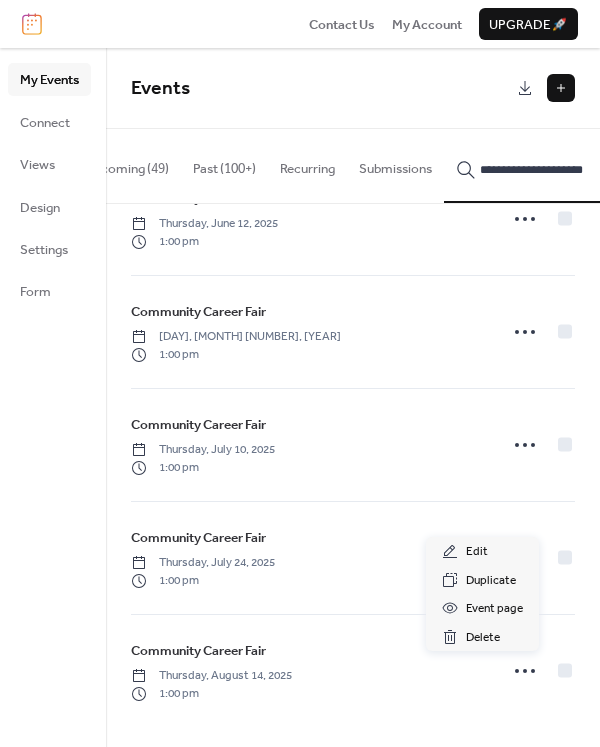 click 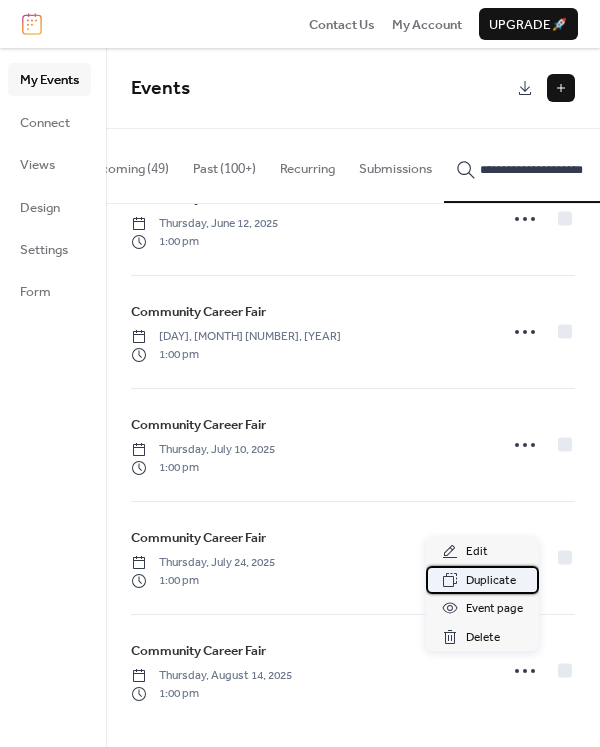 click on "Duplicate" at bounding box center (482, 580) 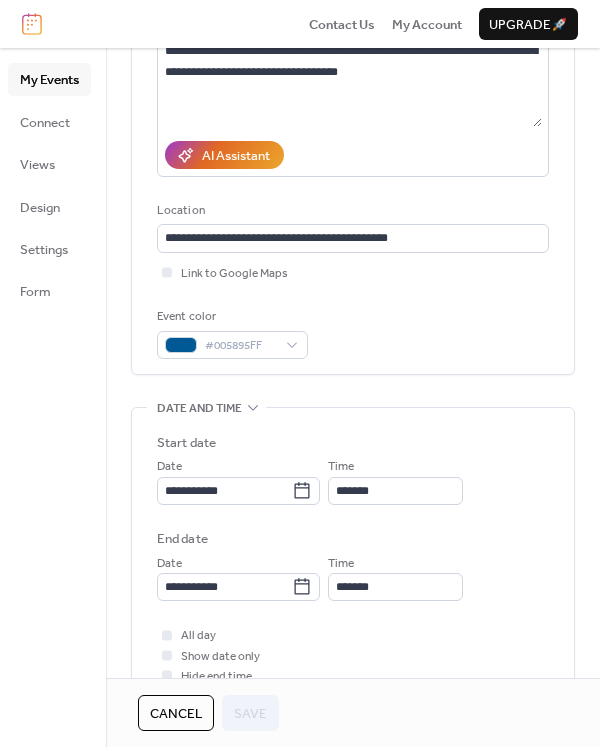 scroll, scrollTop: 300, scrollLeft: 0, axis: vertical 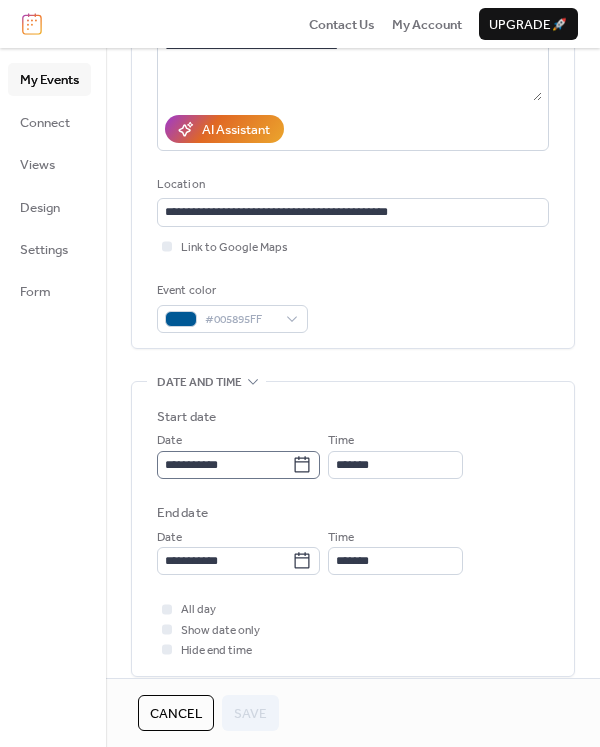 click 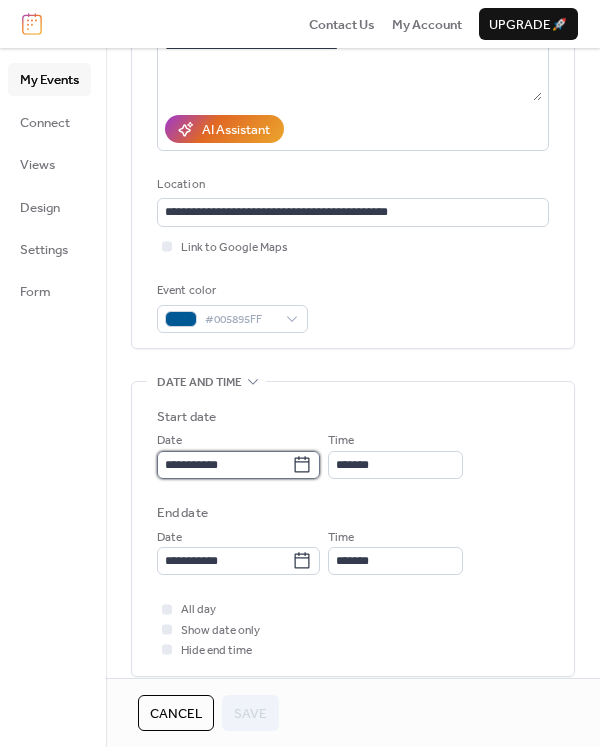 click on "**********" at bounding box center [224, 465] 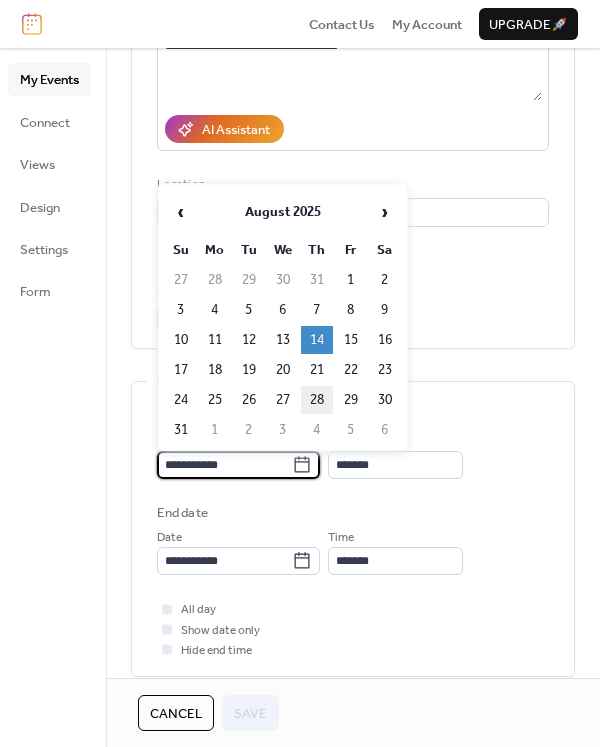 click on "28" at bounding box center [317, 400] 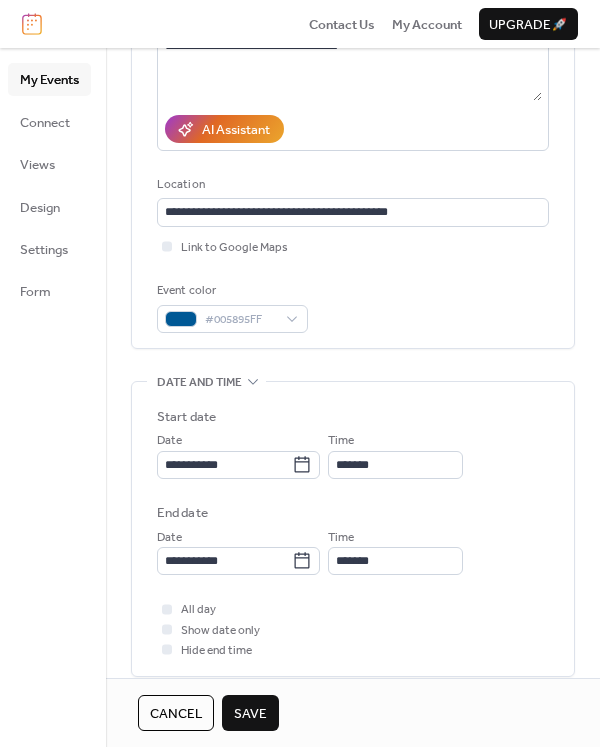 click on "Save" at bounding box center (250, 714) 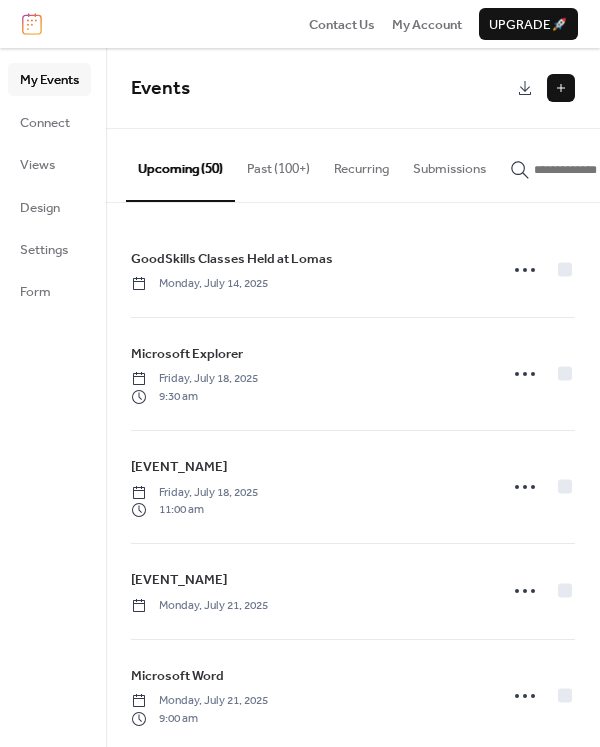 click at bounding box center (594, 170) 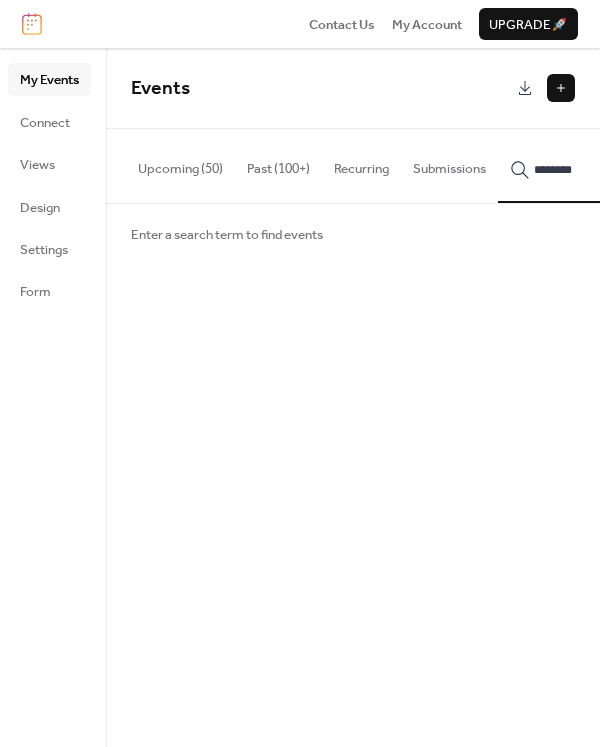 click on "********" at bounding box center [582, 165] 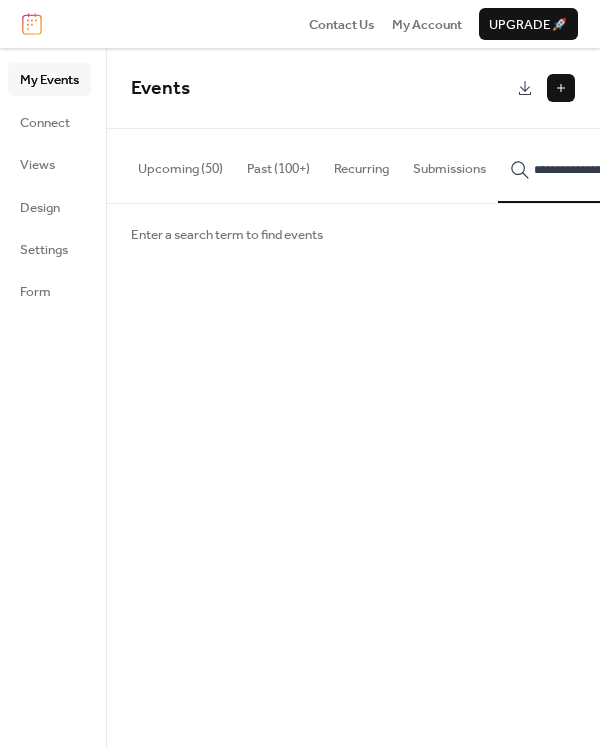 scroll, scrollTop: 0, scrollLeft: 26, axis: horizontal 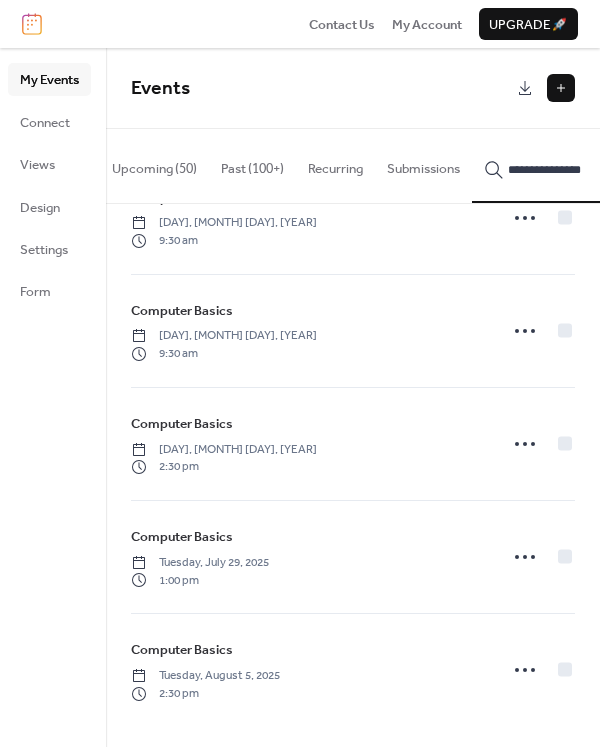 type on "**********" 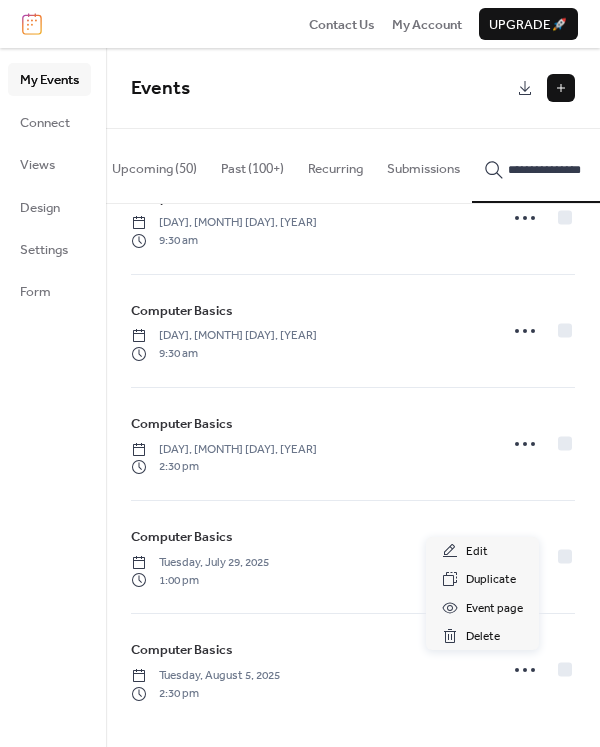 click 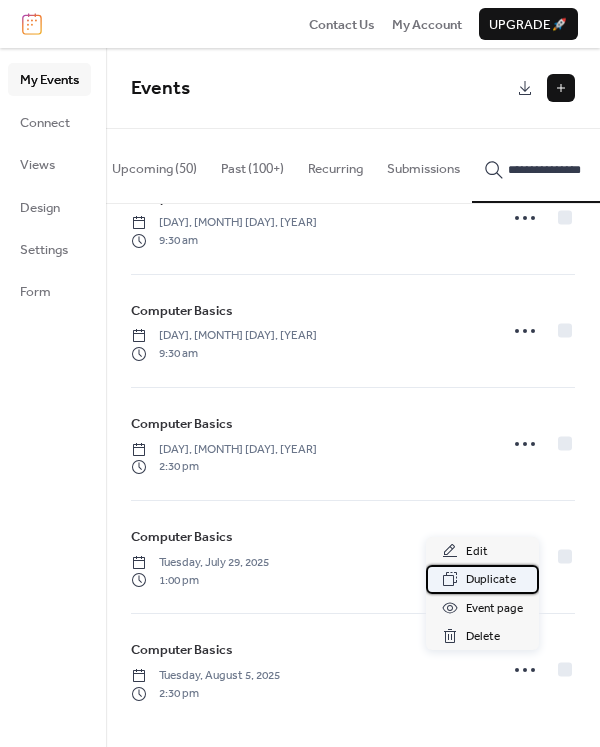 click on "Duplicate" at bounding box center (491, 580) 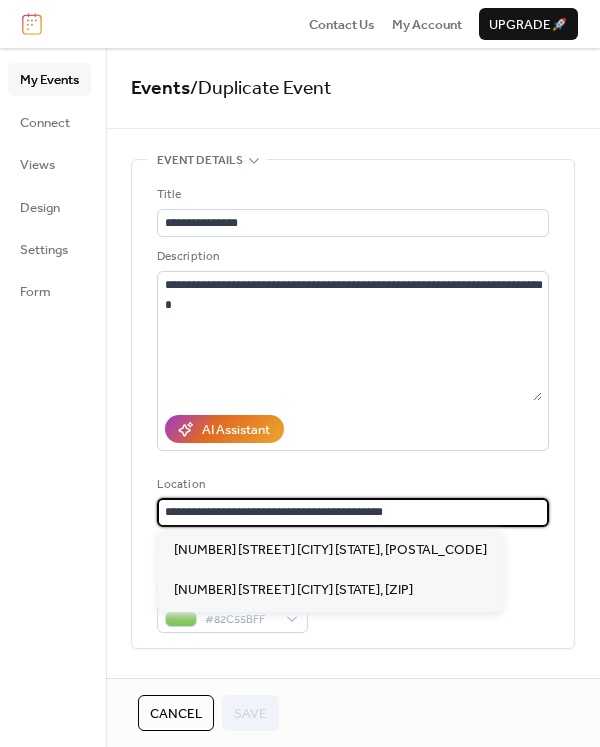 scroll, scrollTop: 1, scrollLeft: 0, axis: vertical 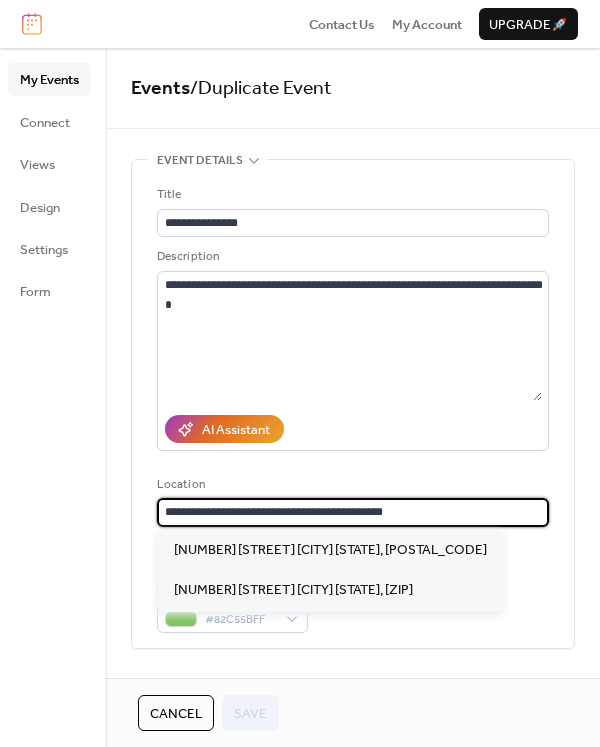 drag, startPoint x: 414, startPoint y: 519, endPoint x: 119, endPoint y: 541, distance: 295.8192 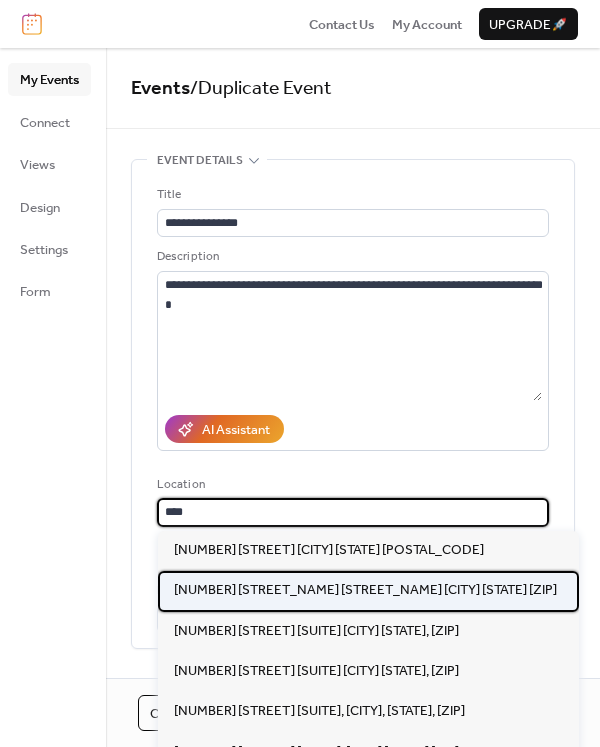 click on "[NUMBER] [STREET], [CITY] [STATE] [POSTAL_CODE]" at bounding box center (365, 590) 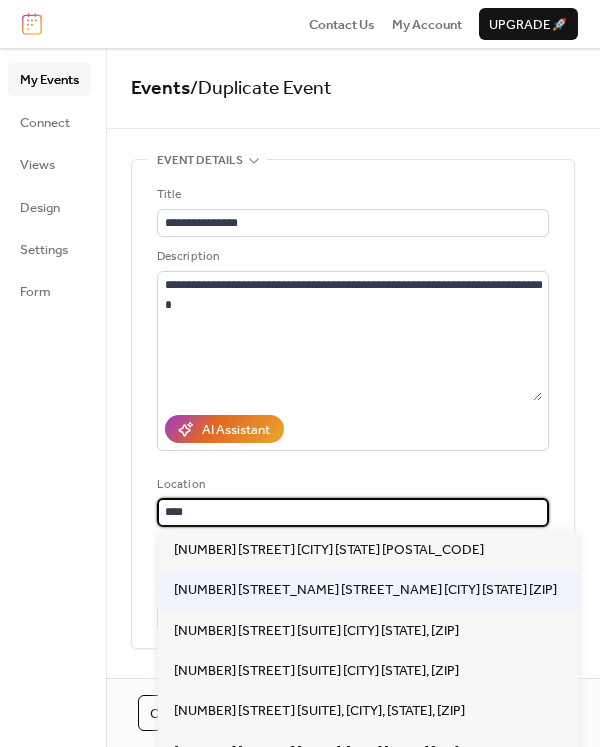 type on "**********" 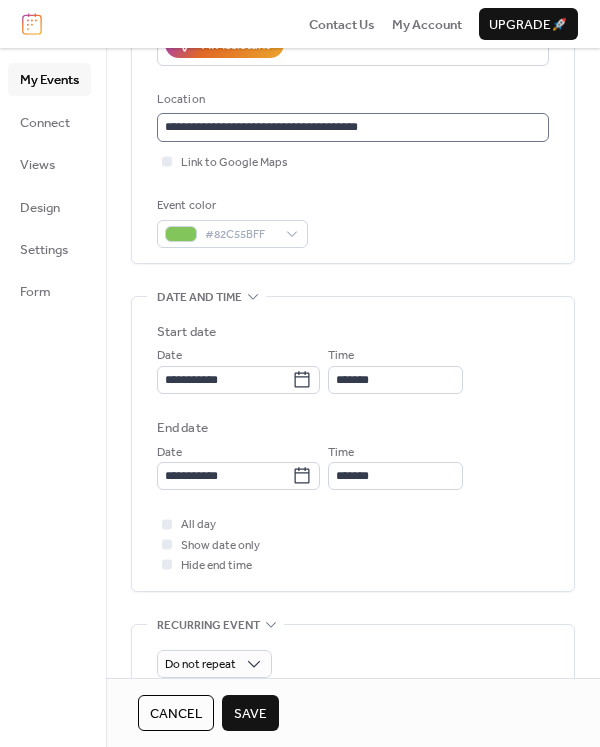 scroll, scrollTop: 600, scrollLeft: 0, axis: vertical 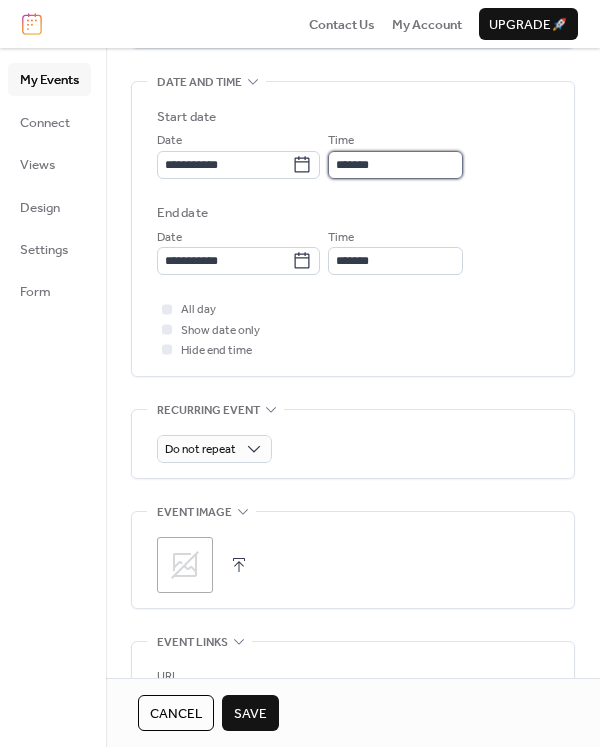 click on "*******" at bounding box center (395, 165) 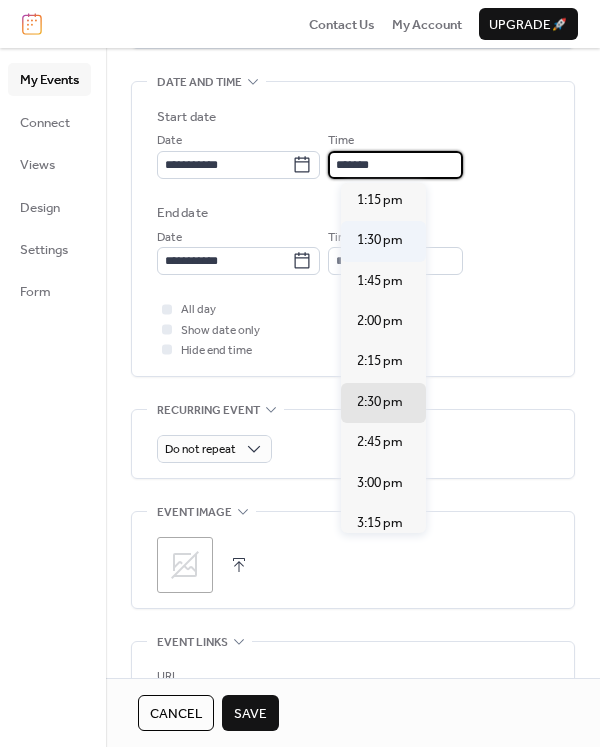 scroll, scrollTop: 2044, scrollLeft: 0, axis: vertical 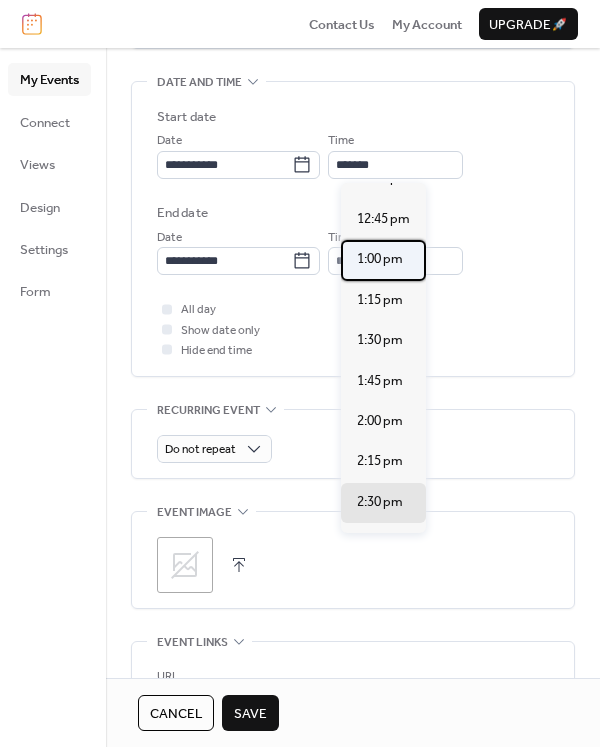 click on "1:00 pm" at bounding box center (380, 259) 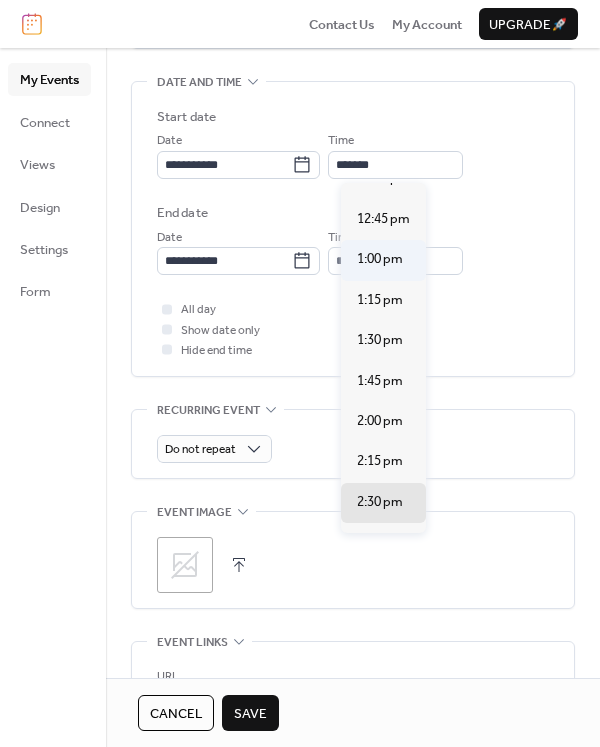 type on "*******" 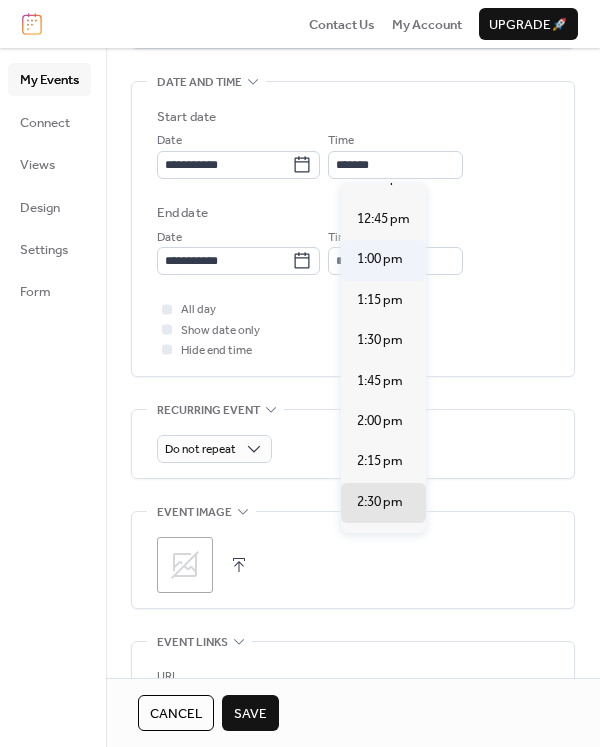 type on "*******" 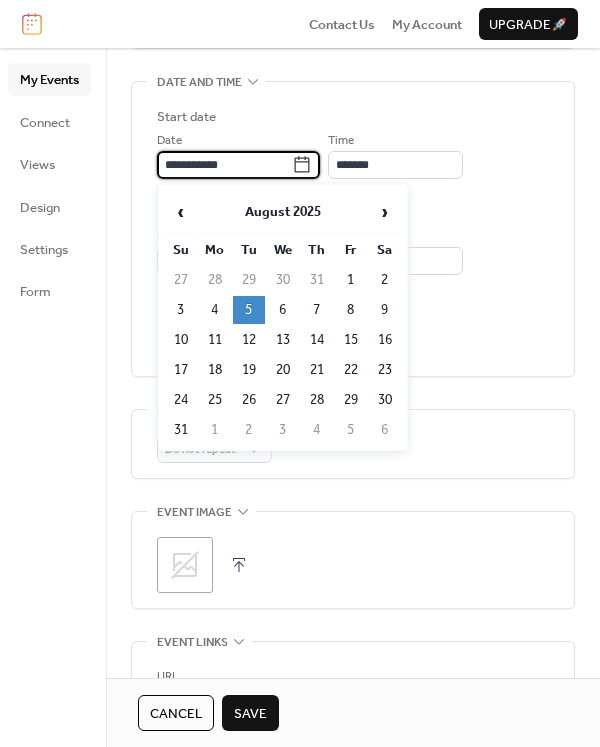 click on "**********" at bounding box center [224, 165] 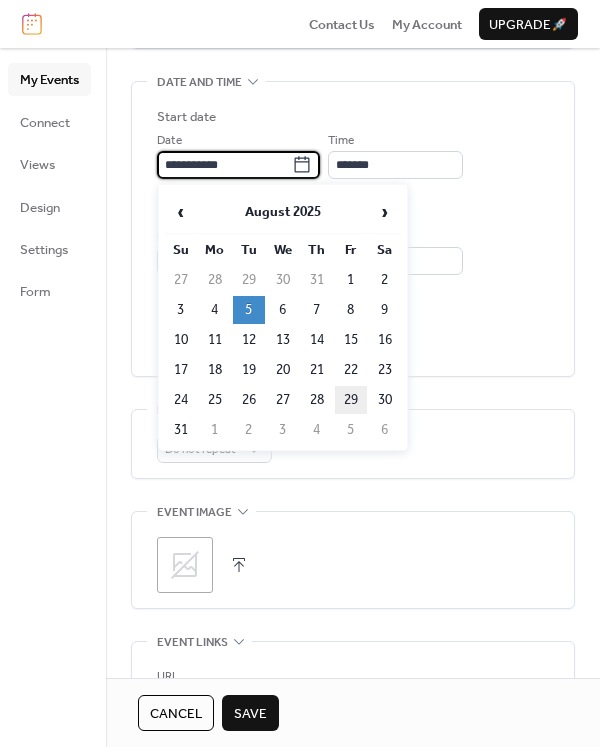 click on "29" at bounding box center [351, 400] 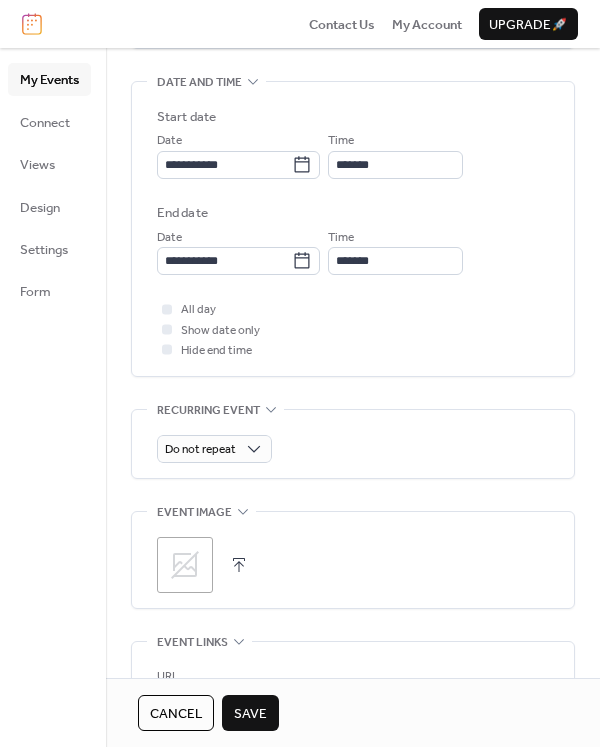 click on "Save" at bounding box center [250, 714] 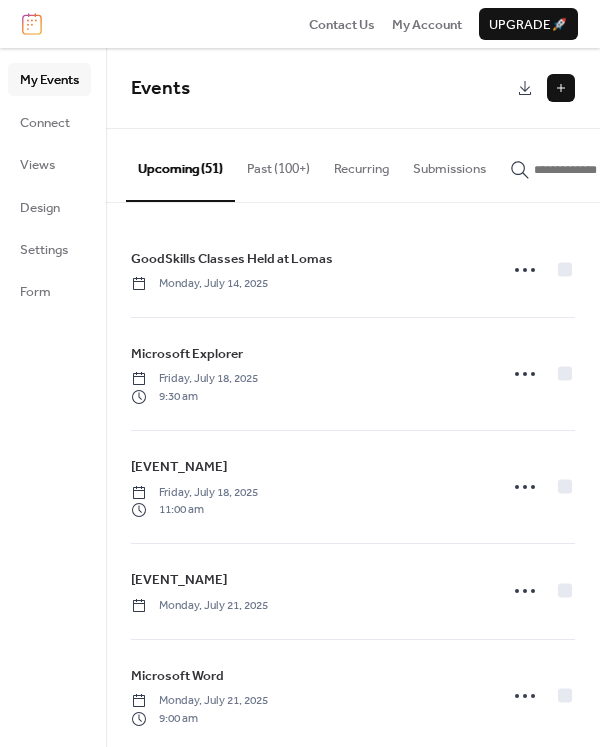 click at bounding box center (594, 170) 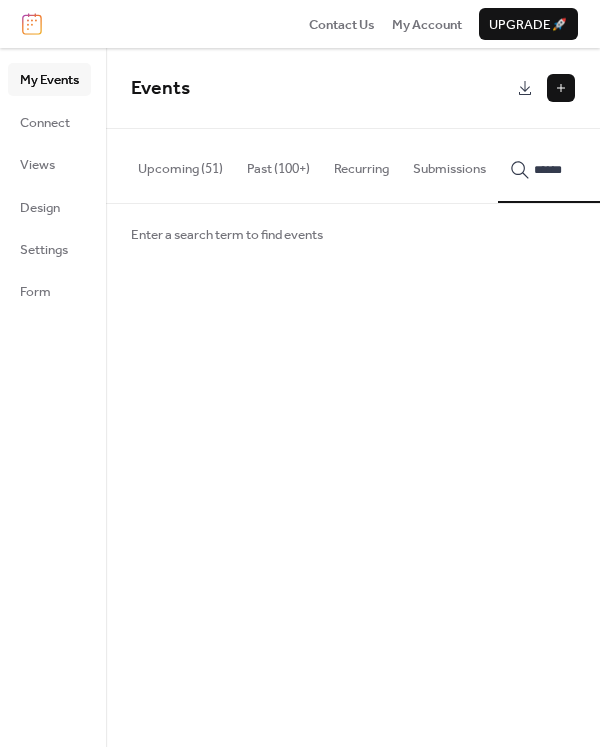 click on "*****" at bounding box center [582, 165] 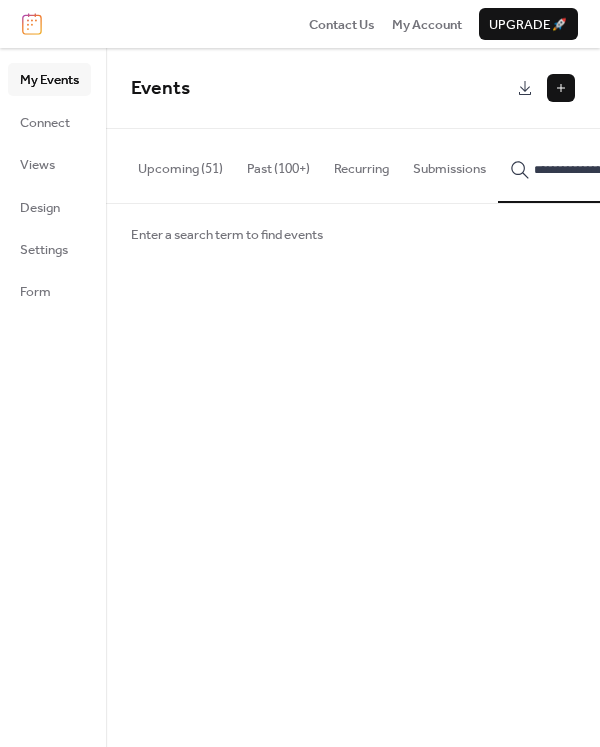 scroll, scrollTop: 0, scrollLeft: 48, axis: horizontal 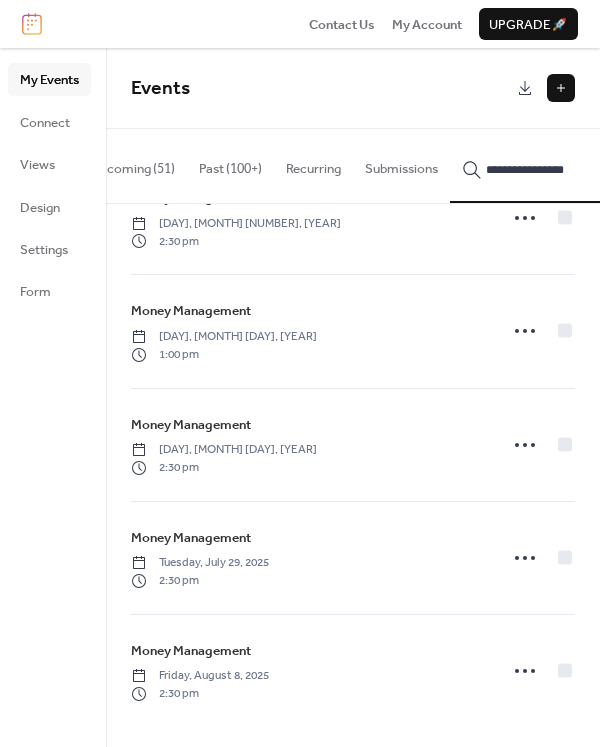 type on "**********" 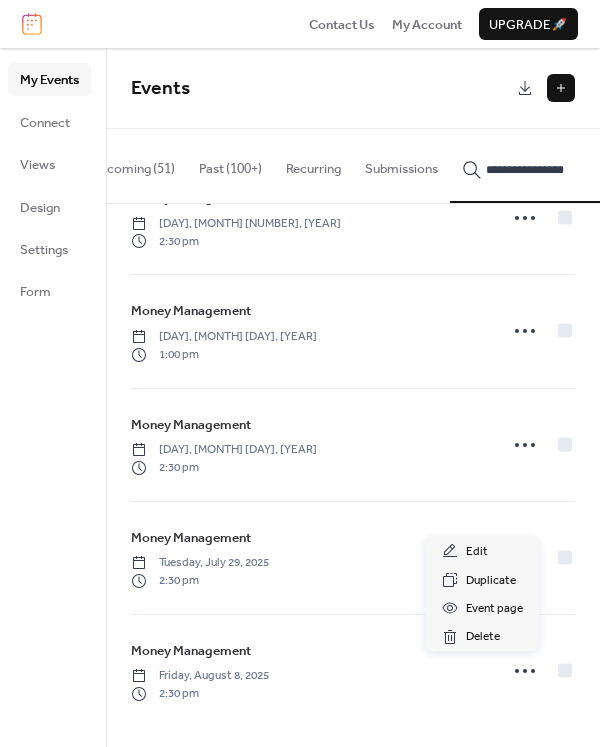 click 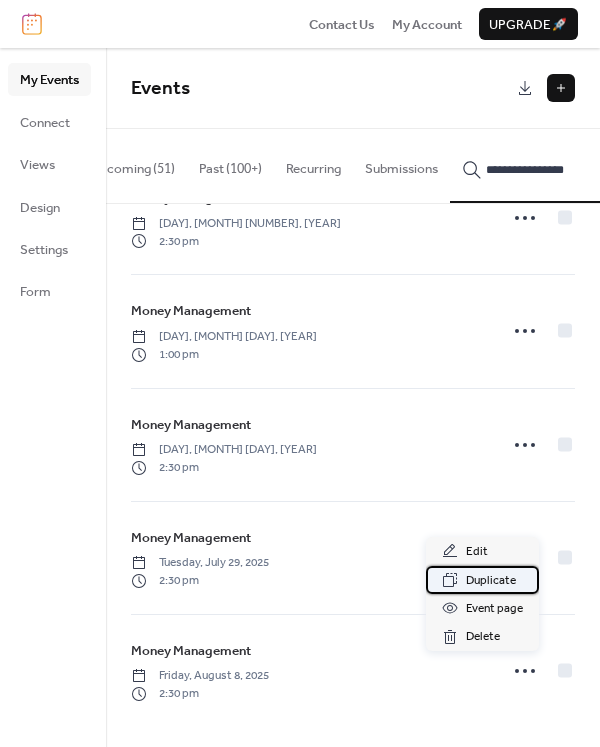 click on "Duplicate" at bounding box center (491, 581) 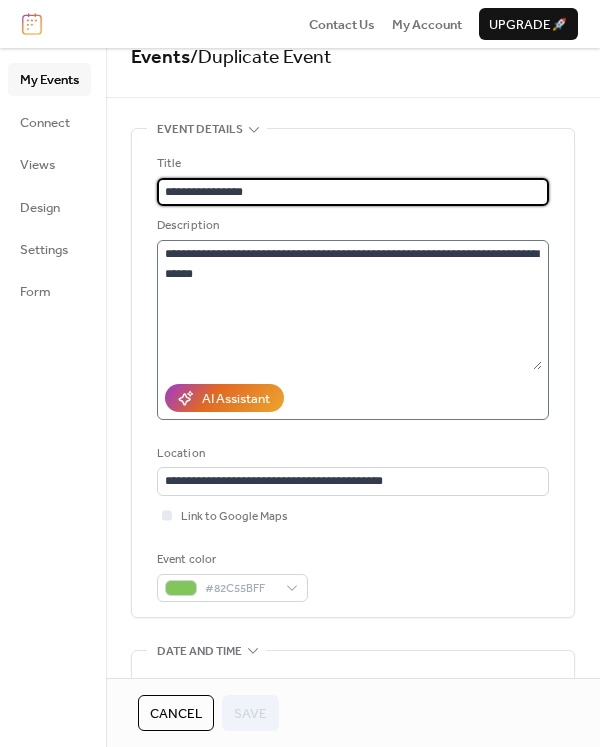 scroll, scrollTop: 0, scrollLeft: 0, axis: both 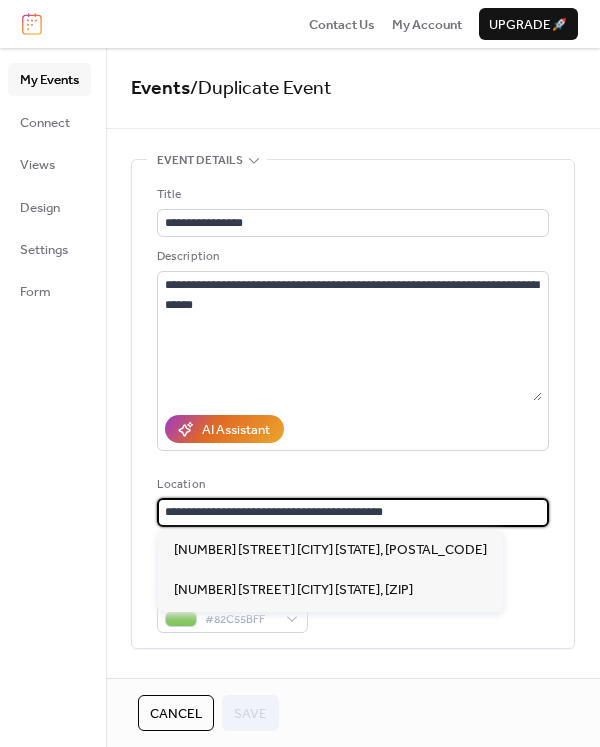 drag, startPoint x: 426, startPoint y: 513, endPoint x: -76, endPoint y: 542, distance: 502.83694 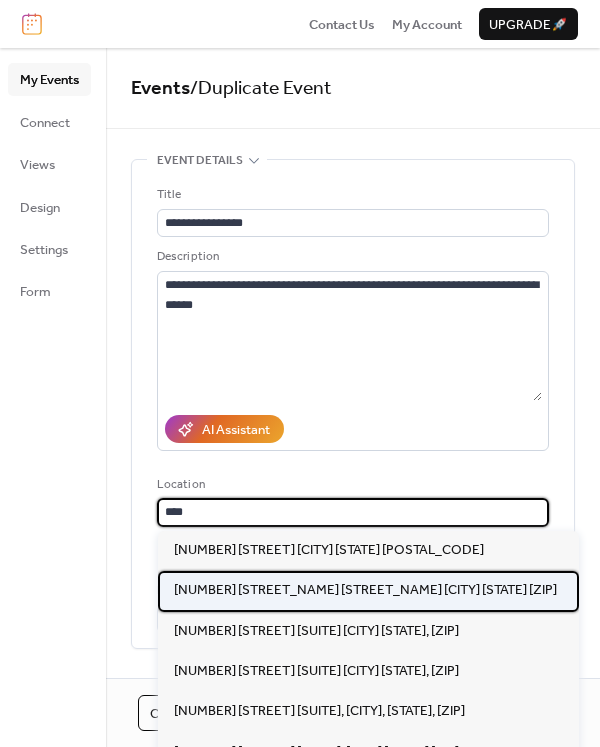 scroll, scrollTop: 0, scrollLeft: 0, axis: both 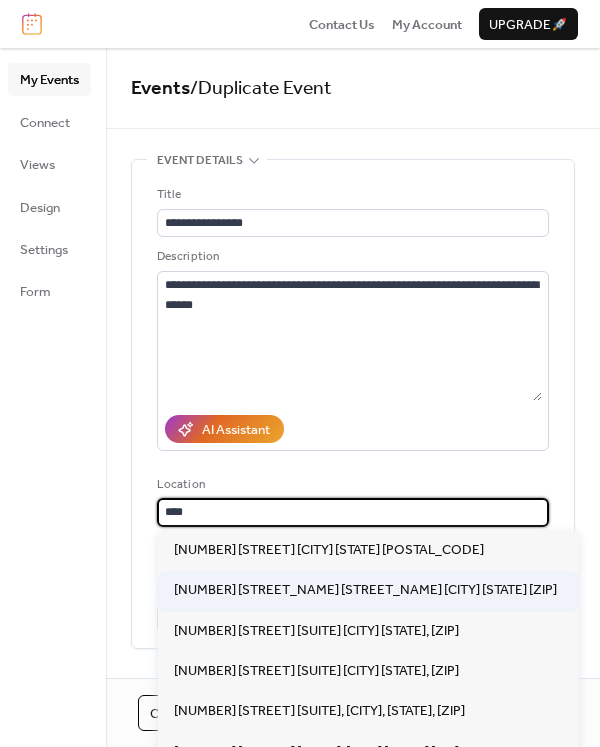 type on "**********" 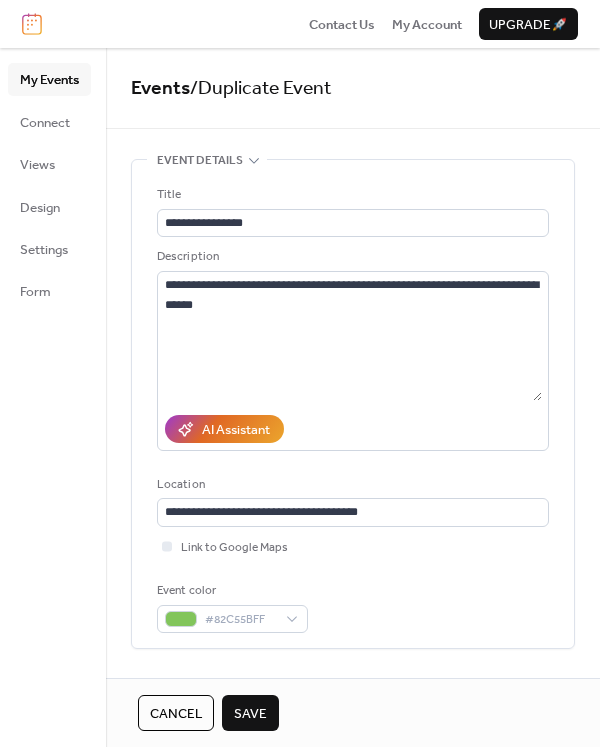 scroll, scrollTop: 600, scrollLeft: 0, axis: vertical 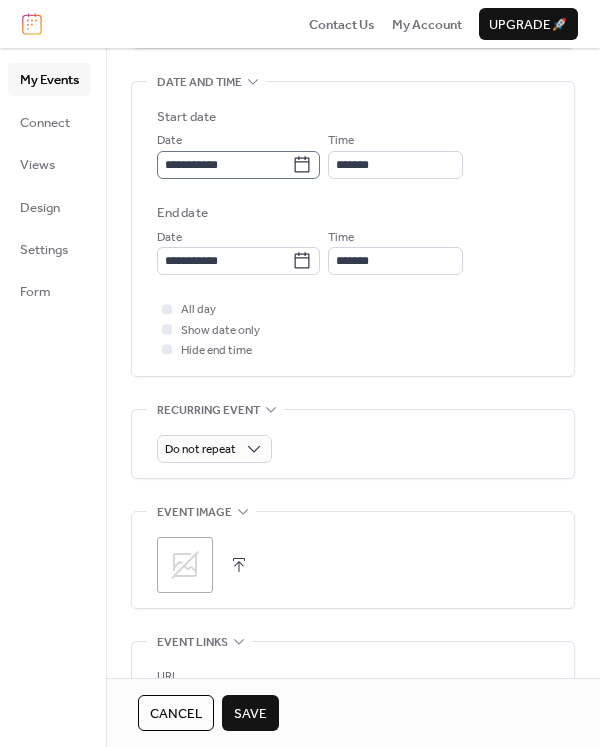 click 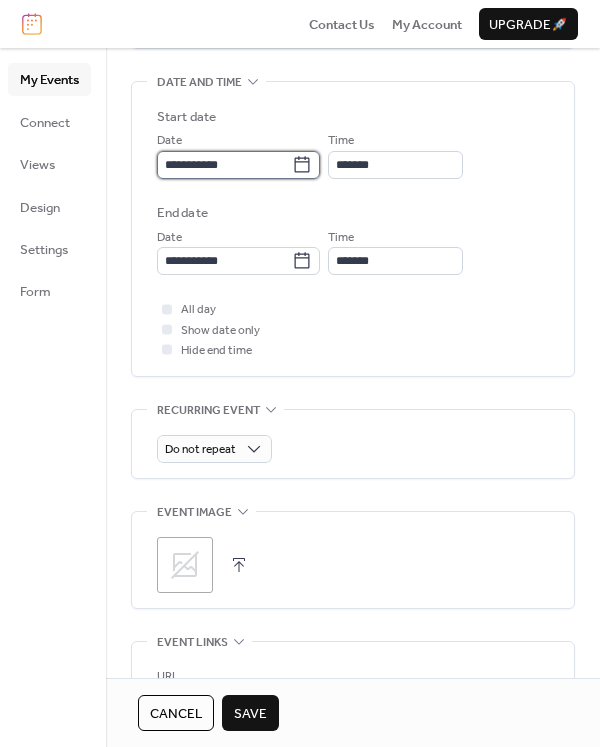 click on "**********" at bounding box center (224, 165) 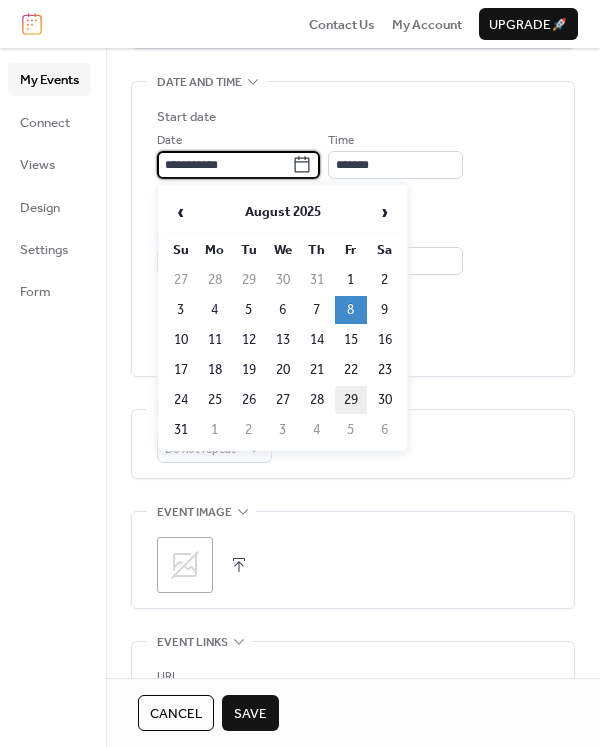 click on "29" at bounding box center [351, 400] 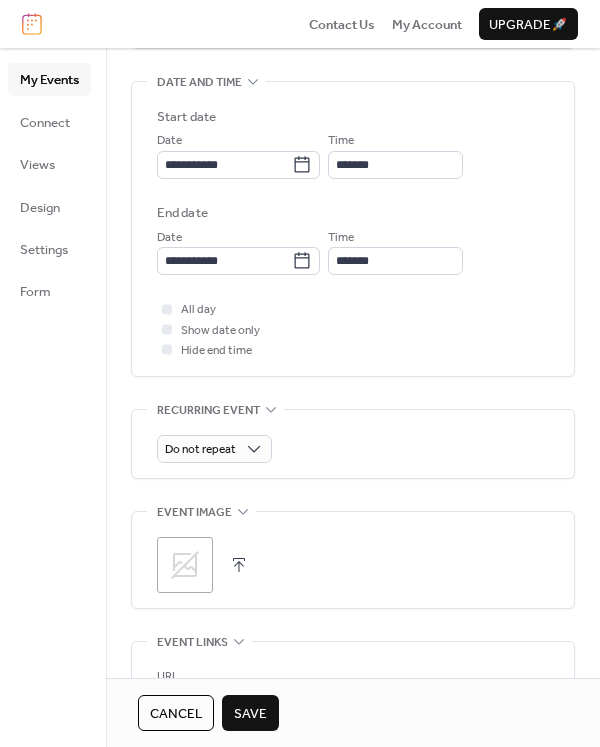 click on "Save" at bounding box center (250, 714) 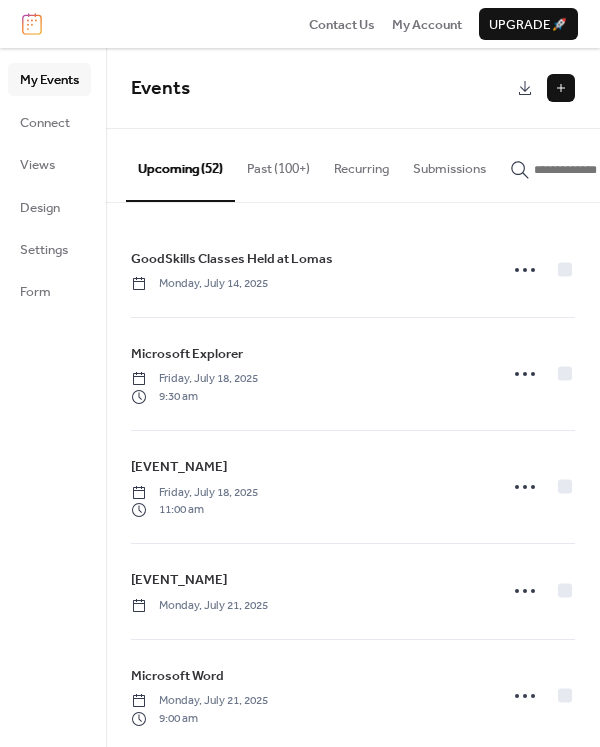 click at bounding box center (594, 170) 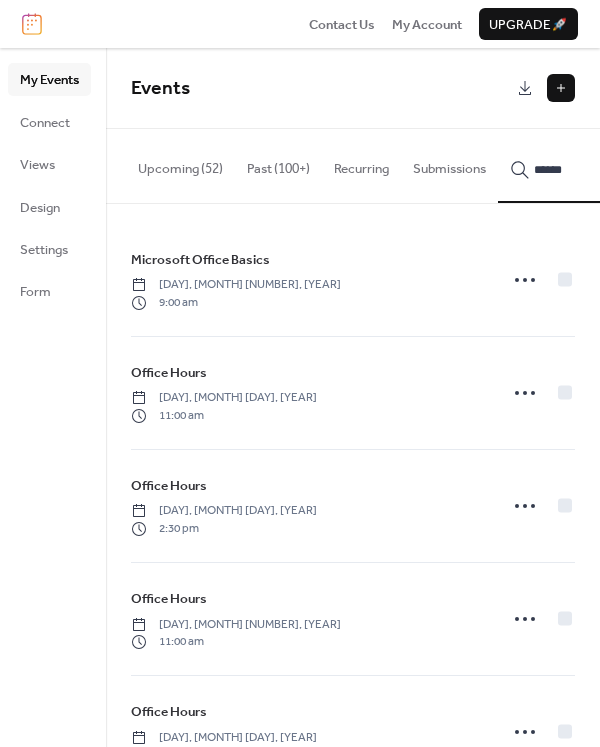 click on "******" at bounding box center [582, 165] 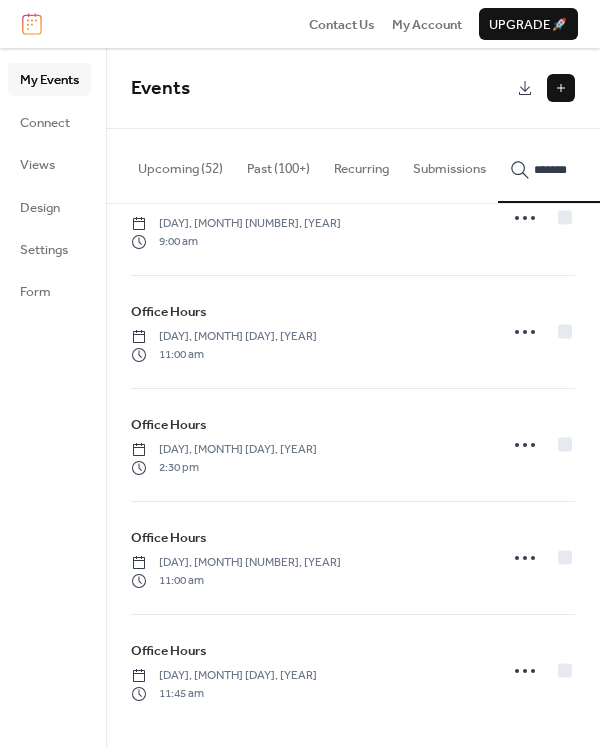 scroll, scrollTop: 633, scrollLeft: 0, axis: vertical 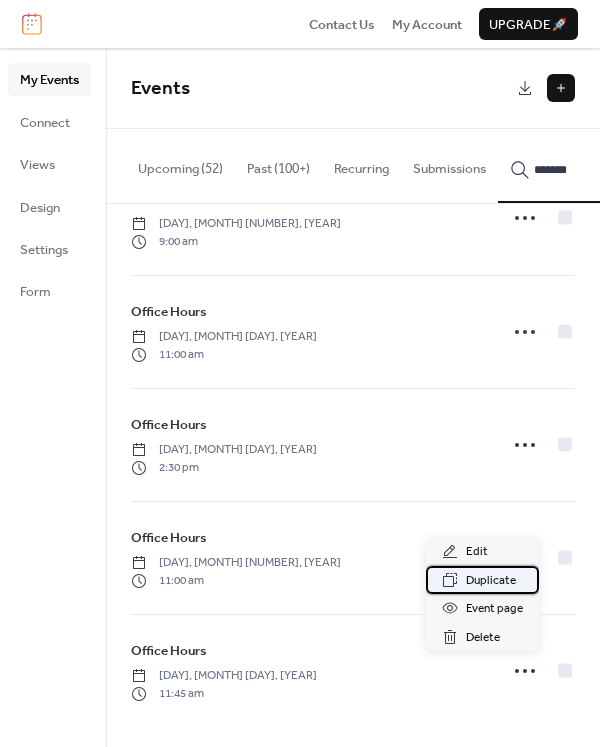 click on "Duplicate" at bounding box center (491, 581) 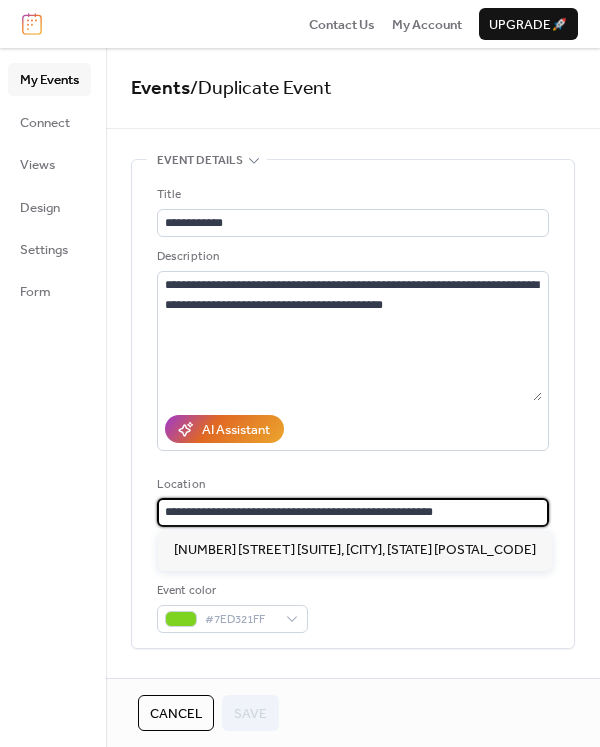 scroll, scrollTop: 1, scrollLeft: 0, axis: vertical 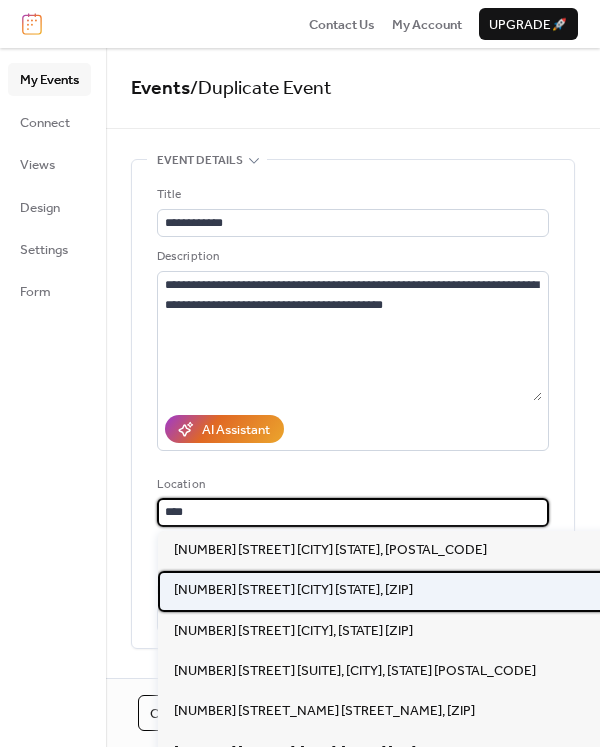 click on "[NUMBER] [STREET] [CITY] [STATE], [POSTAL_CODE]" at bounding box center [293, 590] 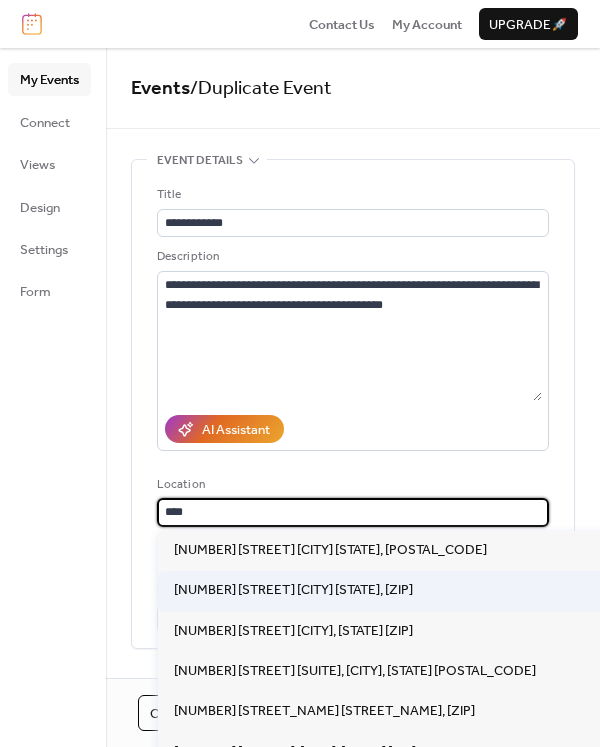 type on "**********" 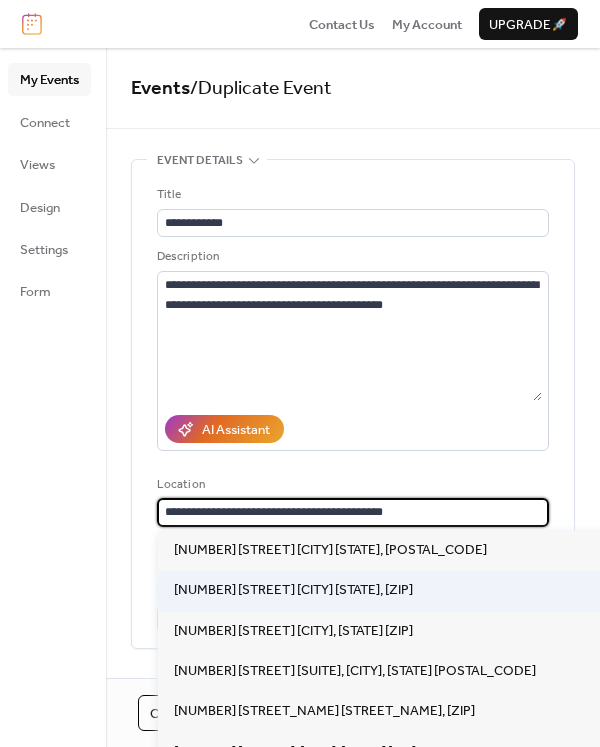 scroll, scrollTop: 0, scrollLeft: 0, axis: both 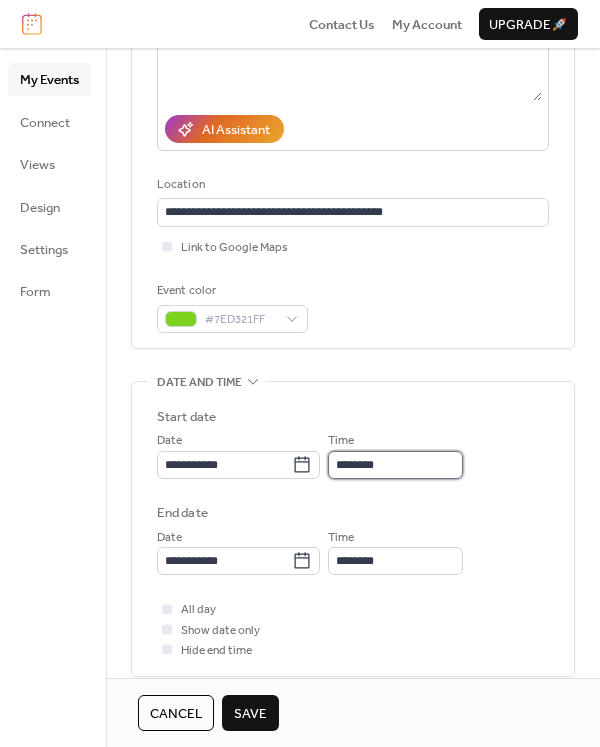 click on "********" at bounding box center (395, 465) 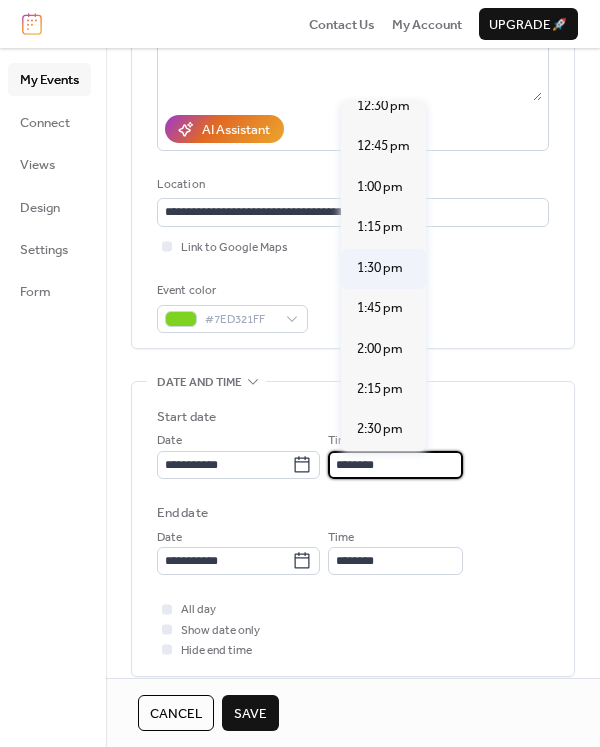 scroll, scrollTop: 1999, scrollLeft: 0, axis: vertical 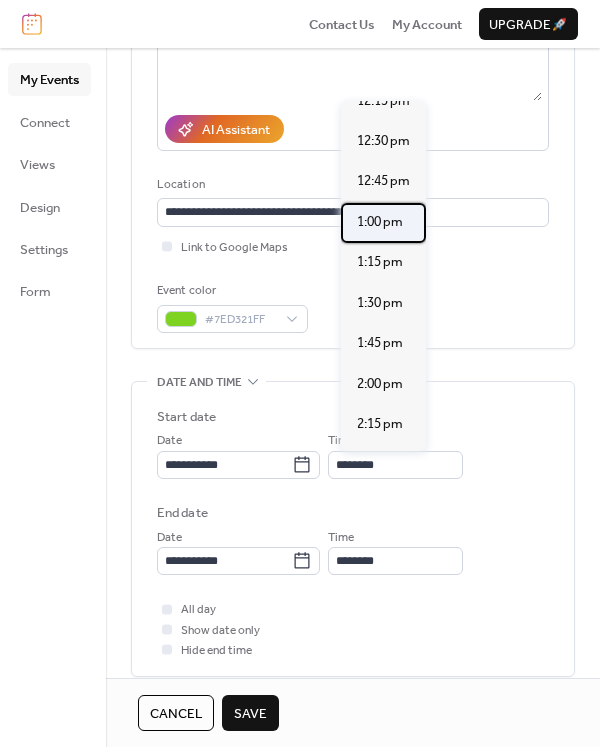 click on "1:00 pm" at bounding box center (380, 222) 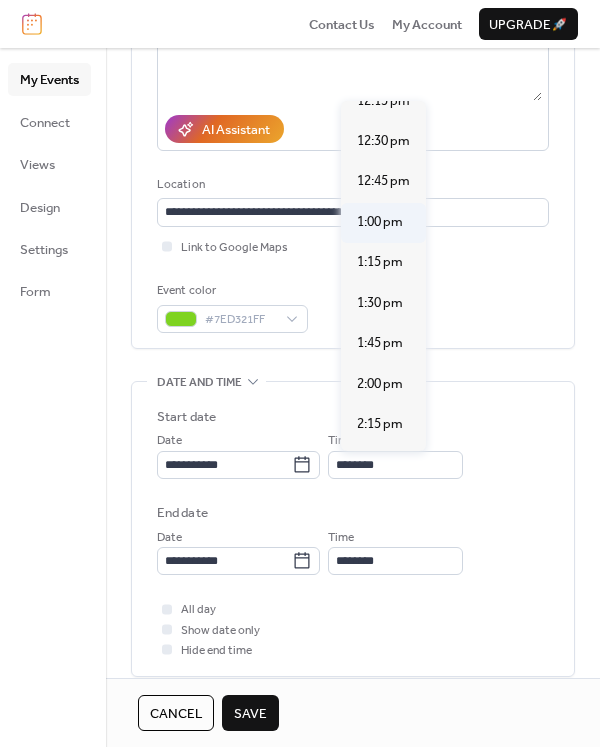 type on "*******" 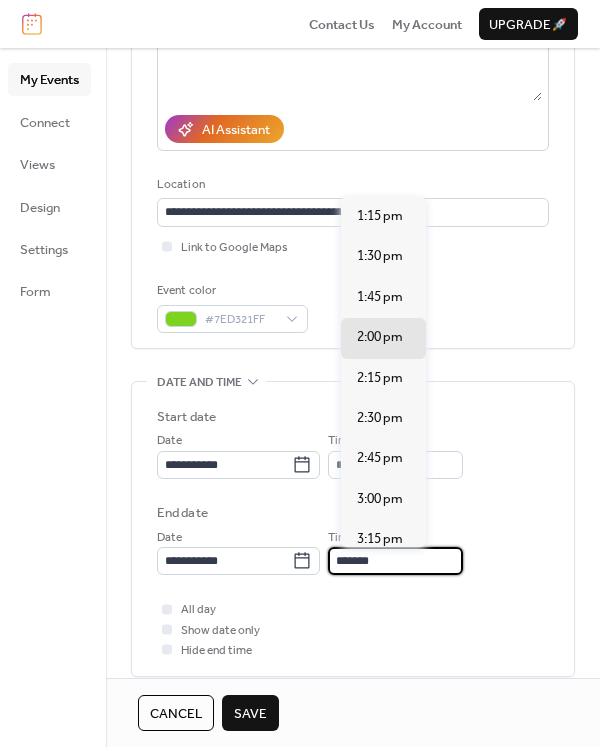 click on "*******" at bounding box center [395, 561] 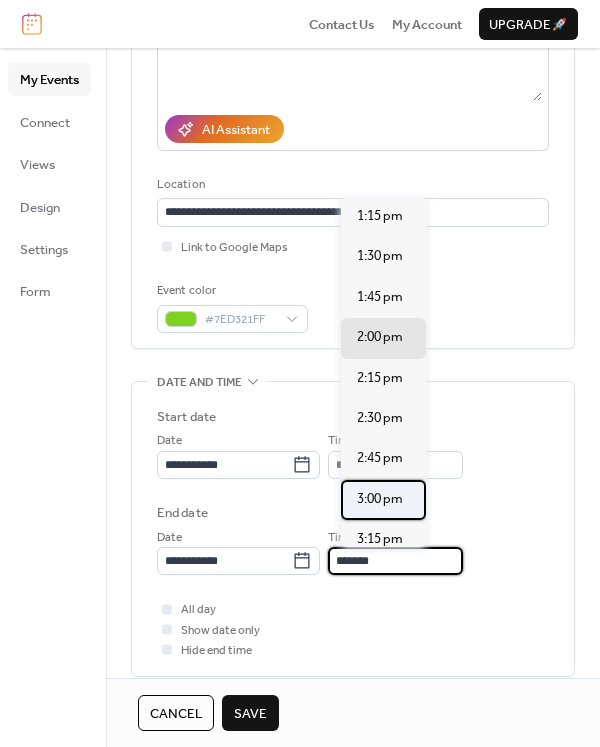 click on "3:00 pm" at bounding box center [383, 500] 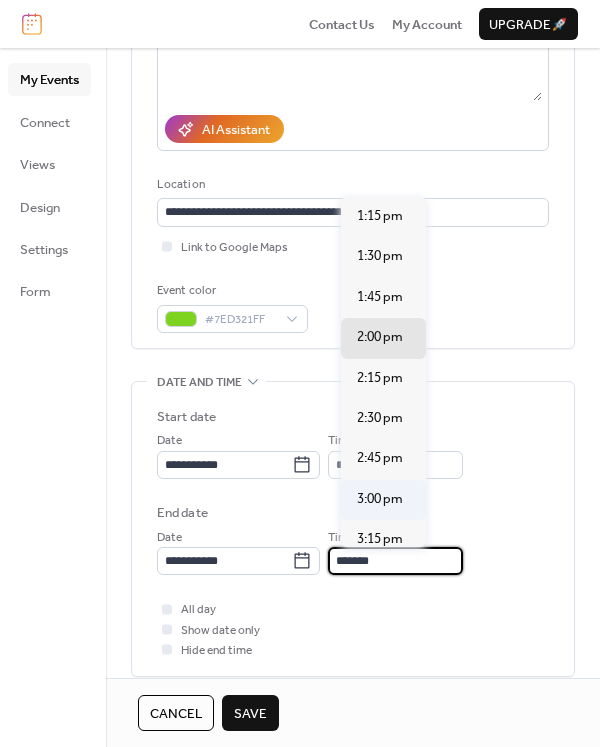 type on "*******" 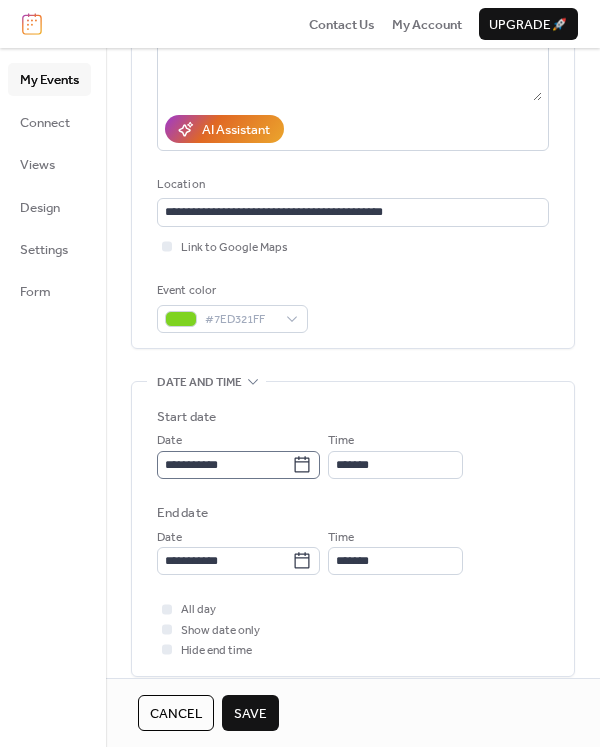click 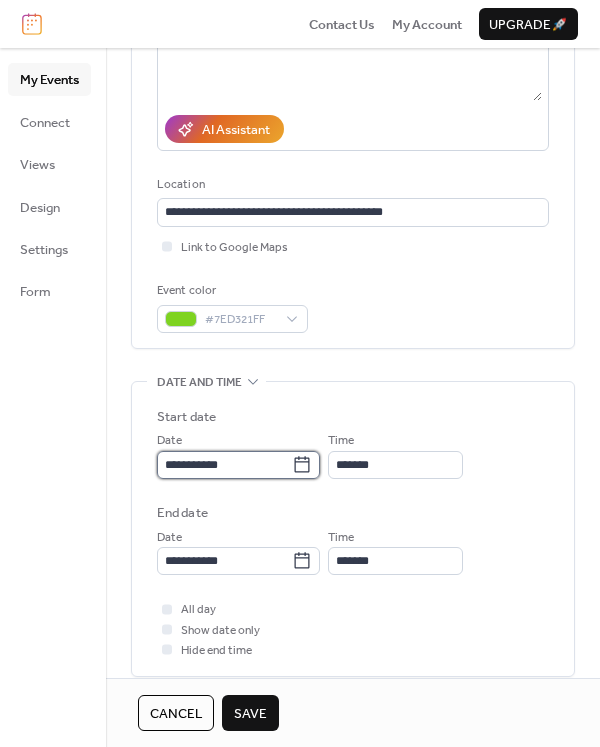 click on "**********" at bounding box center (224, 465) 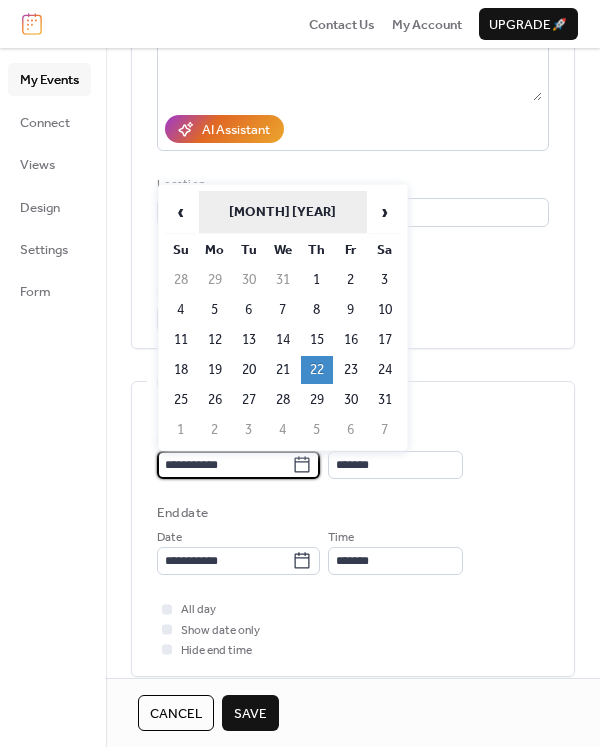 click on "August 2024" at bounding box center (283, 212) 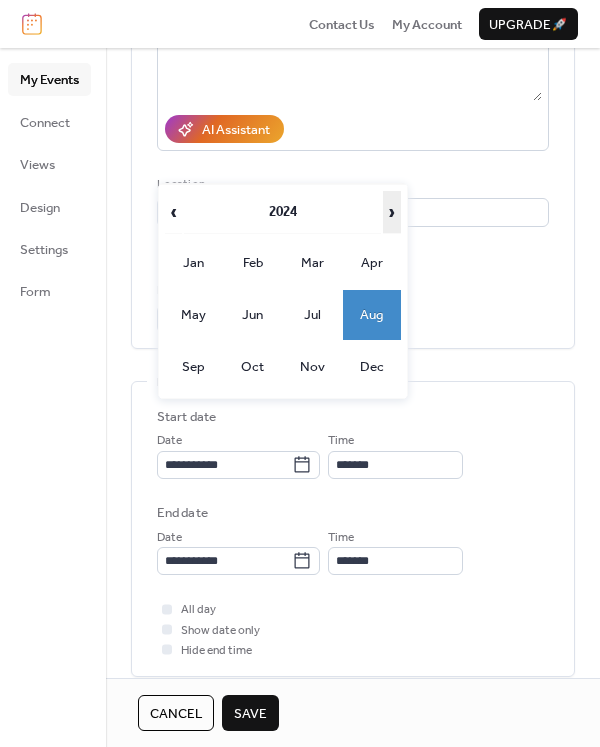 click on "›" at bounding box center (392, 212) 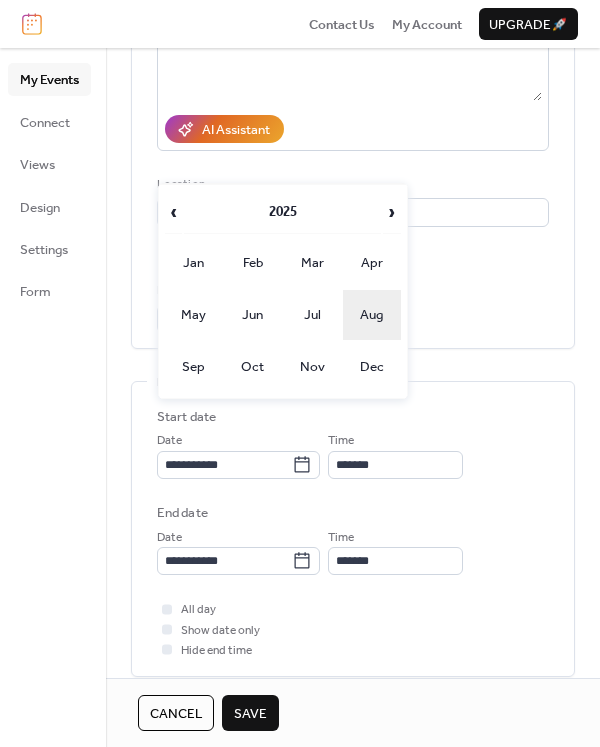 click on "Aug" at bounding box center (372, 315) 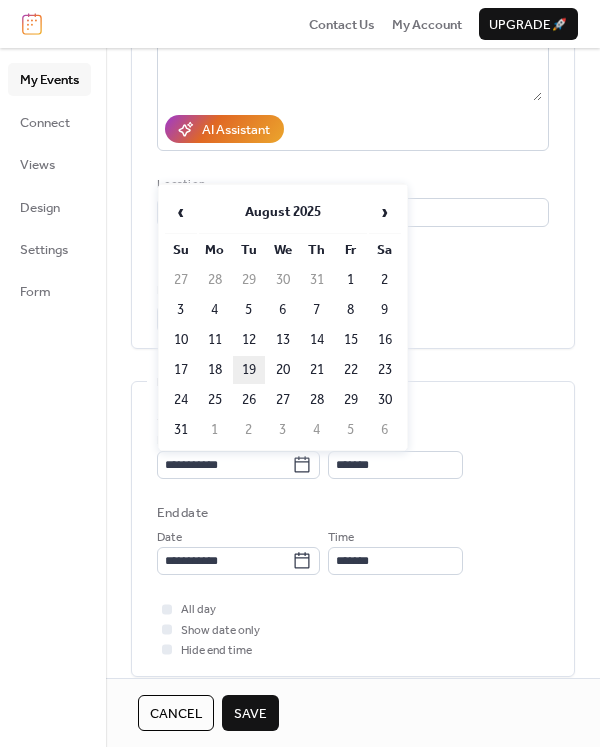 click on "19" at bounding box center (249, 370) 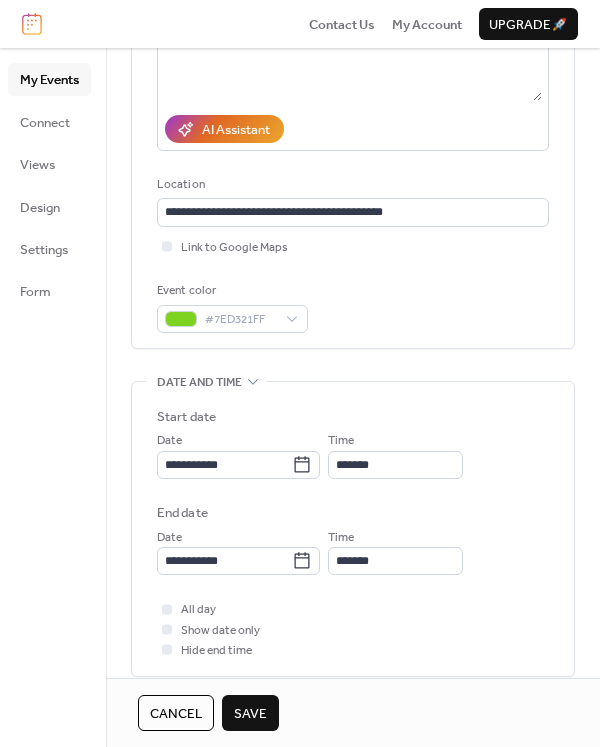 click on "Save" at bounding box center [250, 714] 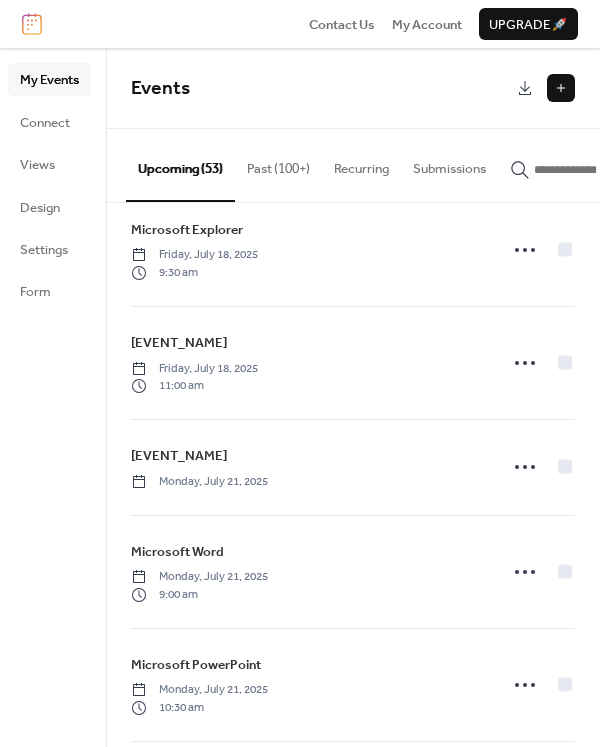 scroll, scrollTop: 0, scrollLeft: 0, axis: both 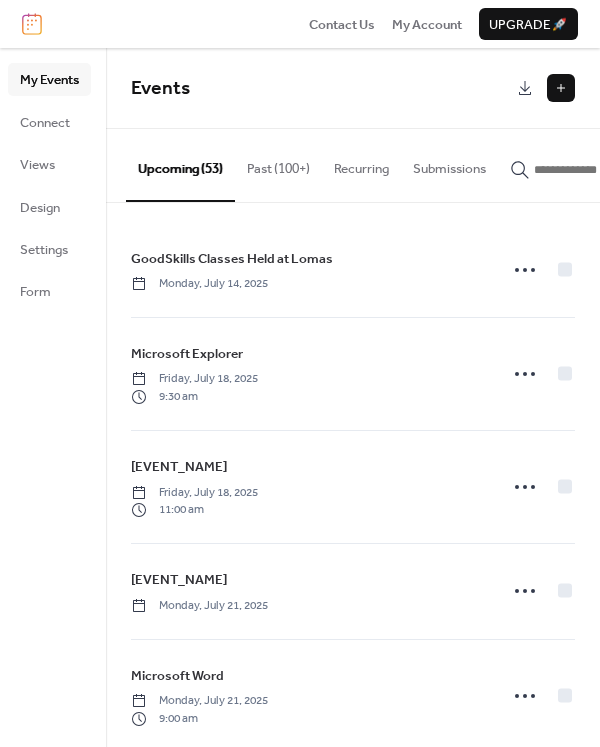 click at bounding box center (594, 170) 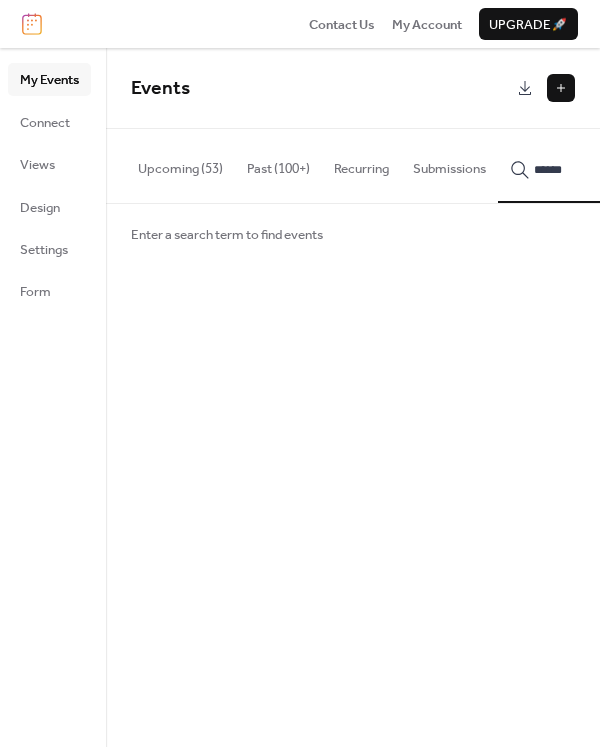 click on "******" at bounding box center [582, 165] 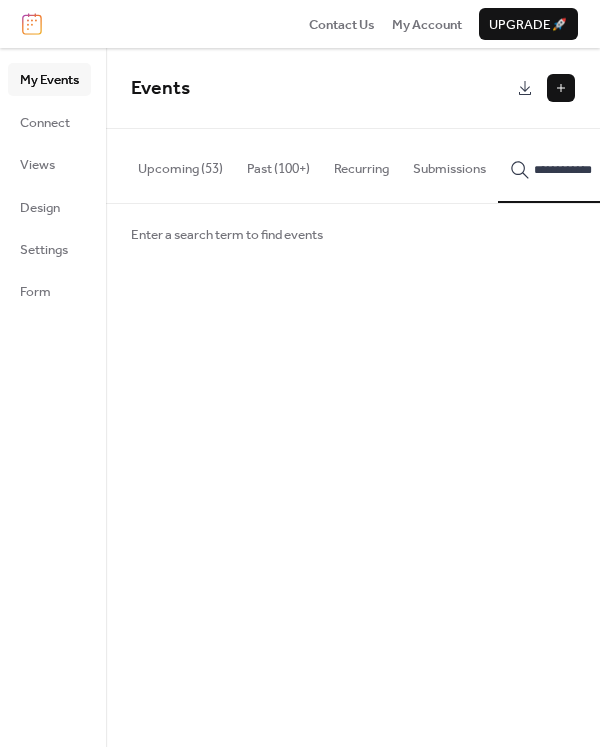 scroll, scrollTop: 0, scrollLeft: 2, axis: horizontal 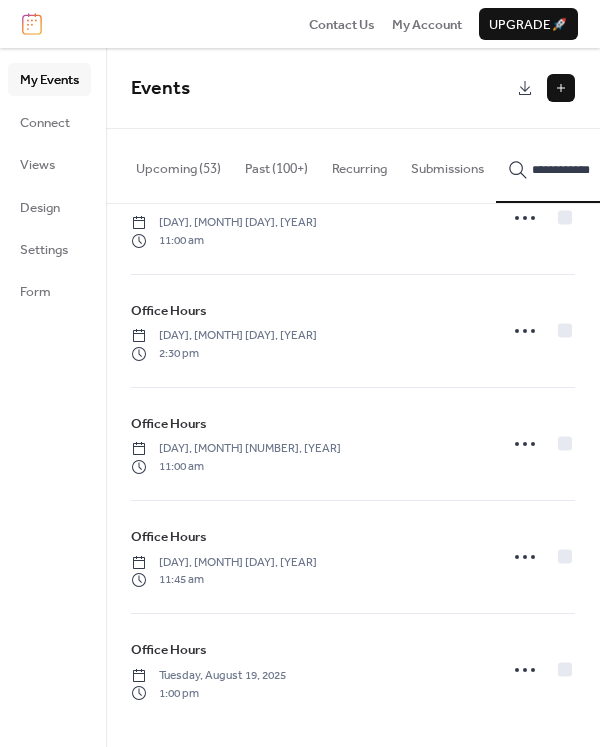type on "**********" 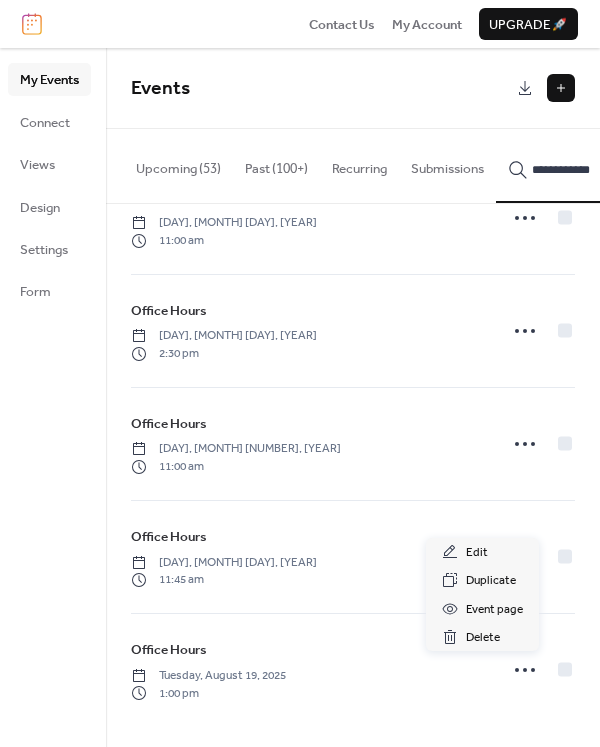 click 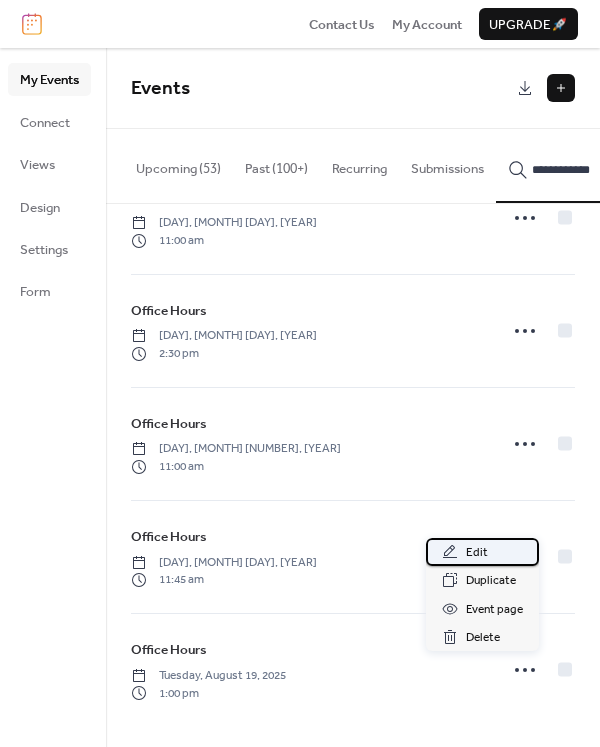 click on "Edit" at bounding box center (482, 552) 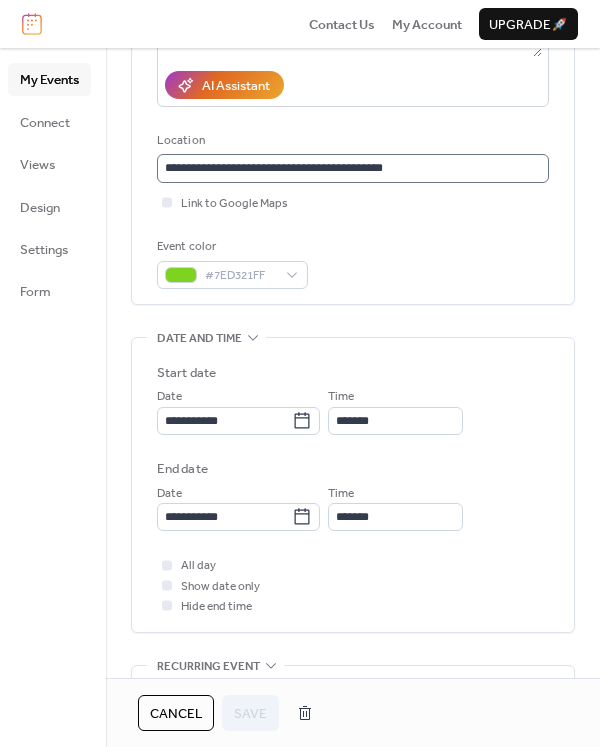 scroll, scrollTop: 800, scrollLeft: 0, axis: vertical 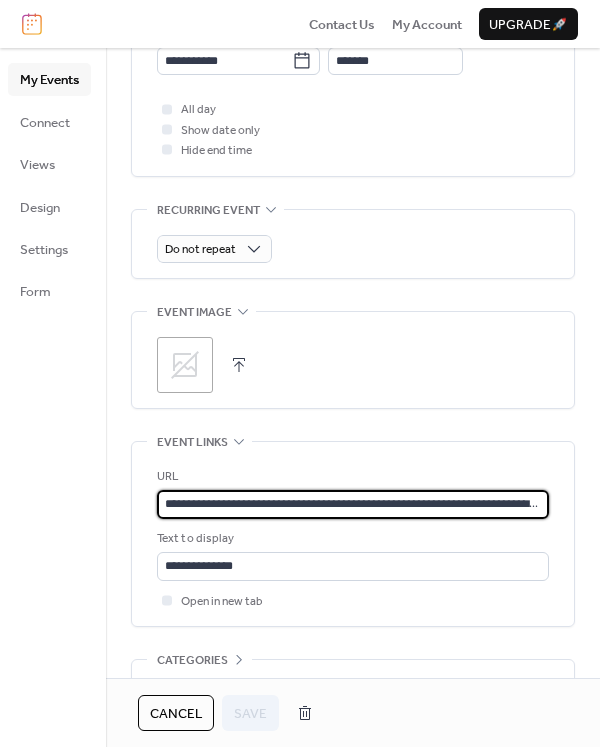 click on "**********" at bounding box center [353, 504] 